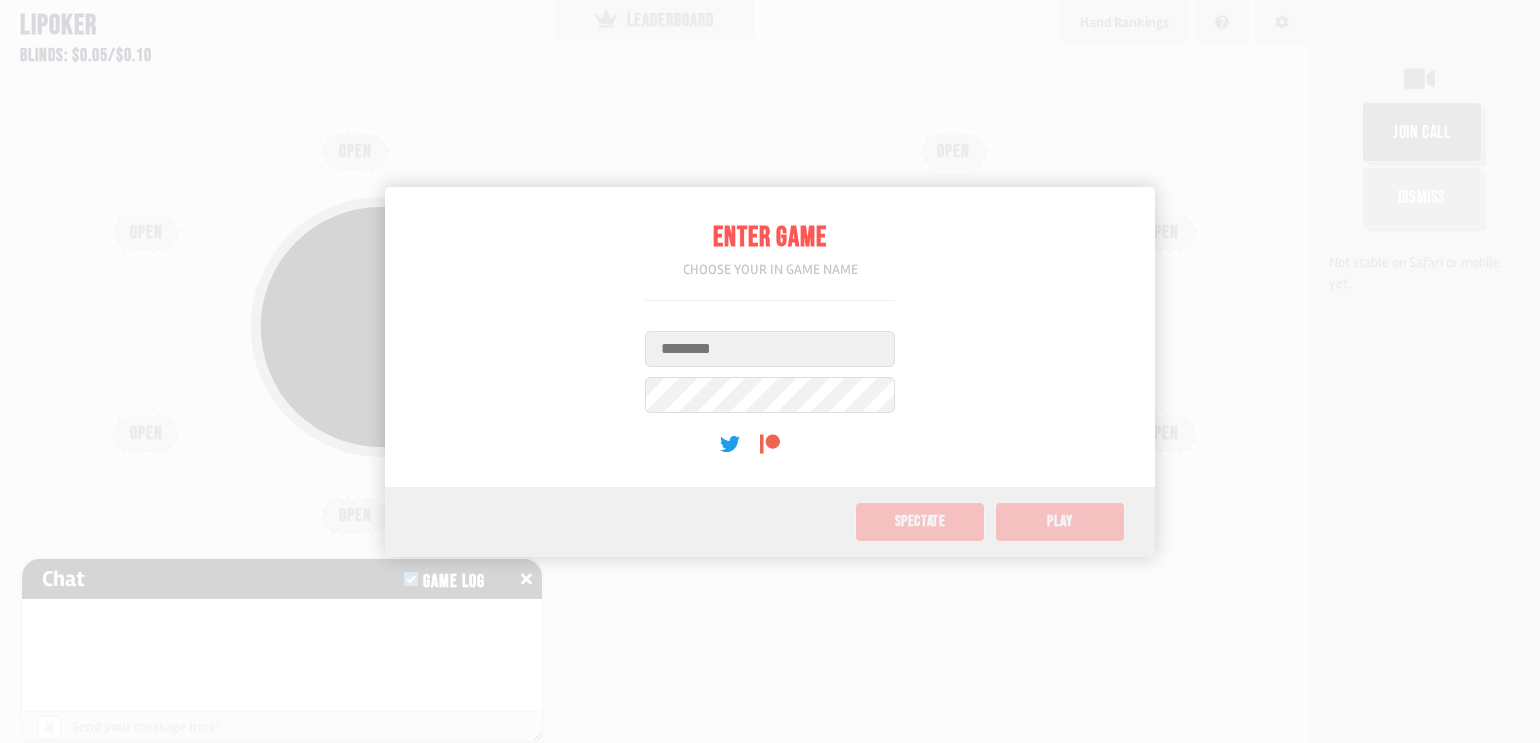 scroll, scrollTop: 0, scrollLeft: 0, axis: both 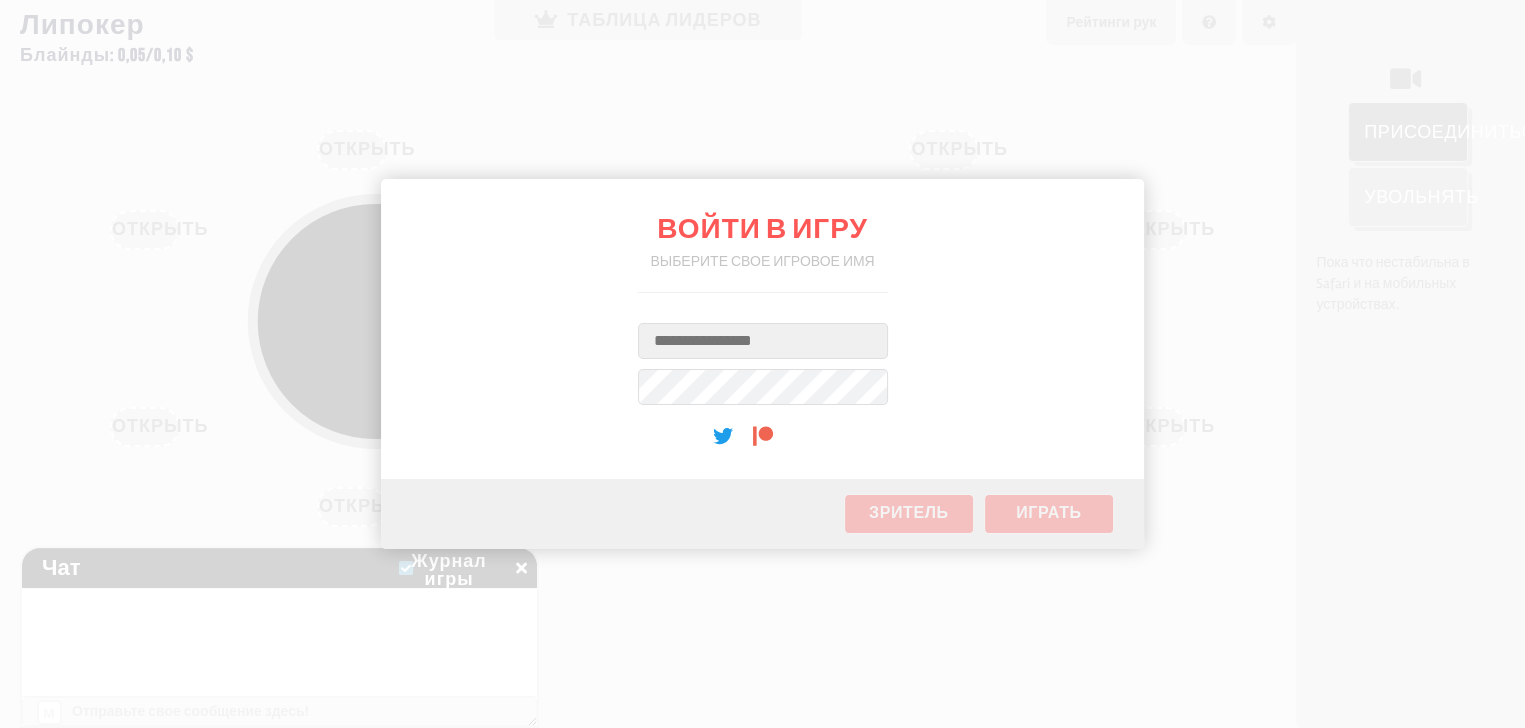 click on "Имя пользователя" at bounding box center (763, 341) 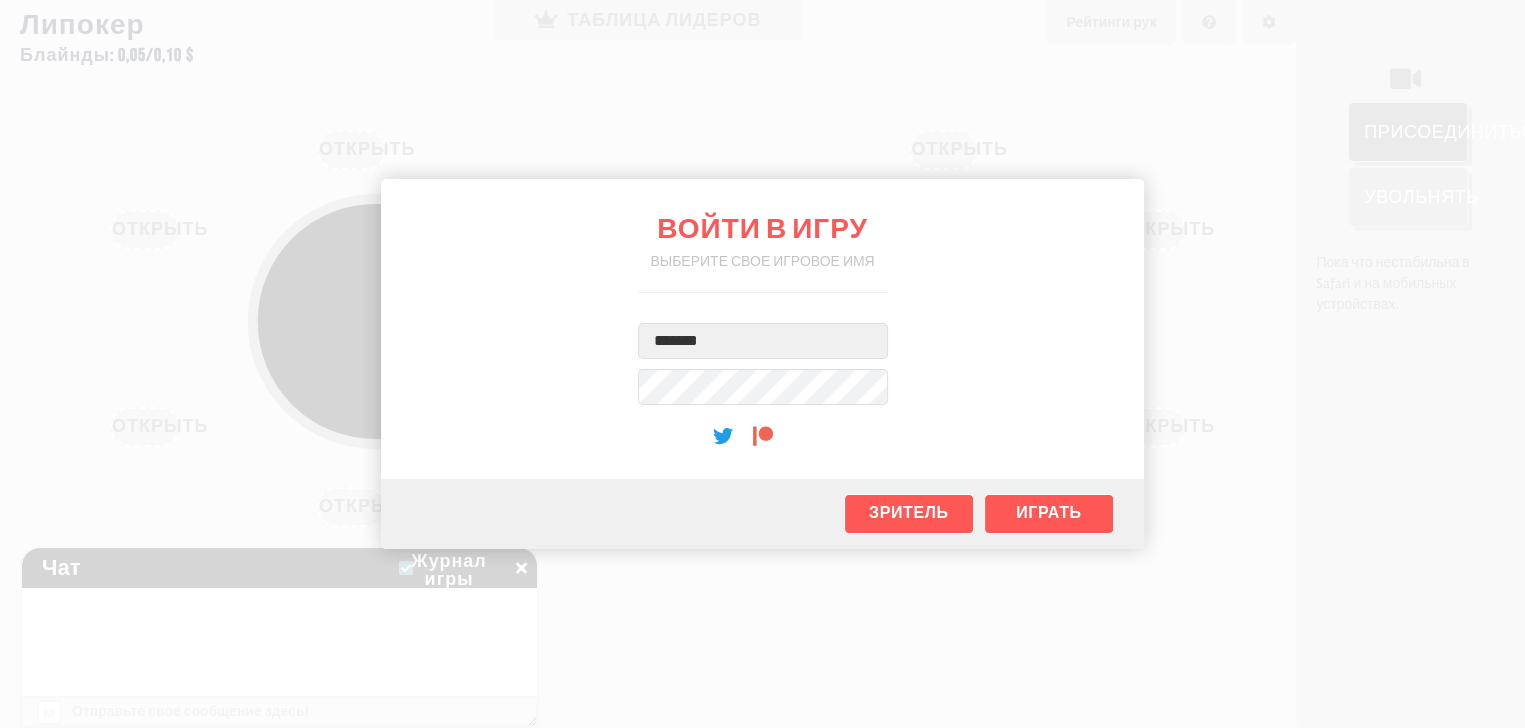 type on "*******" 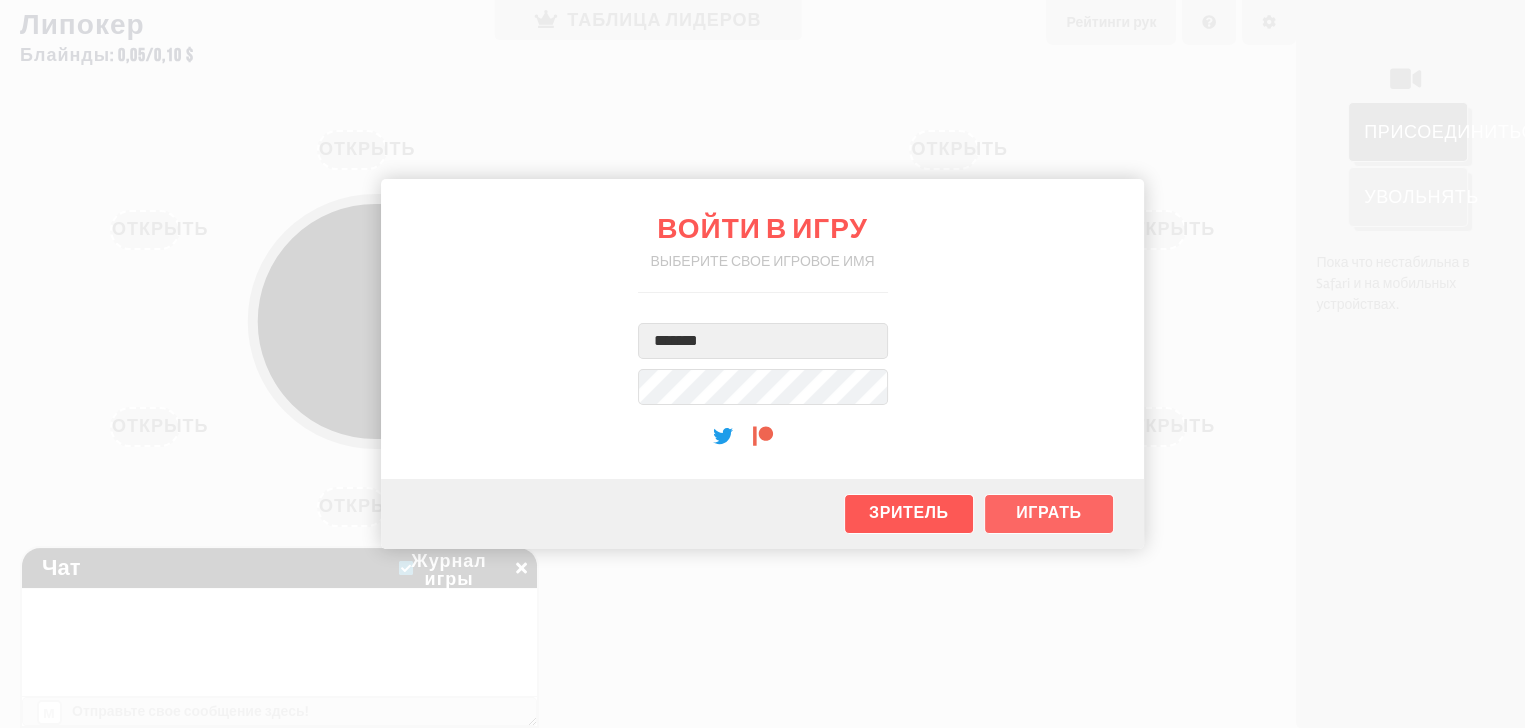 click on "Играть" at bounding box center (1048, 513) 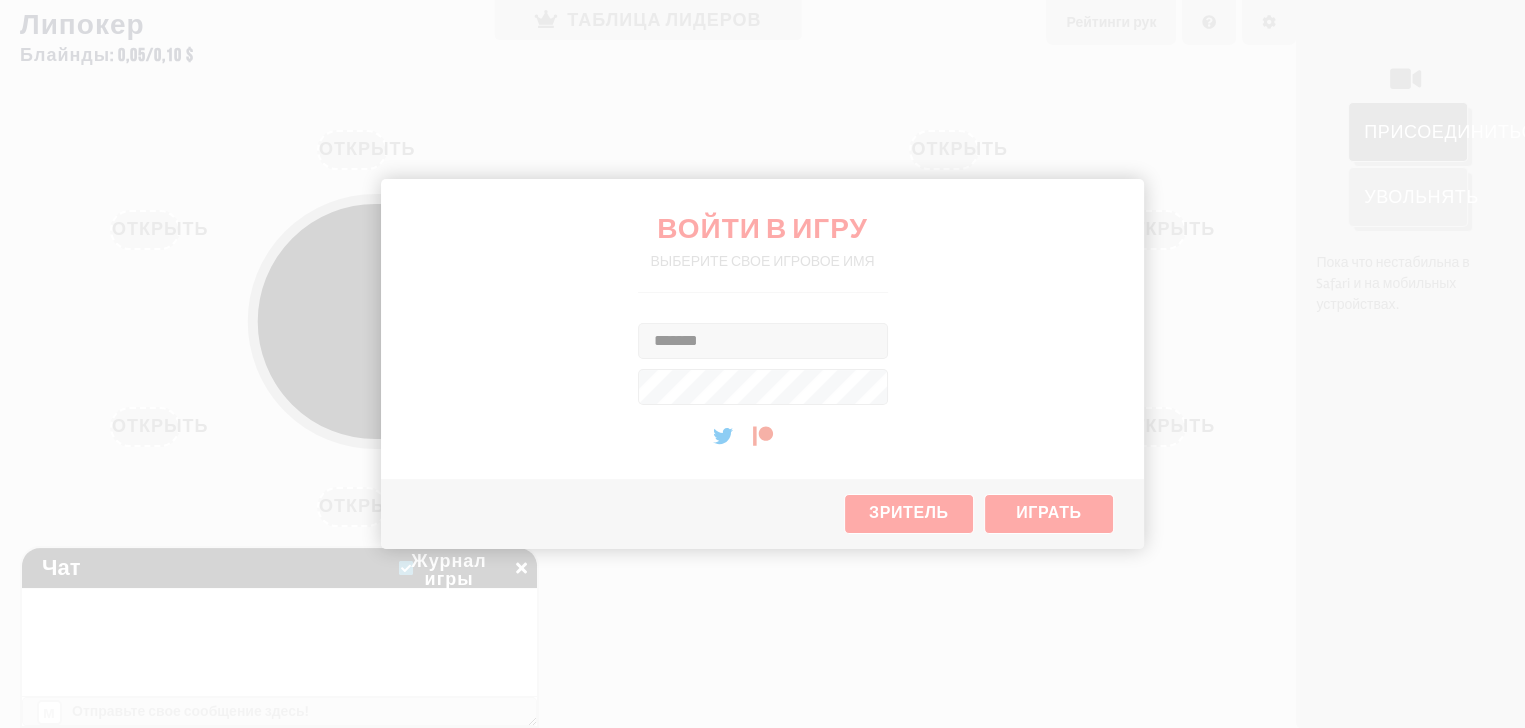 type on "**" 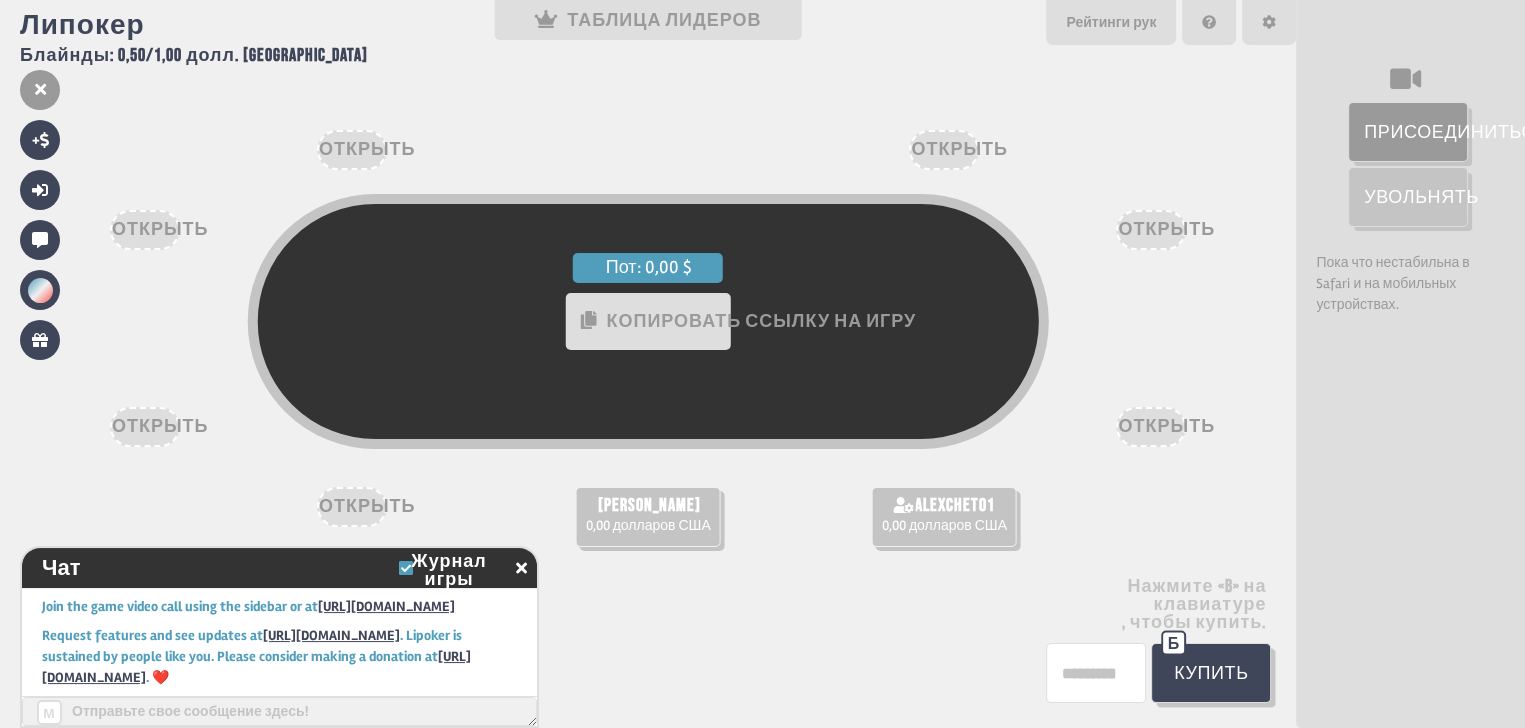 scroll, scrollTop: 20, scrollLeft: 0, axis: vertical 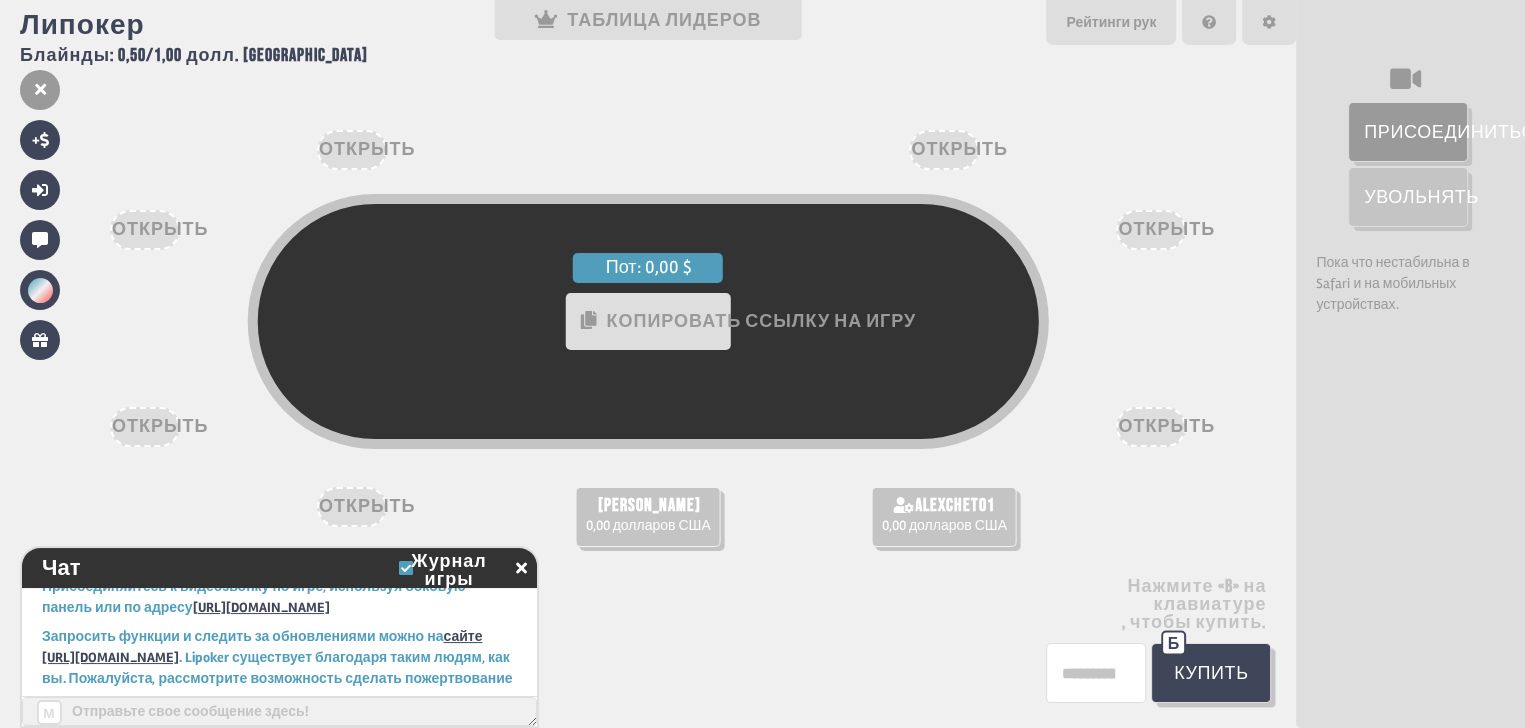 click on "0,00 долларов США" at bounding box center [648, 525] 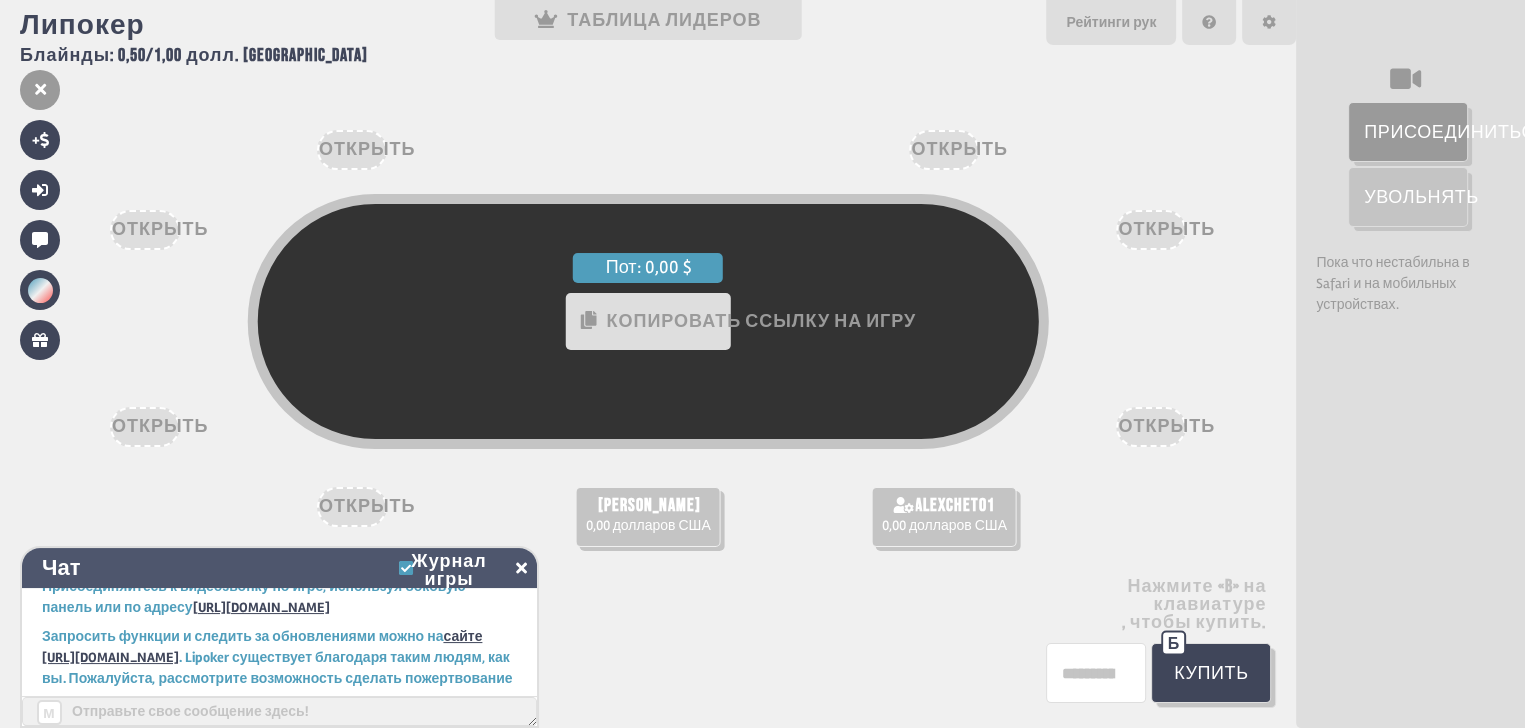 click 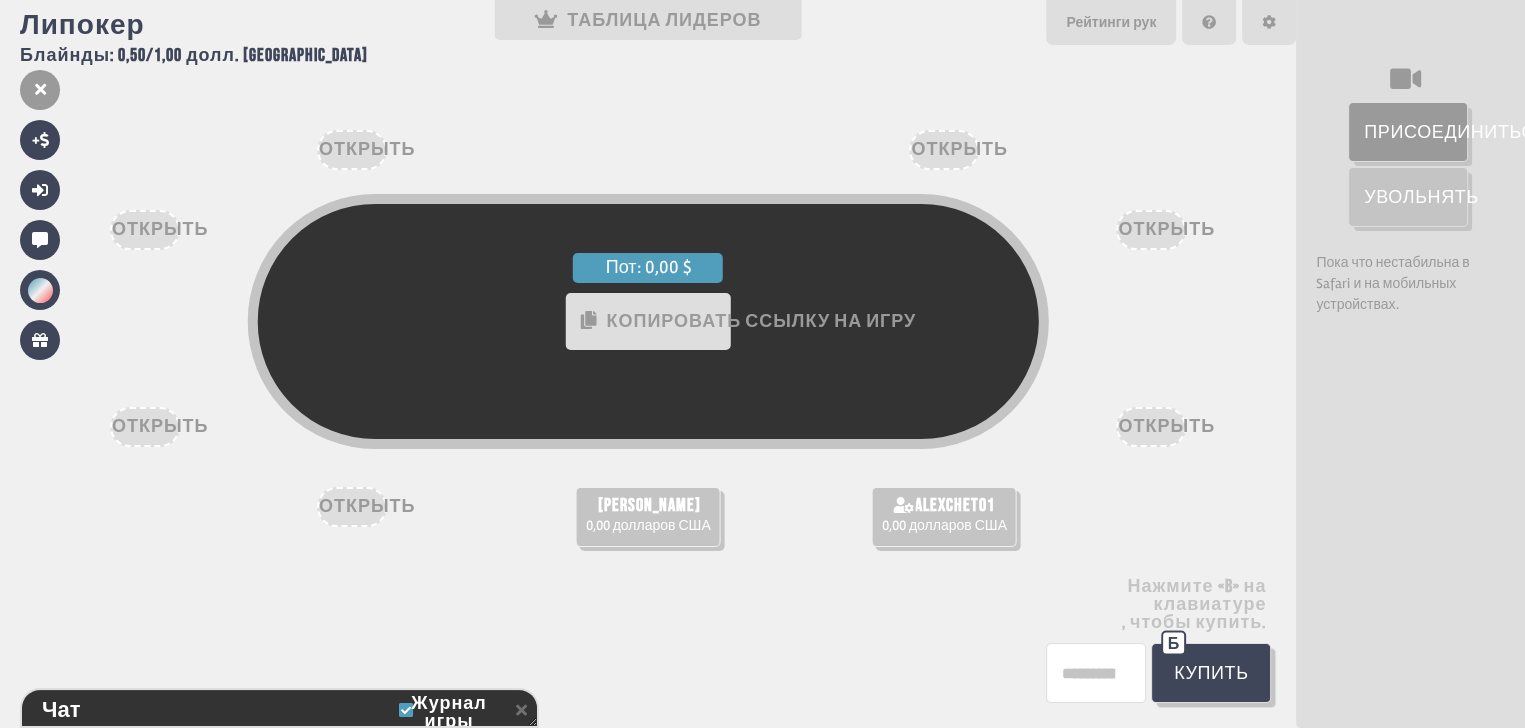 click at bounding box center (1096, 673) 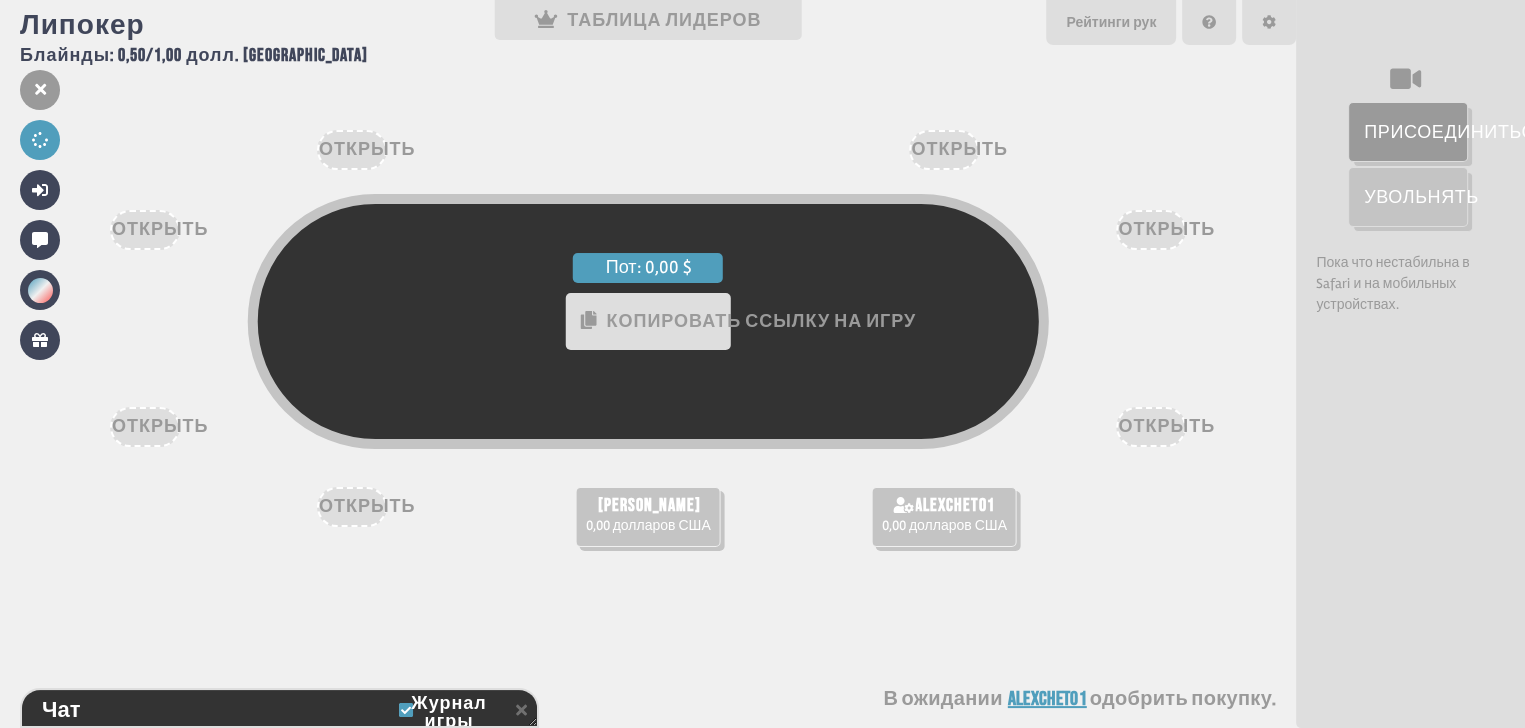 click on "alexchet01" at bounding box center [1047, 699] 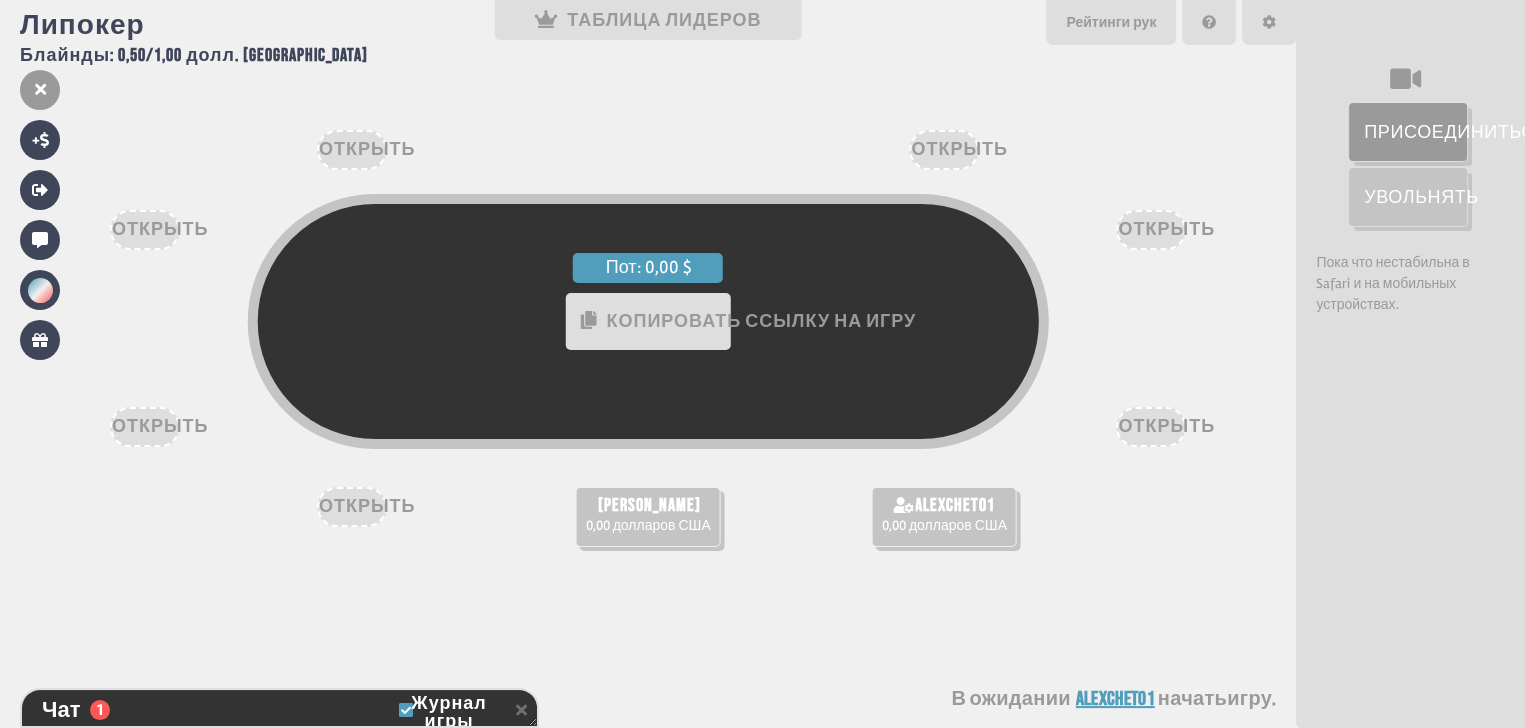 click on "0,00 долларов США" at bounding box center (648, 525) 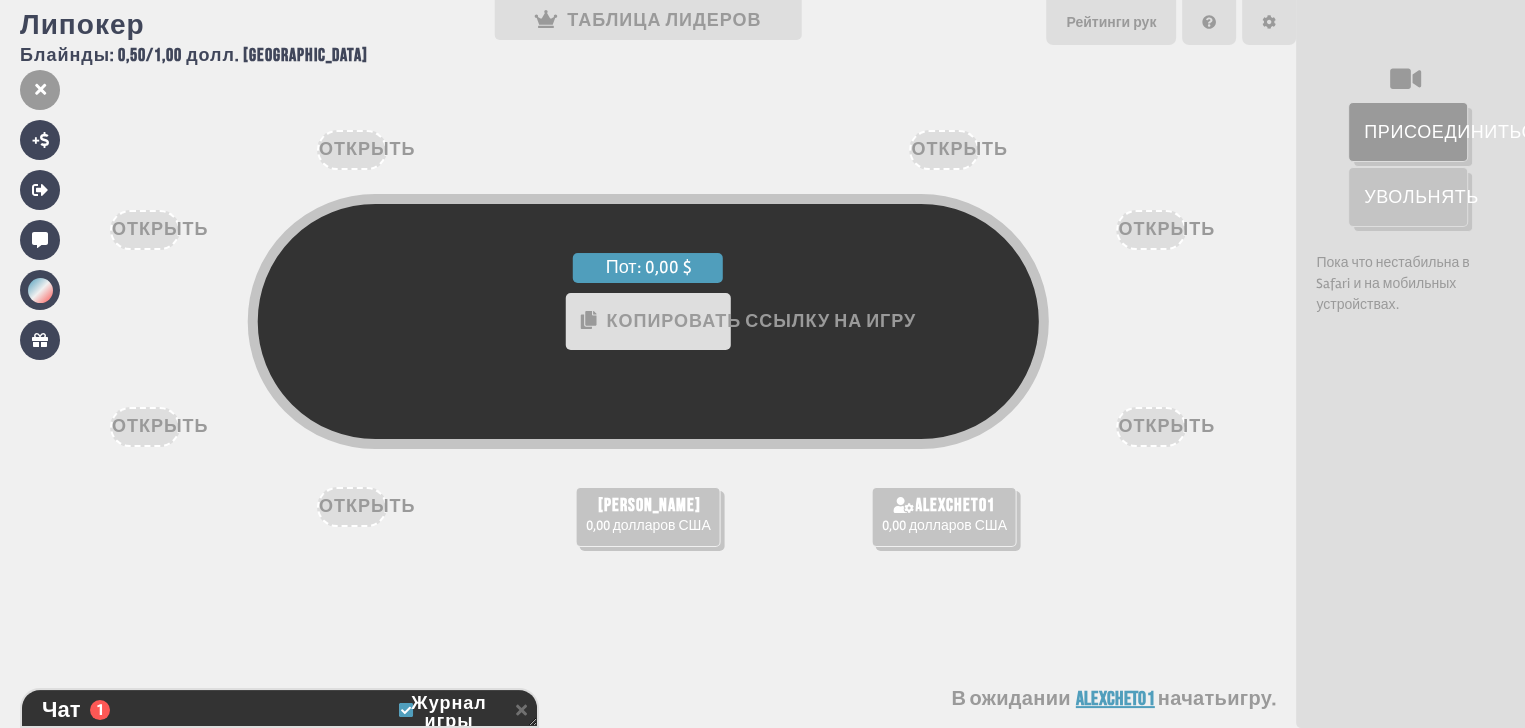 click on "0,00 долларов США" at bounding box center (648, 525) 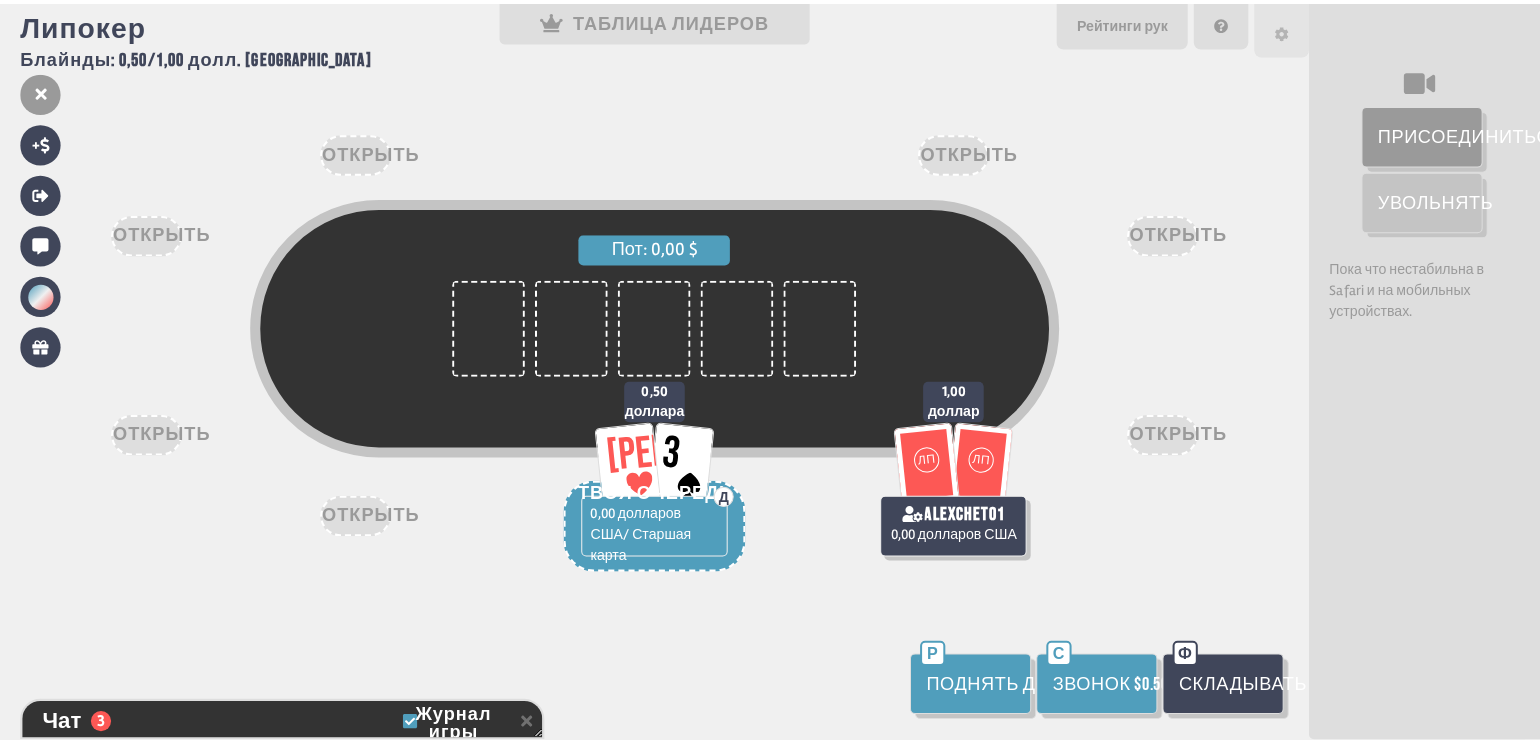 scroll, scrollTop: 98, scrollLeft: 0, axis: vertical 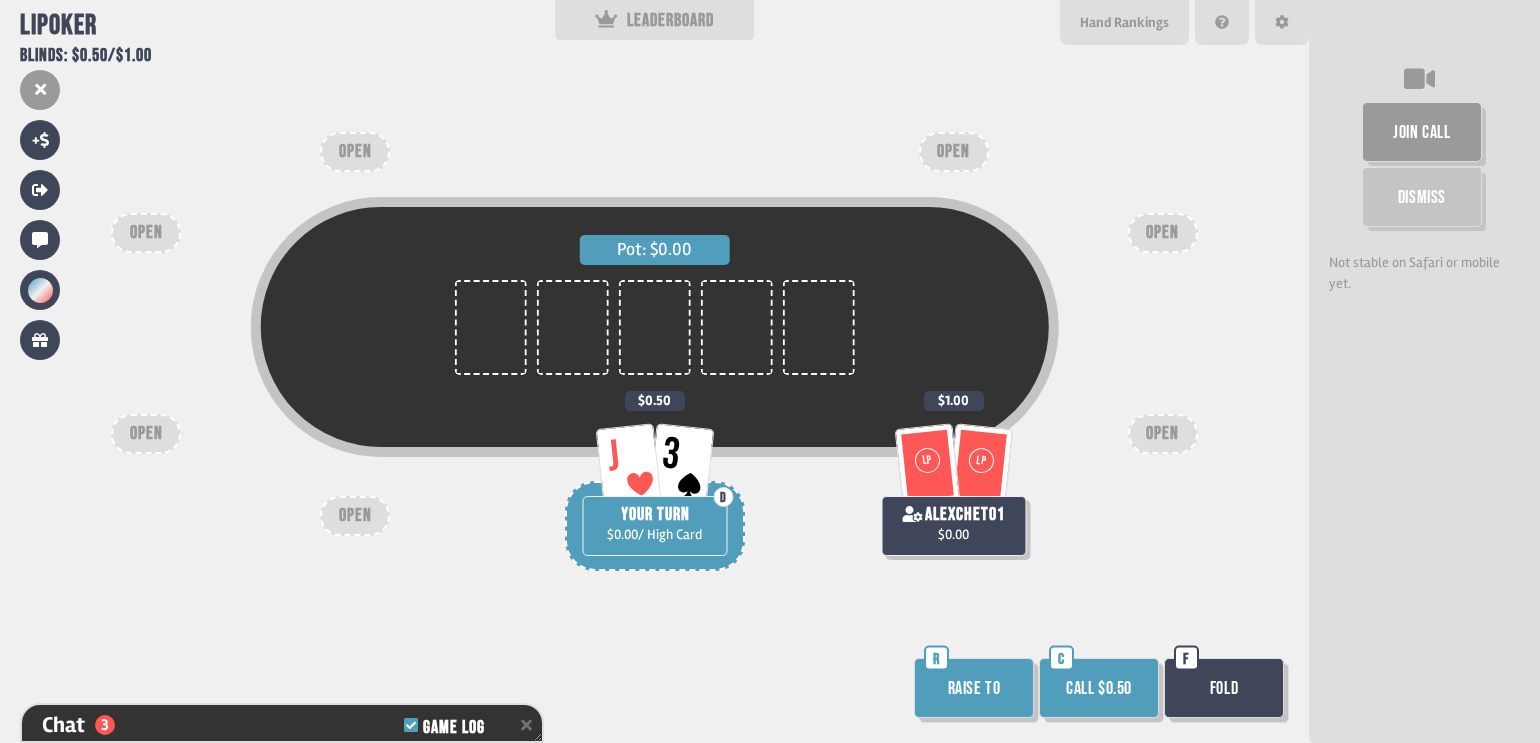 click on "Pot: $0.00   J 3 D YOUR TURN $0.00   / High Card $0.50  LP LP alexchet01 $0.00  $1.00  OPEN OPEN OPEN OPEN OPEN OPEN OPEN Raise to R Call $0.50 C Fold F" at bounding box center [654, 371] 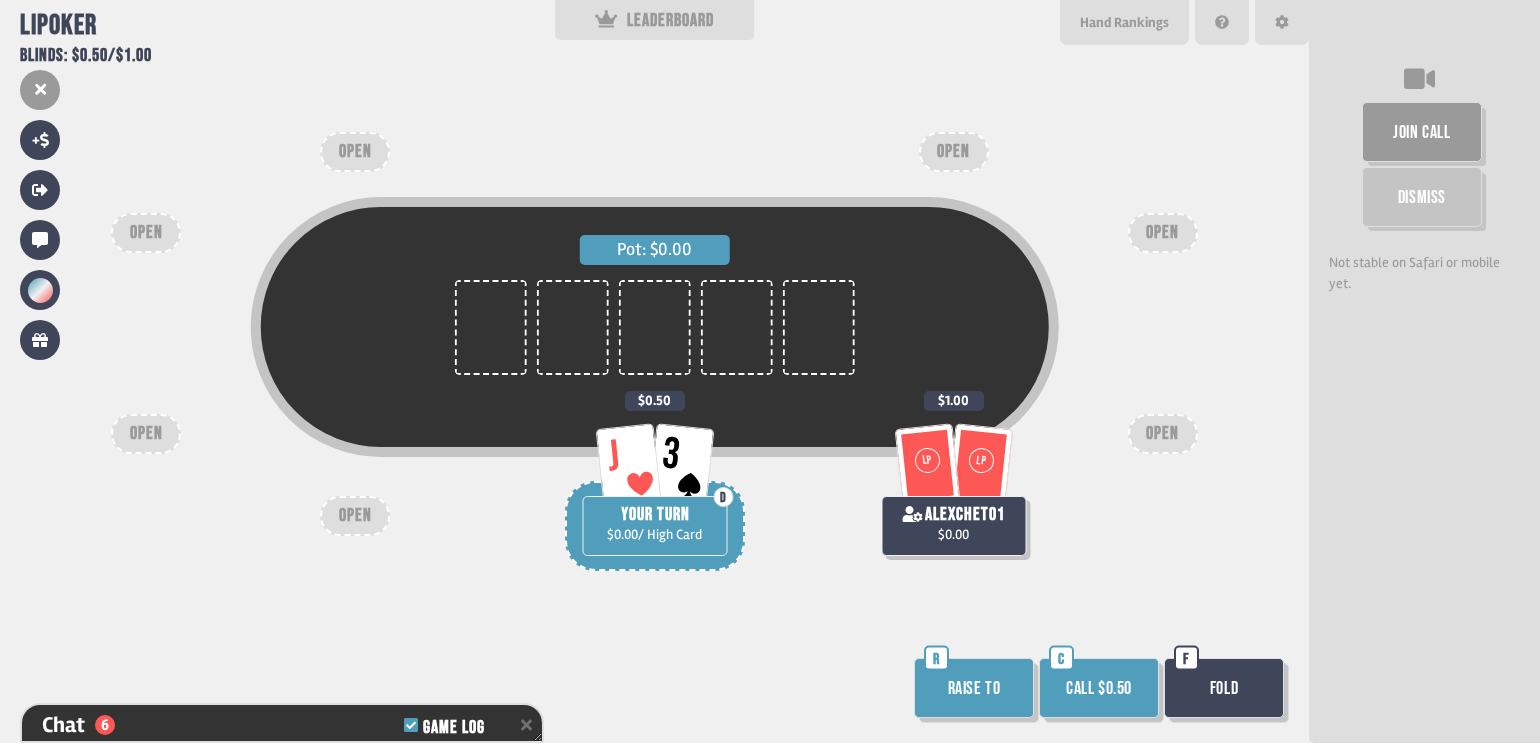 scroll, scrollTop: 100, scrollLeft: 0, axis: vertical 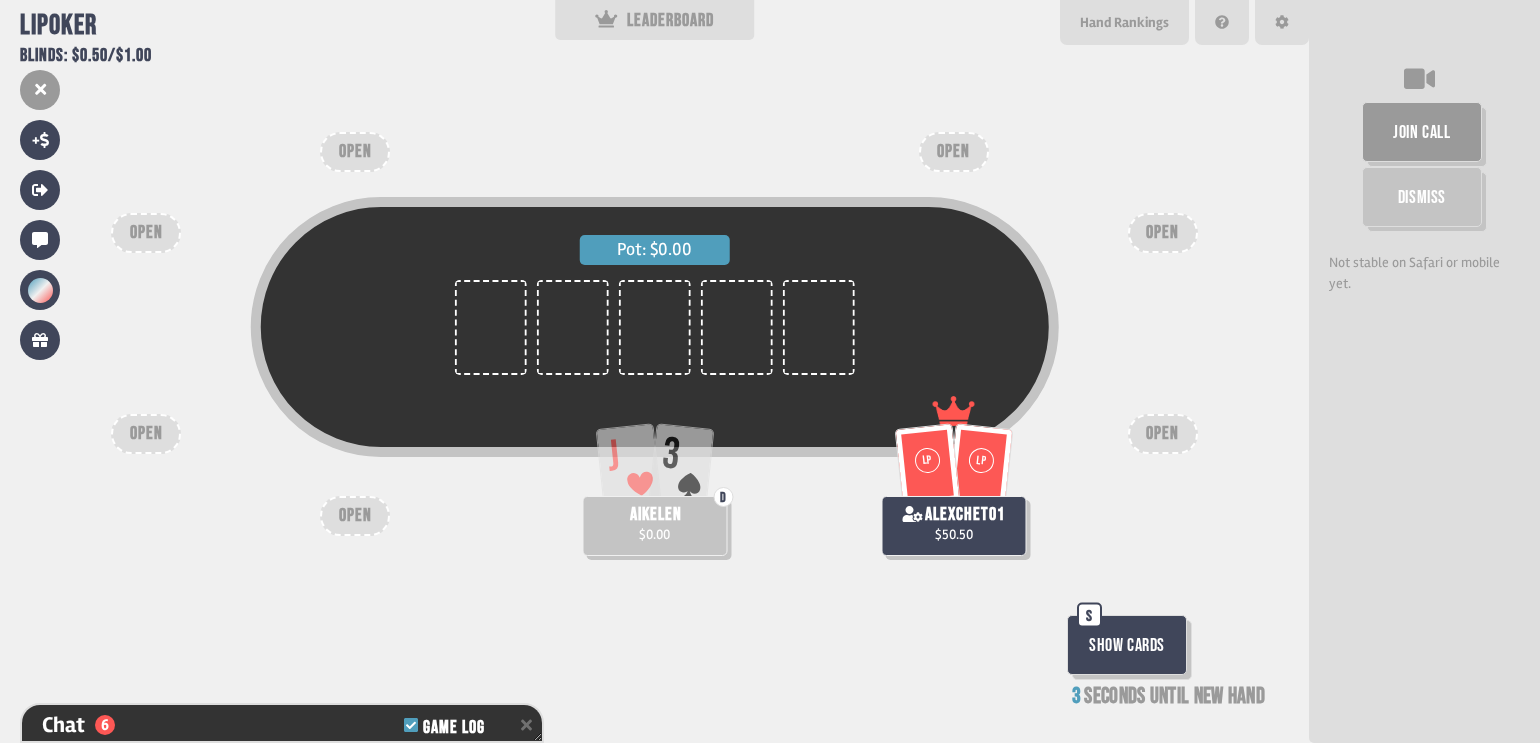 click on "OPEN" at bounding box center (355, 516) 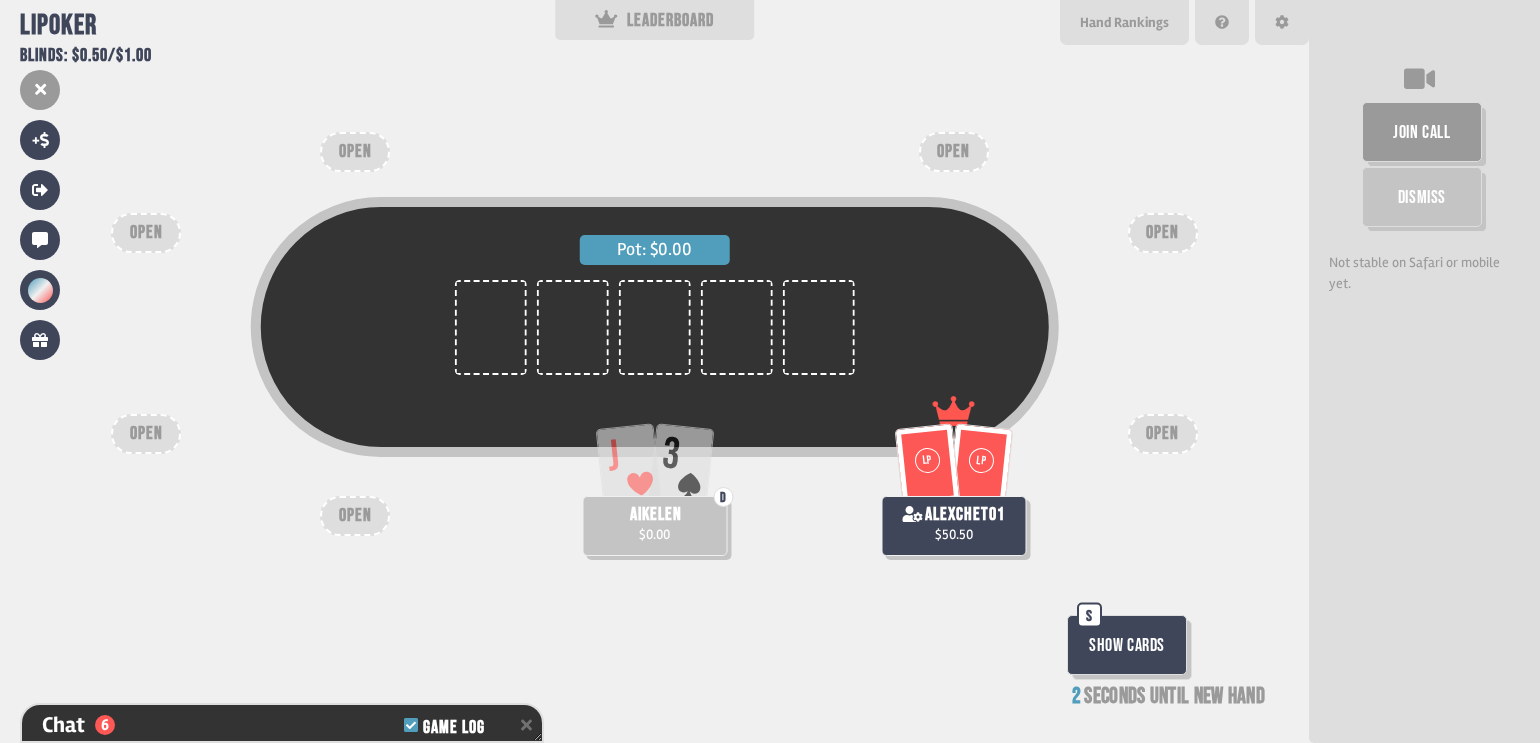 drag, startPoint x: 343, startPoint y: 509, endPoint x: 407, endPoint y: 539, distance: 70.68239 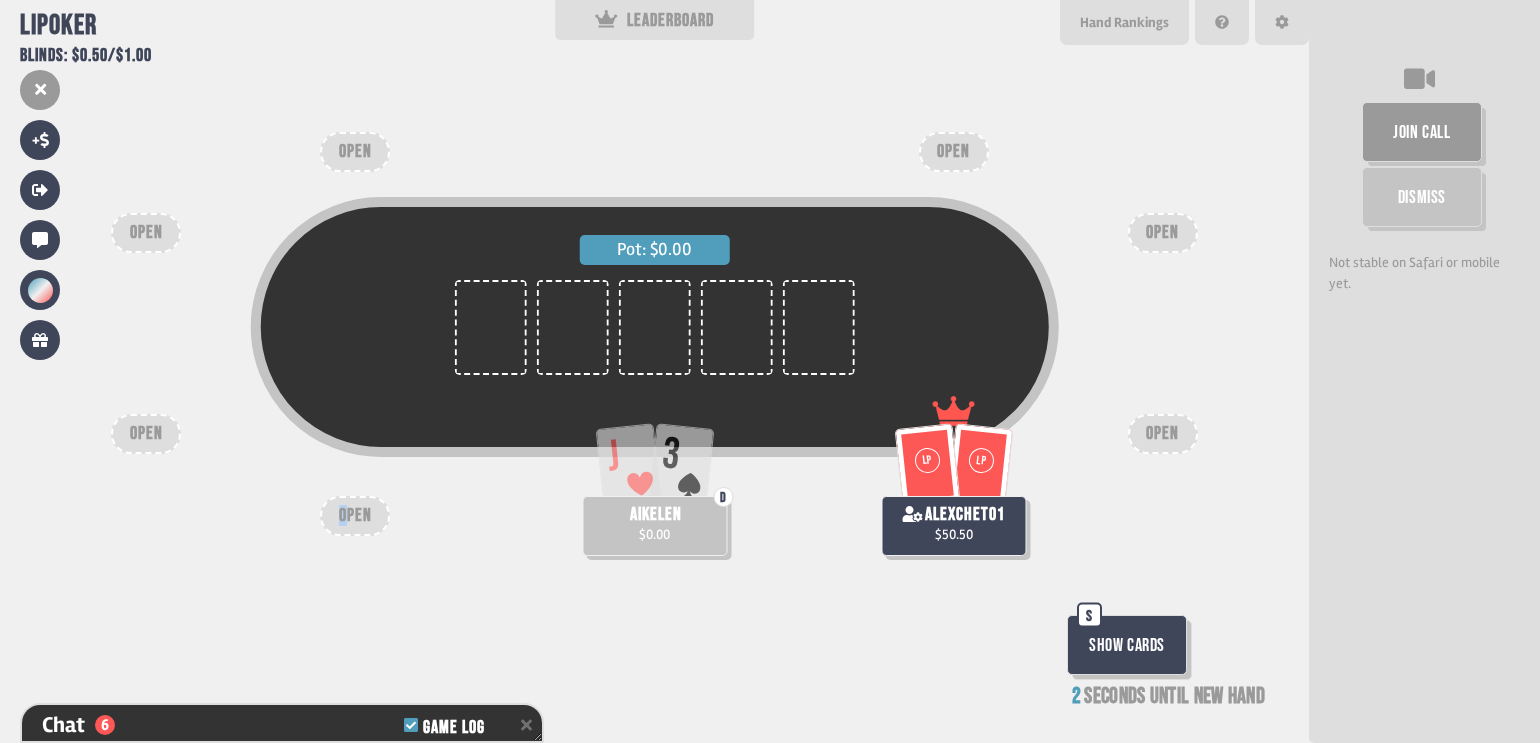 click on "OPEN" at bounding box center (355, 516) 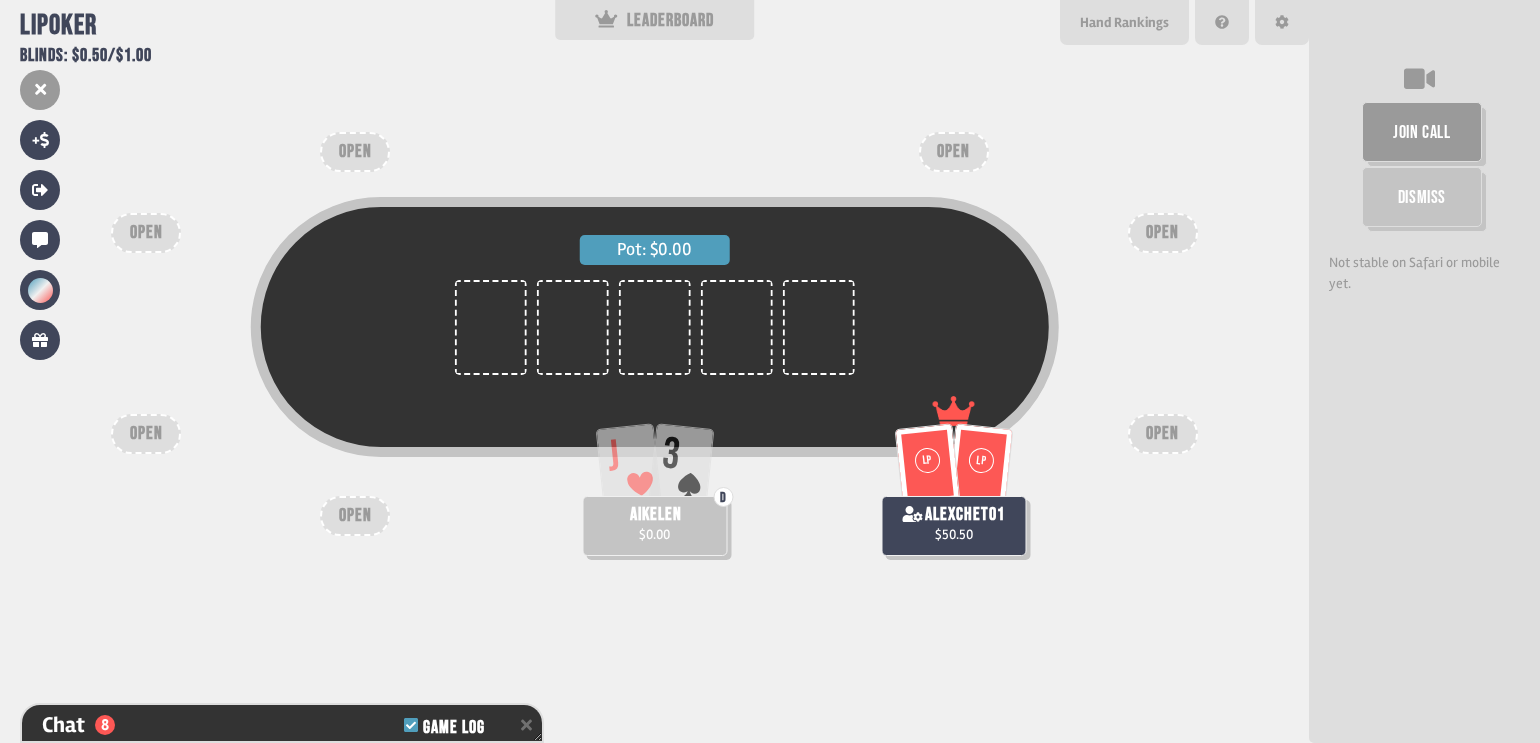 click on "OPEN" at bounding box center [1163, 434] 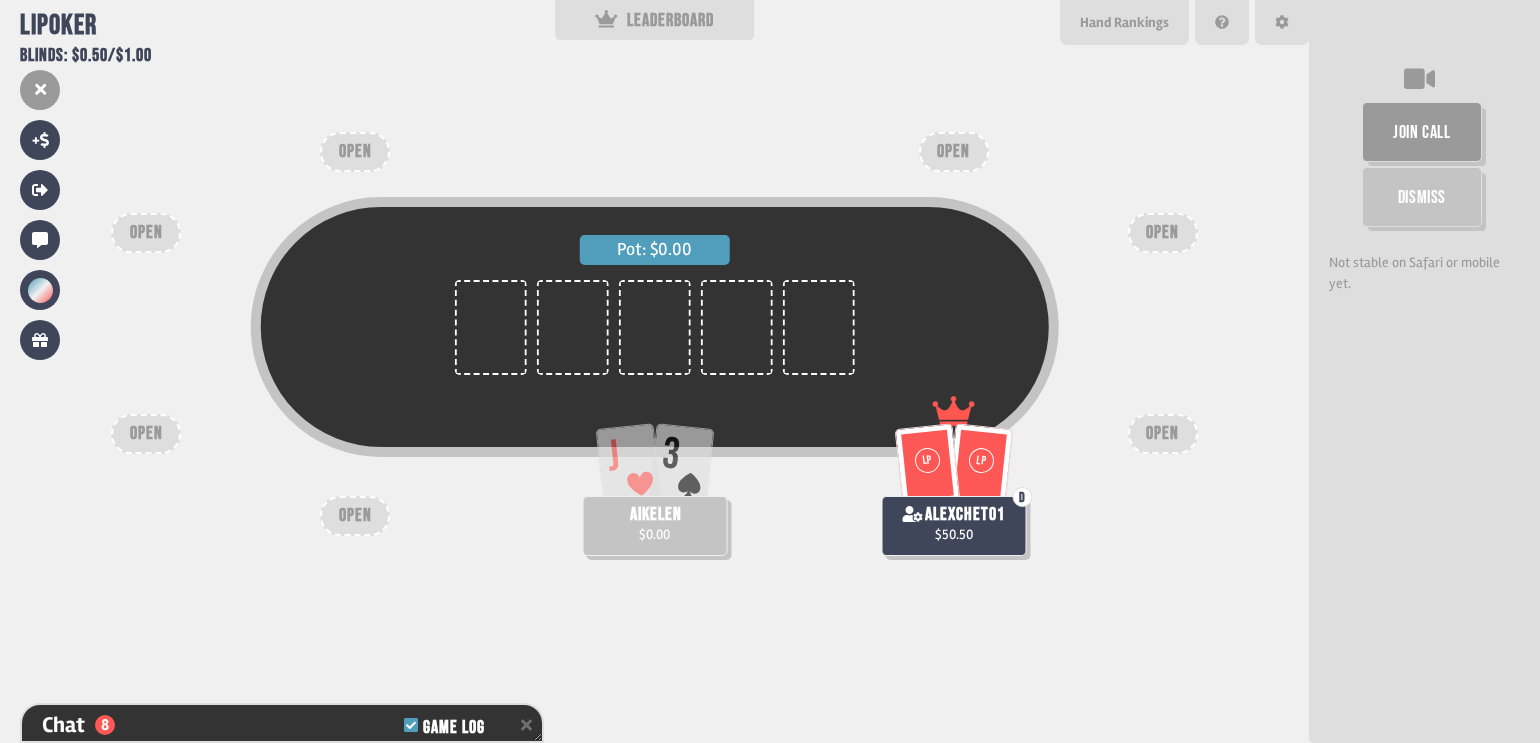 click on "OPEN" at bounding box center (1163, 233) 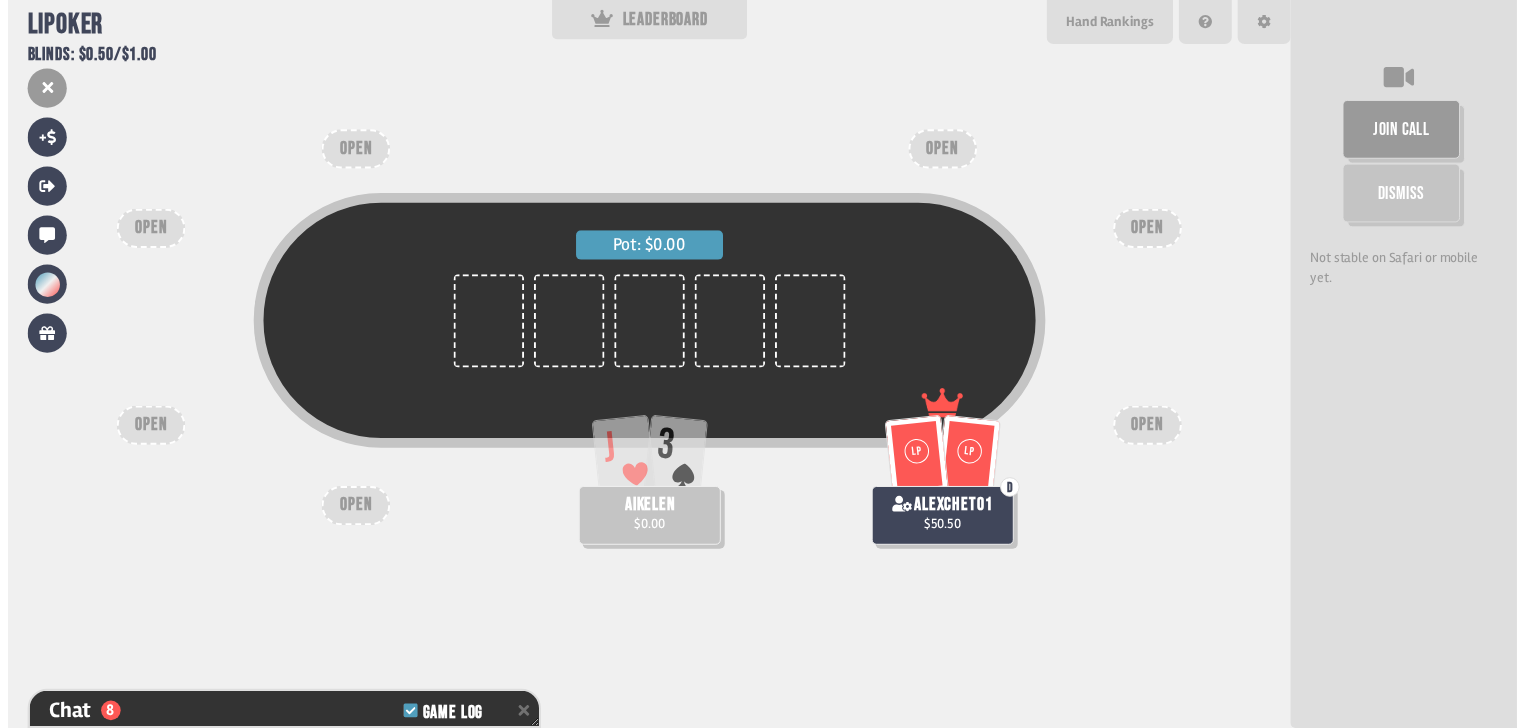 scroll, scrollTop: 98, scrollLeft: 0, axis: vertical 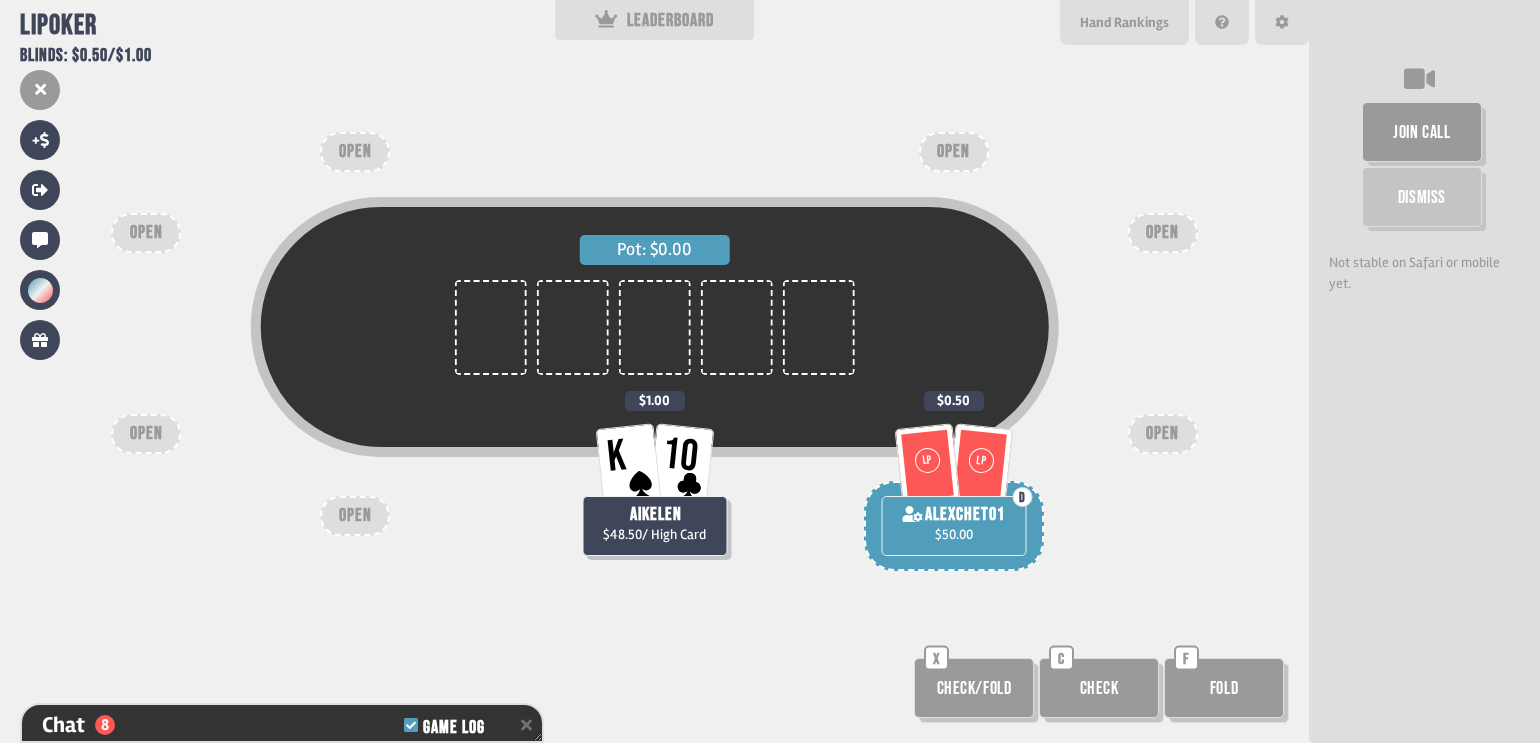 click on "OPEN" at bounding box center (1163, 233) 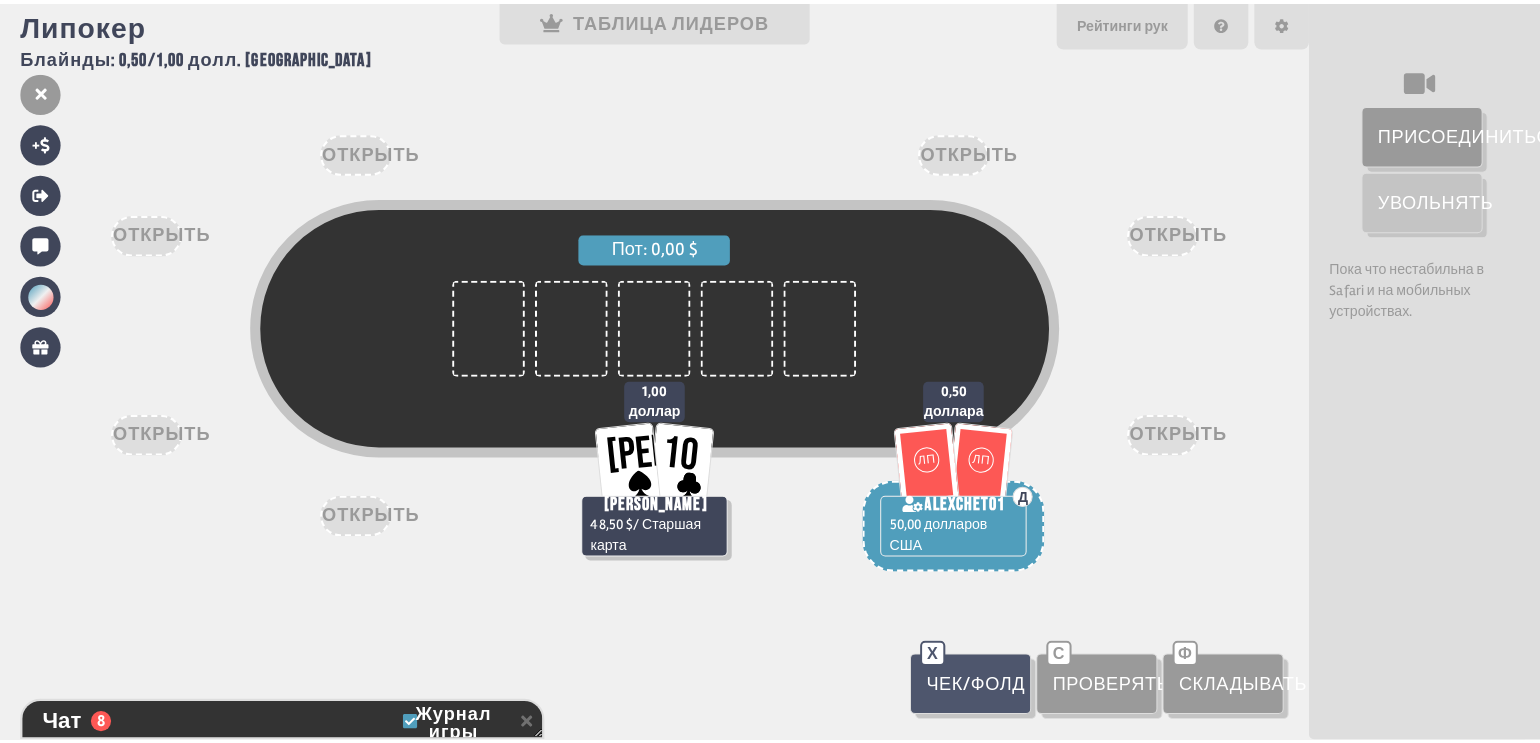 scroll, scrollTop: 98, scrollLeft: 0, axis: vertical 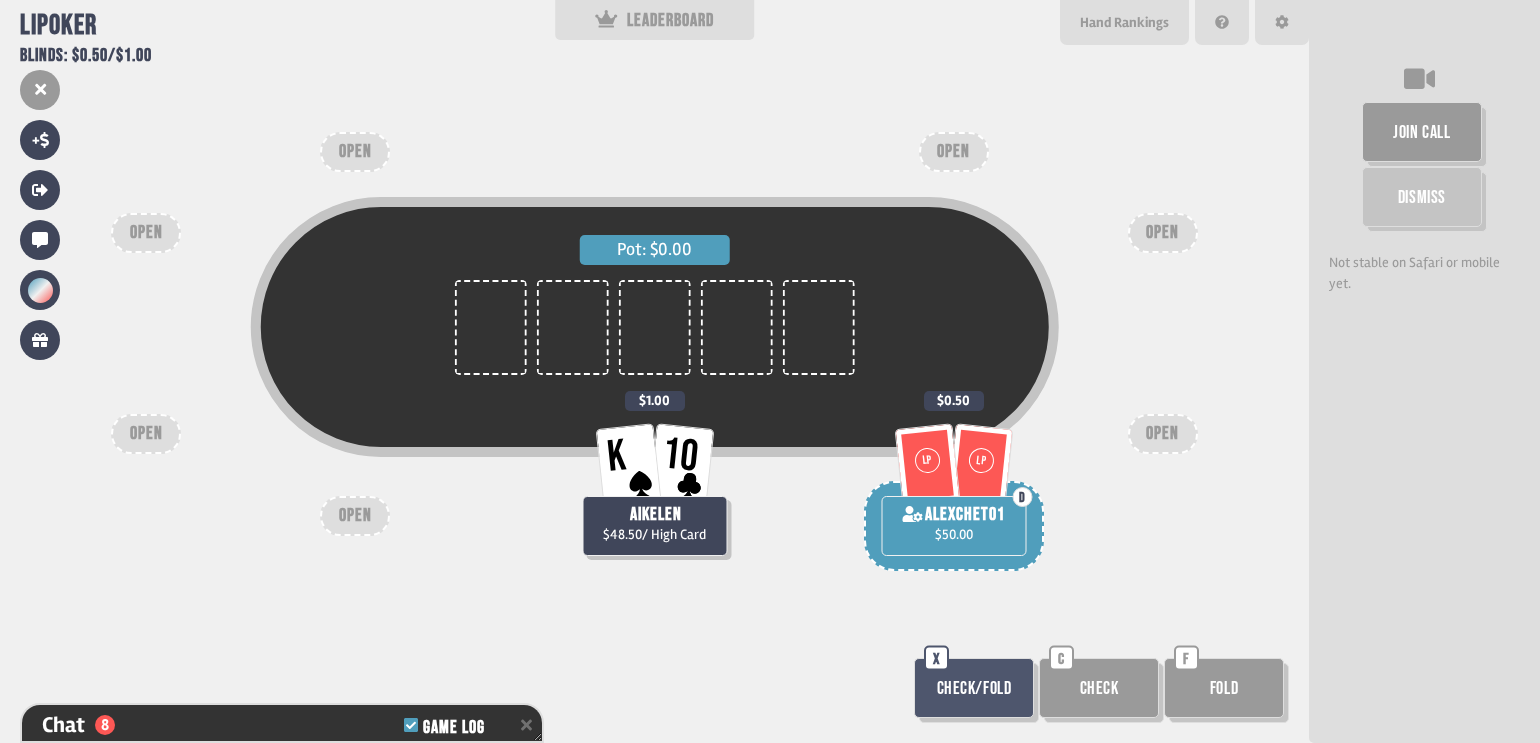 click on "Pot: $0.00   K 10 aikelen $48.50   / High Card $1.00  LP LP D alexchet01 $50.00  $0.50  OPEN OPEN OPEN OPEN OPEN OPEN OPEN Check/Fold X Check C Fold F" at bounding box center [654, 371] 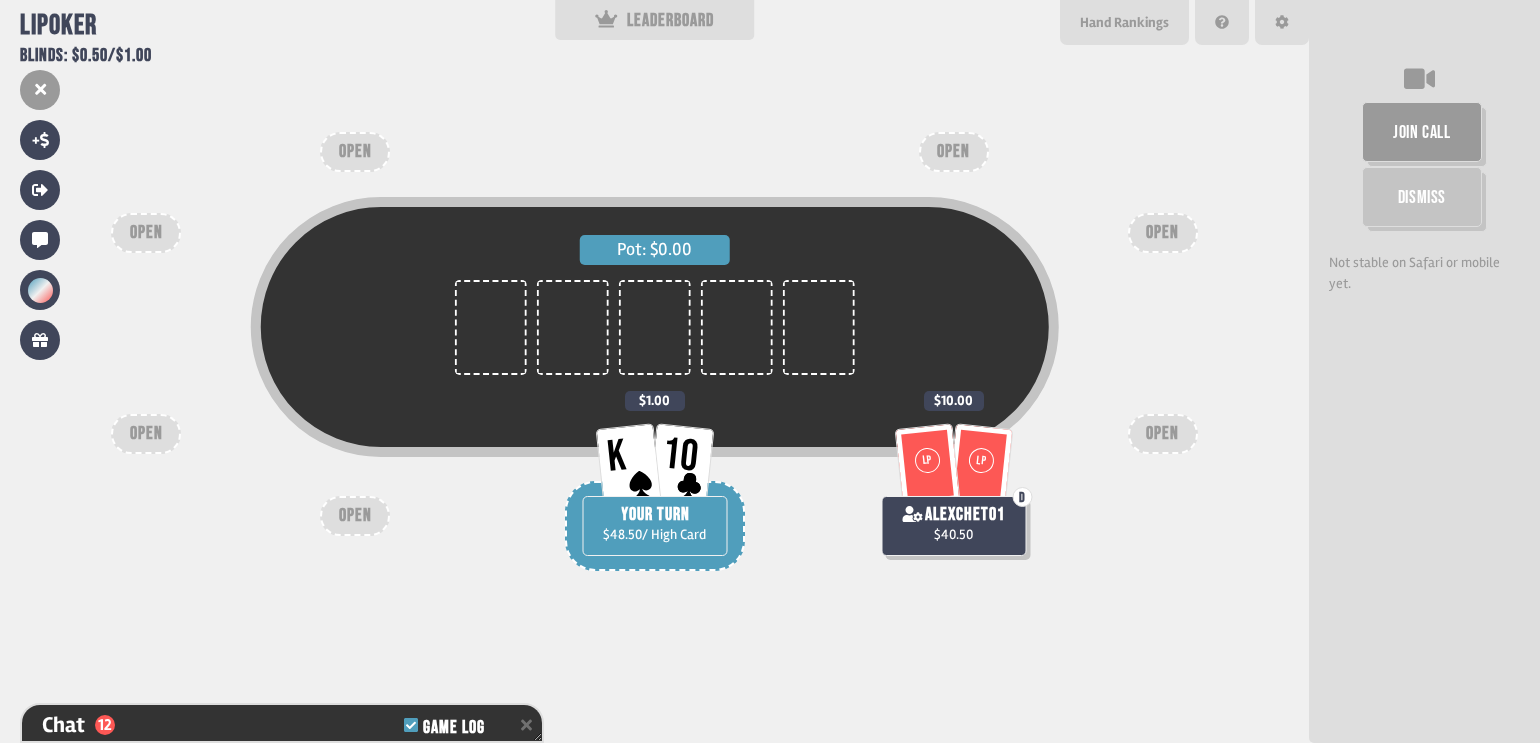 click on "YOUR TURN $48.50   / High Card" at bounding box center [654, 526] 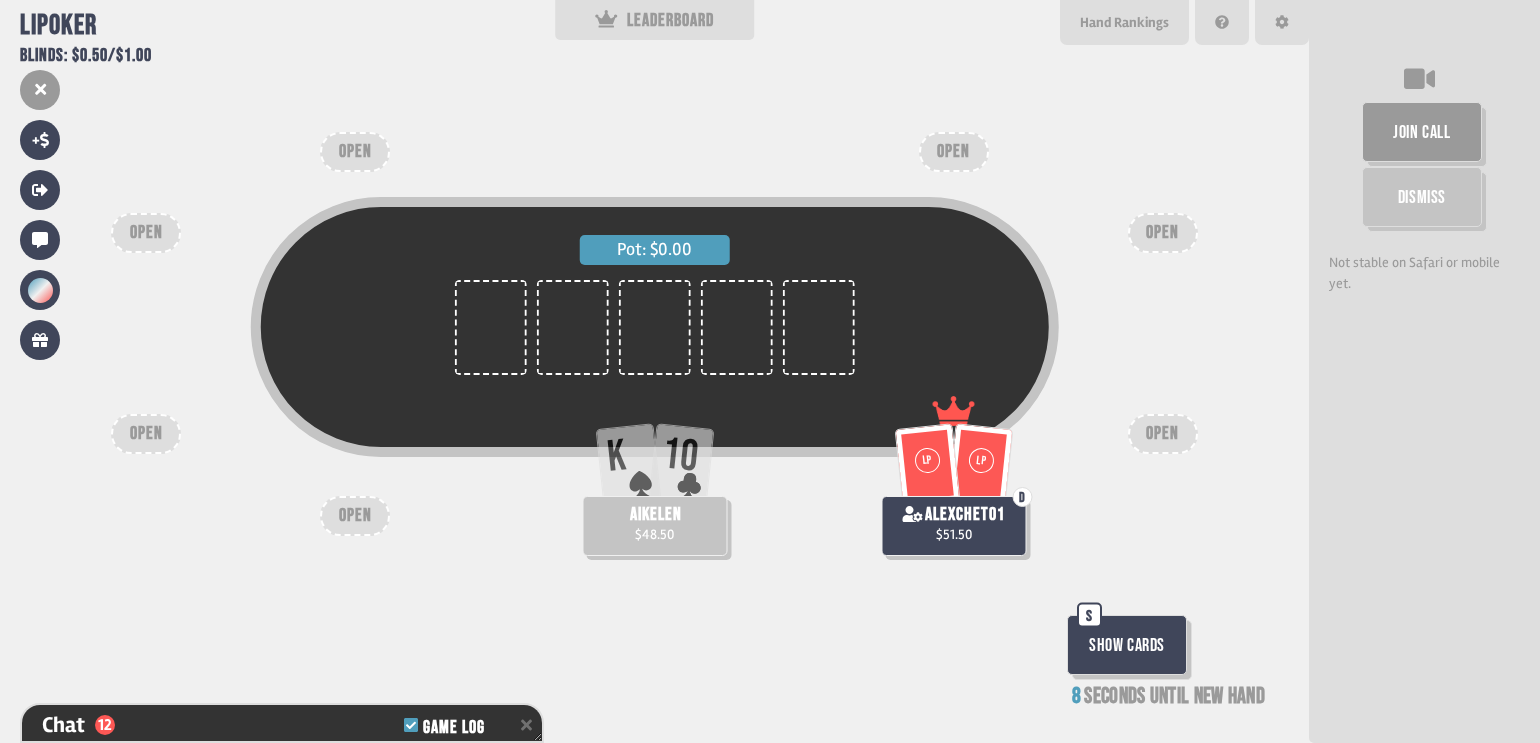 scroll, scrollTop: 100, scrollLeft: 0, axis: vertical 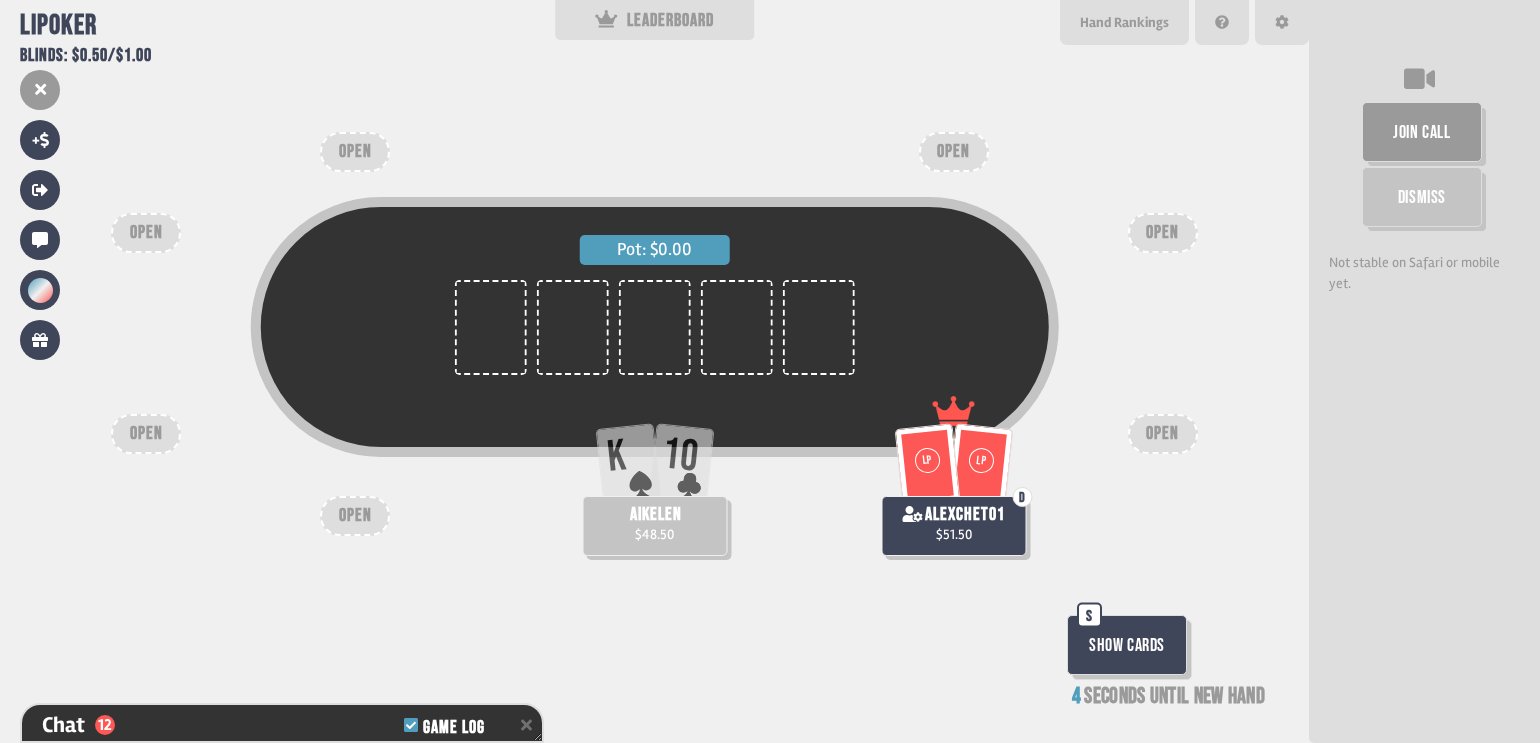 click on "Show Cards" at bounding box center (1127, 645) 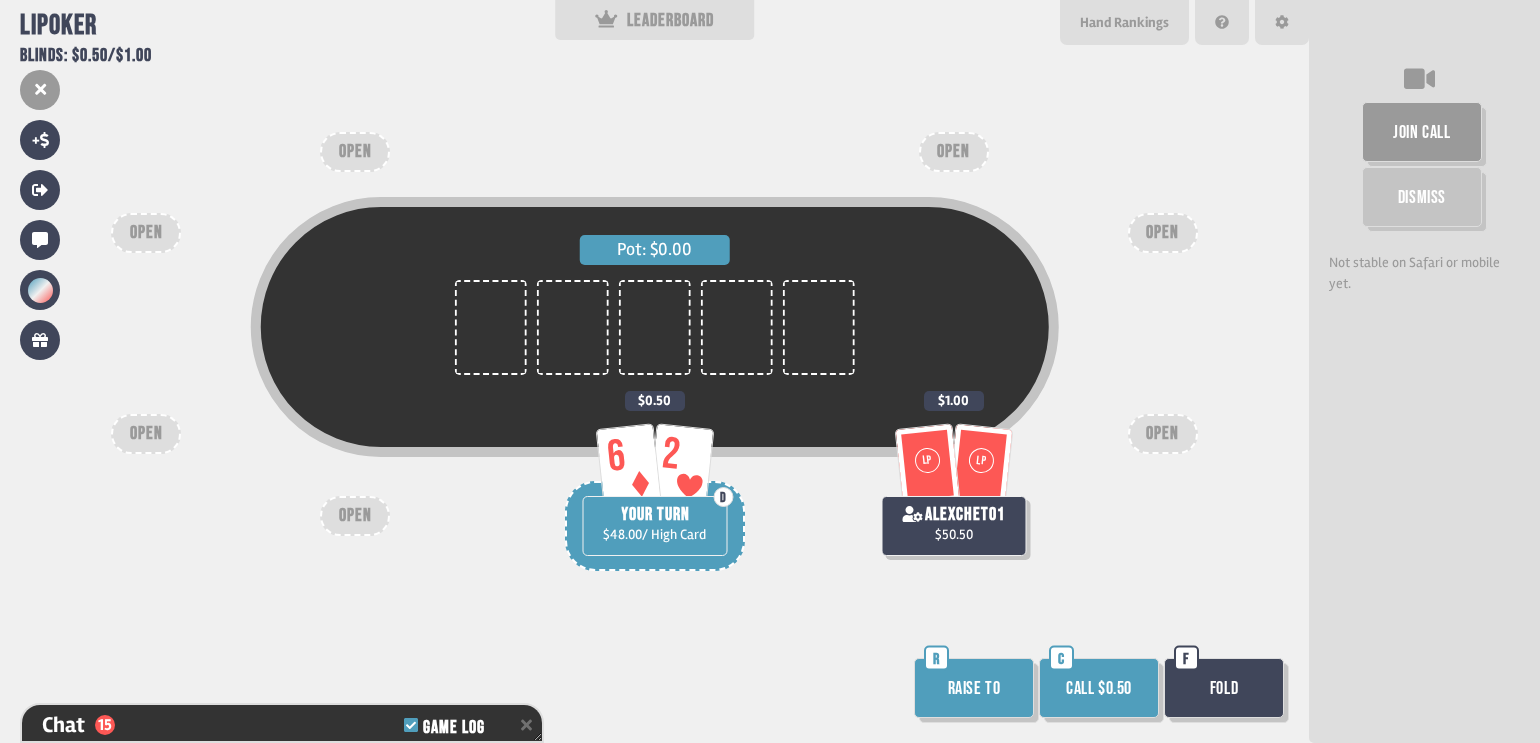 scroll, scrollTop: 98, scrollLeft: 0, axis: vertical 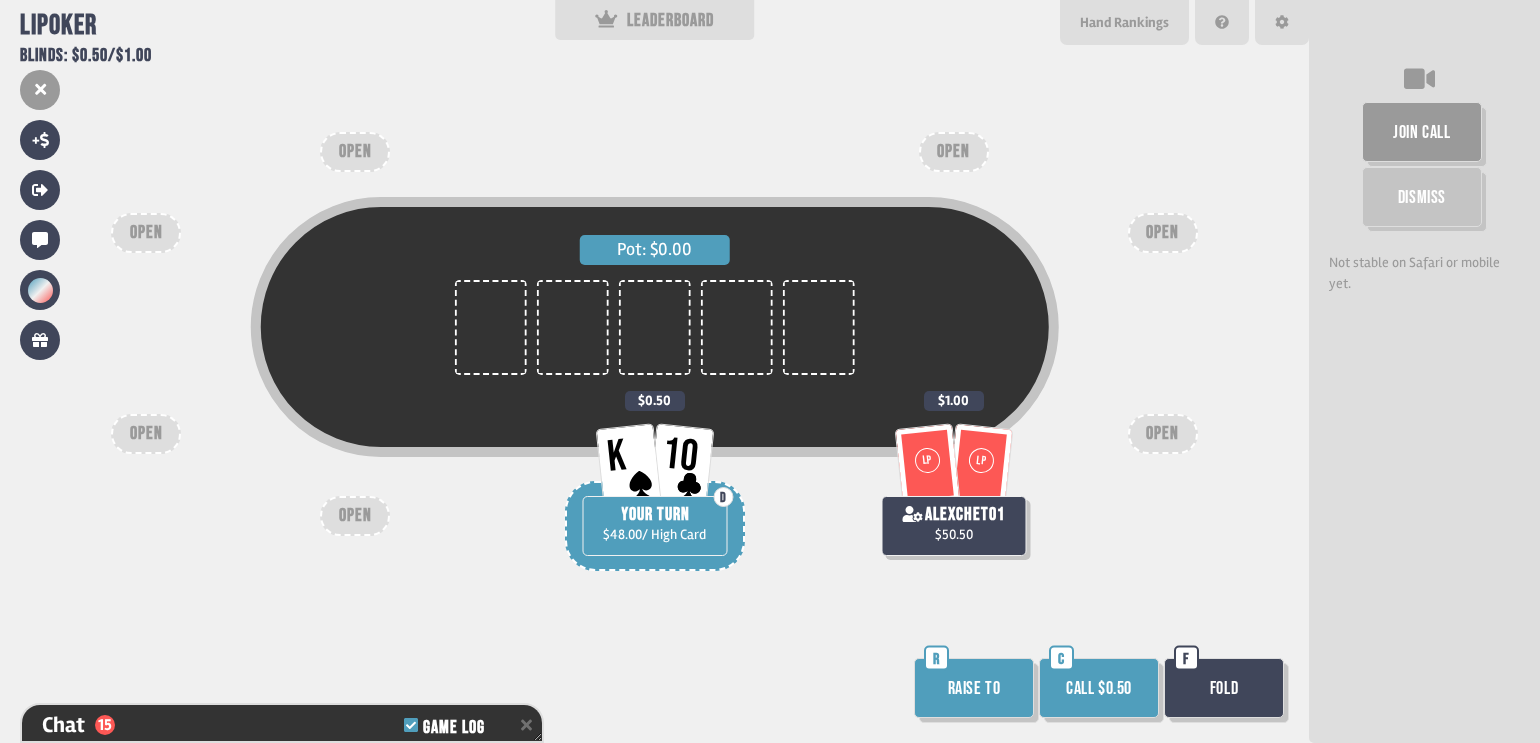 click on "Call $0.50" at bounding box center (1099, 688) 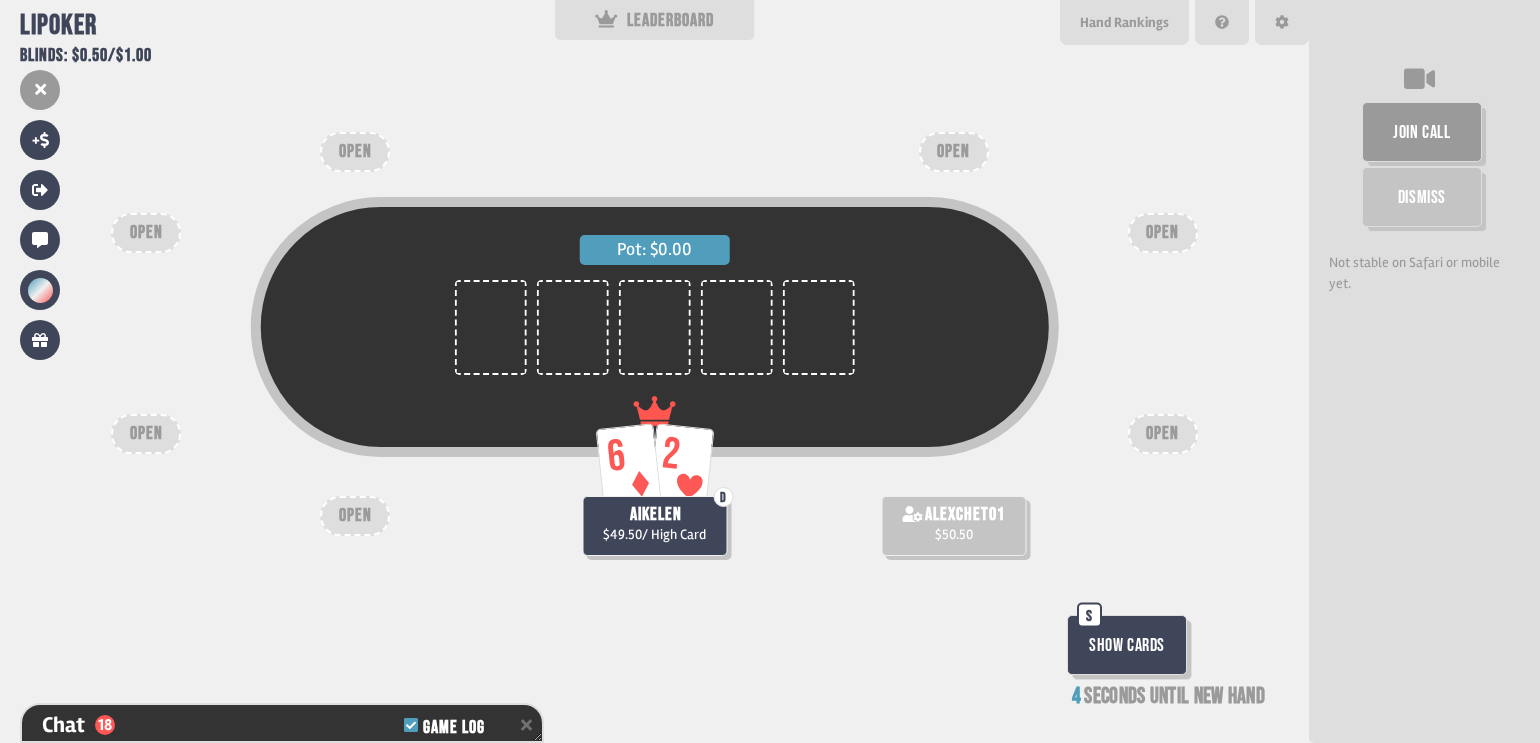 click on "Show Cards" at bounding box center (1127, 645) 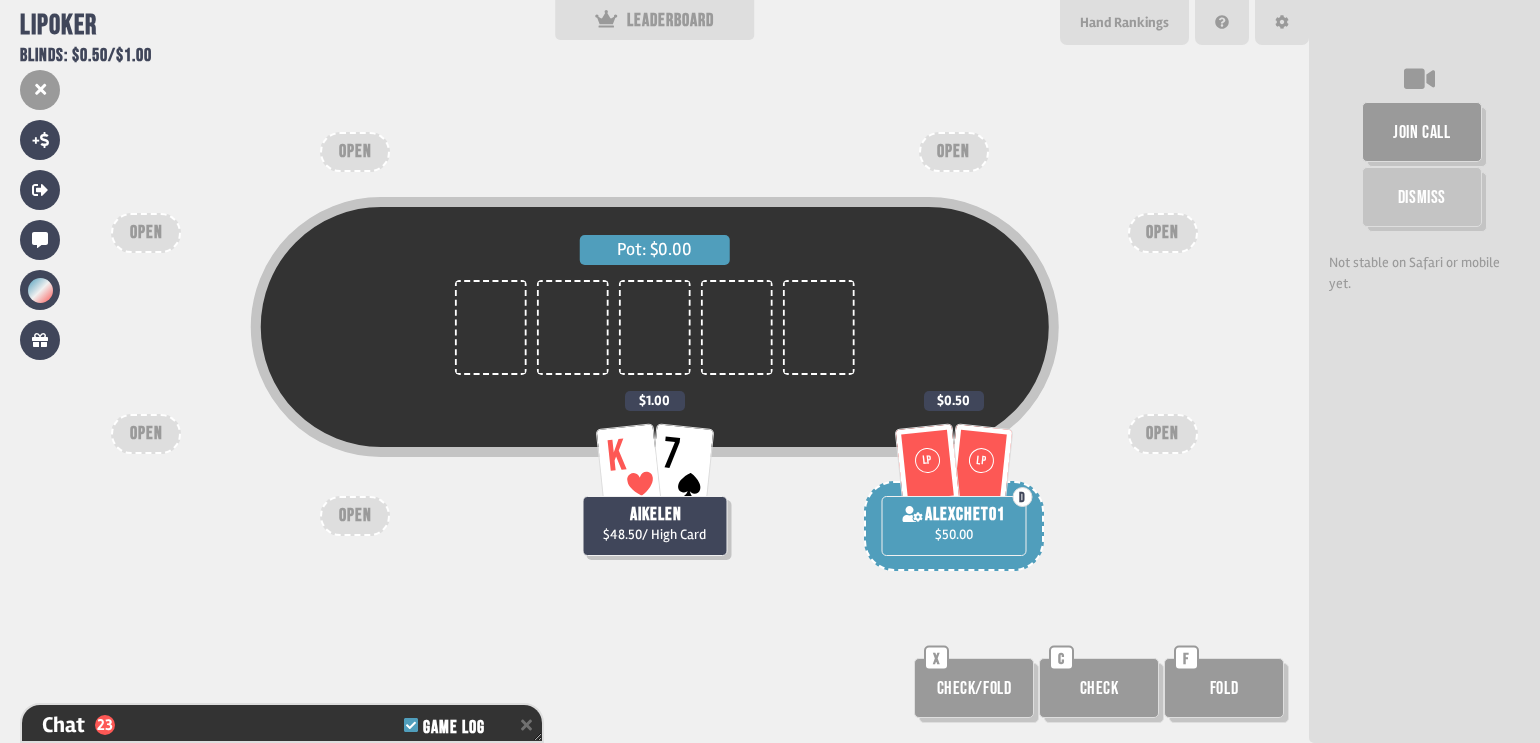 click on "OPEN" at bounding box center (1163, 233) 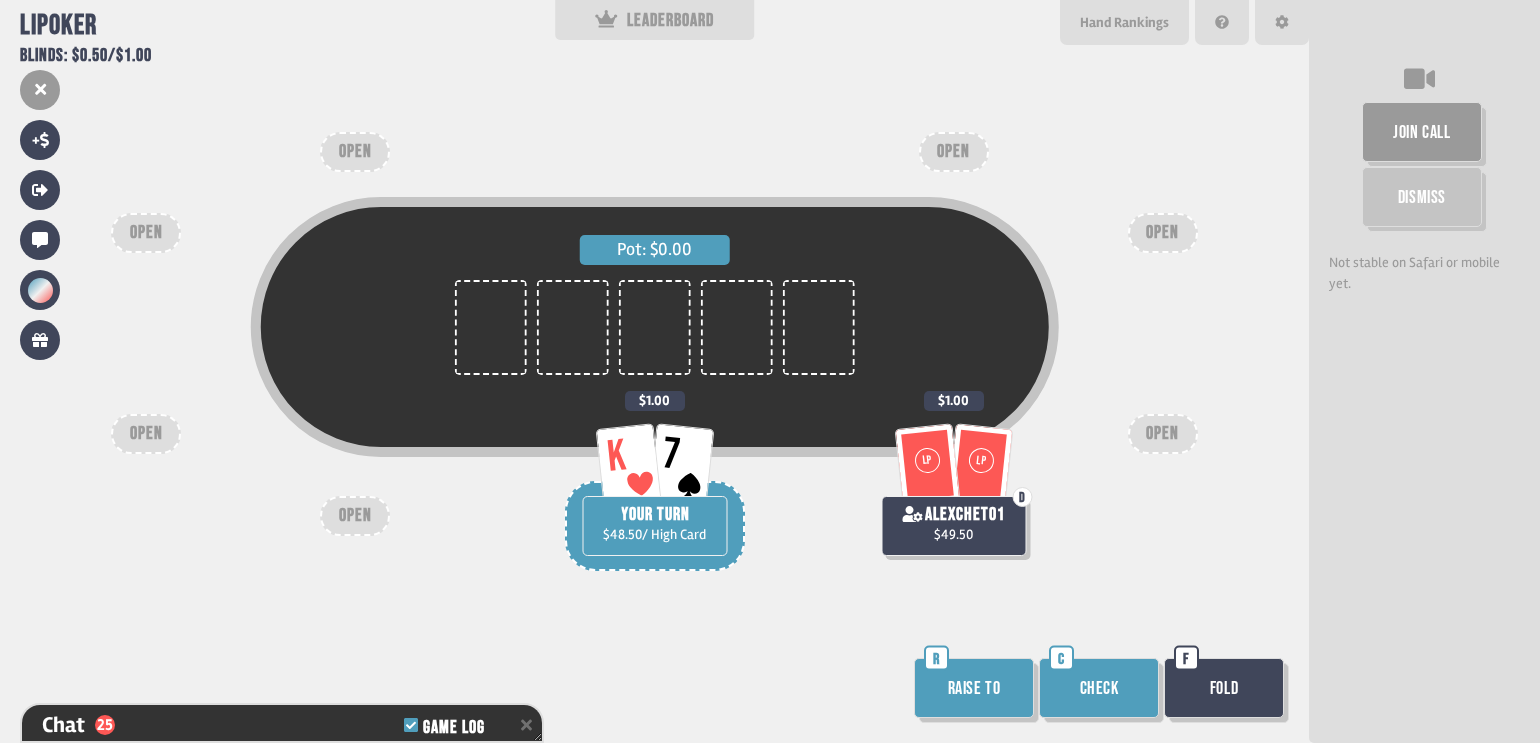 click on "Fold" at bounding box center [1224, 688] 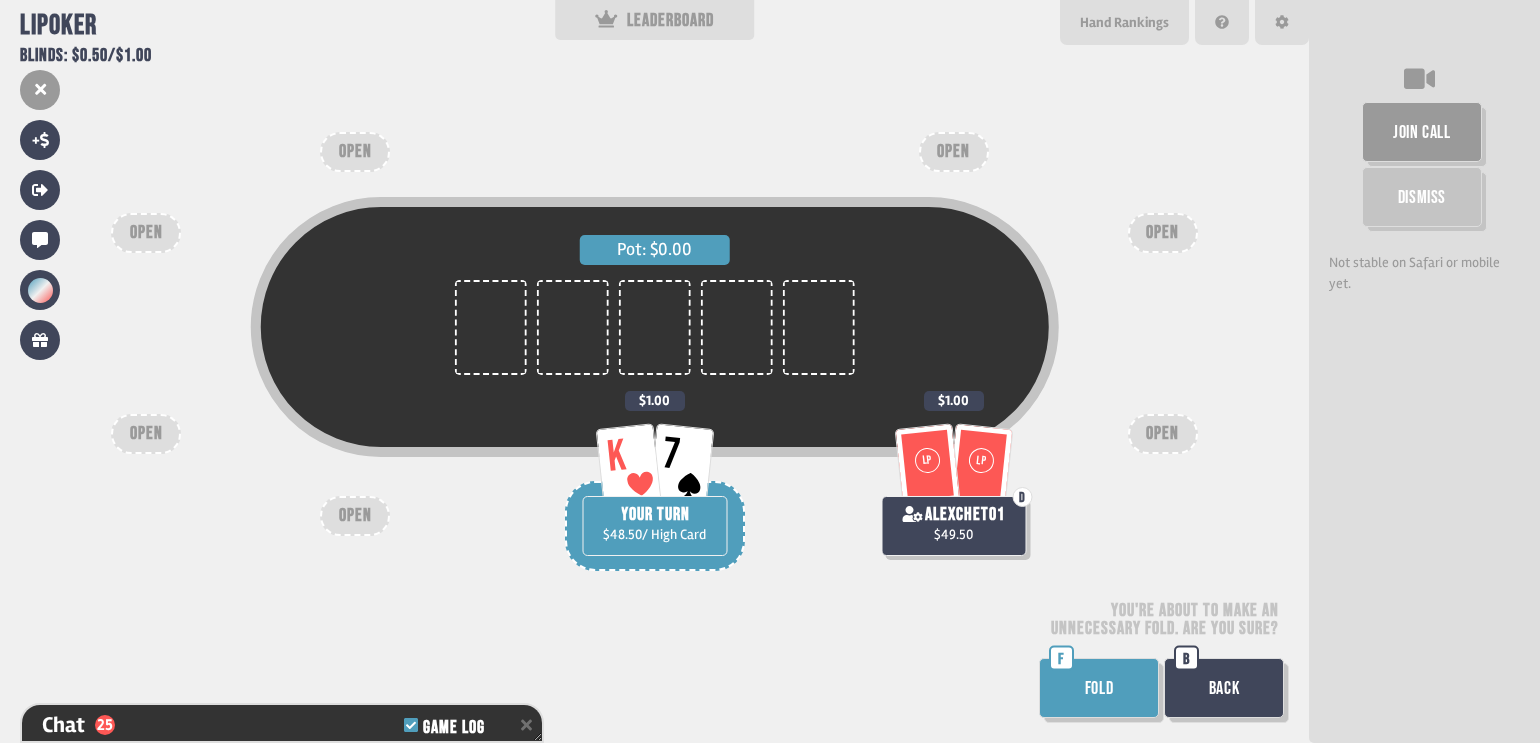 click on "Back" at bounding box center (1224, 688) 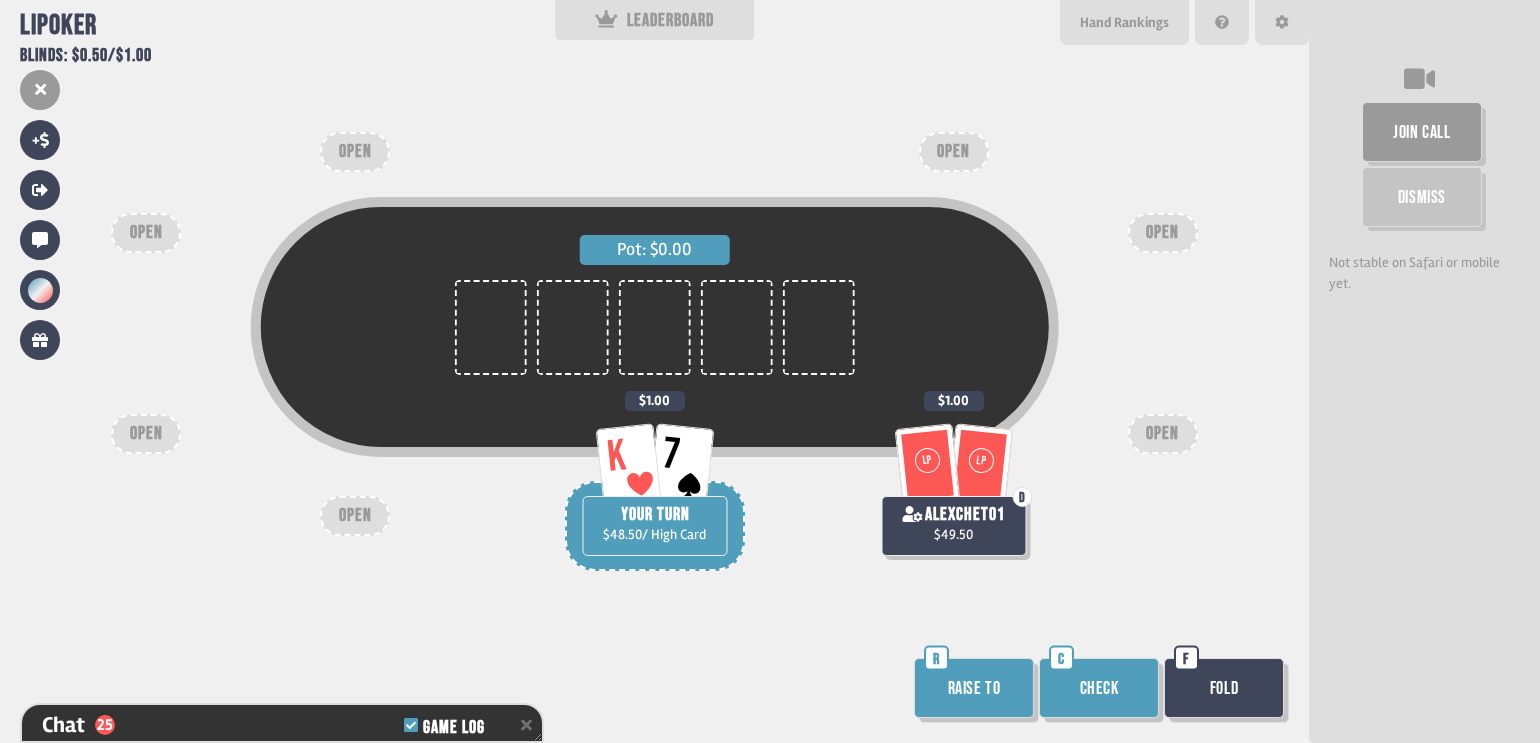click on "Fold" at bounding box center [1224, 688] 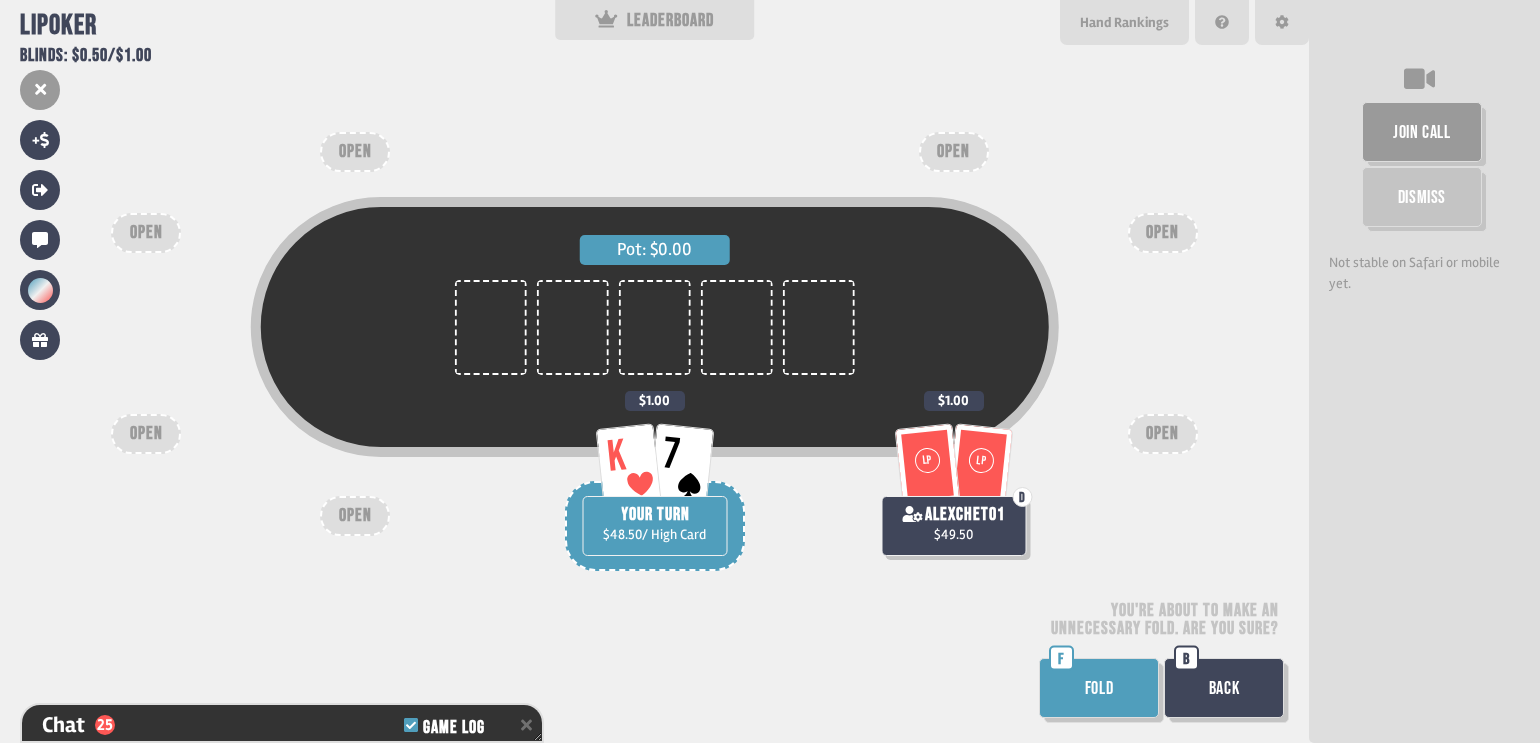click on "FOLD" at bounding box center (1099, 688) 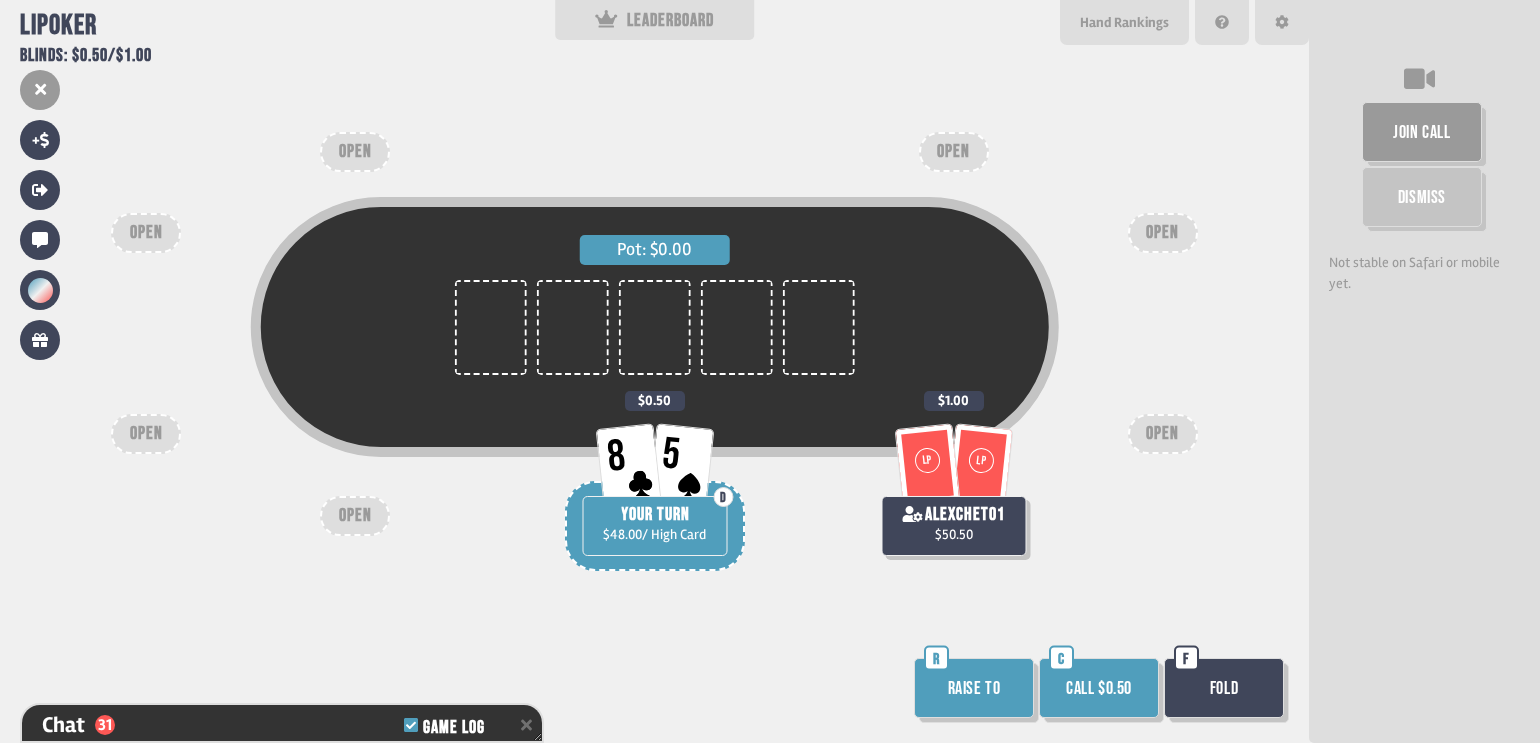 scroll, scrollTop: 98, scrollLeft: 0, axis: vertical 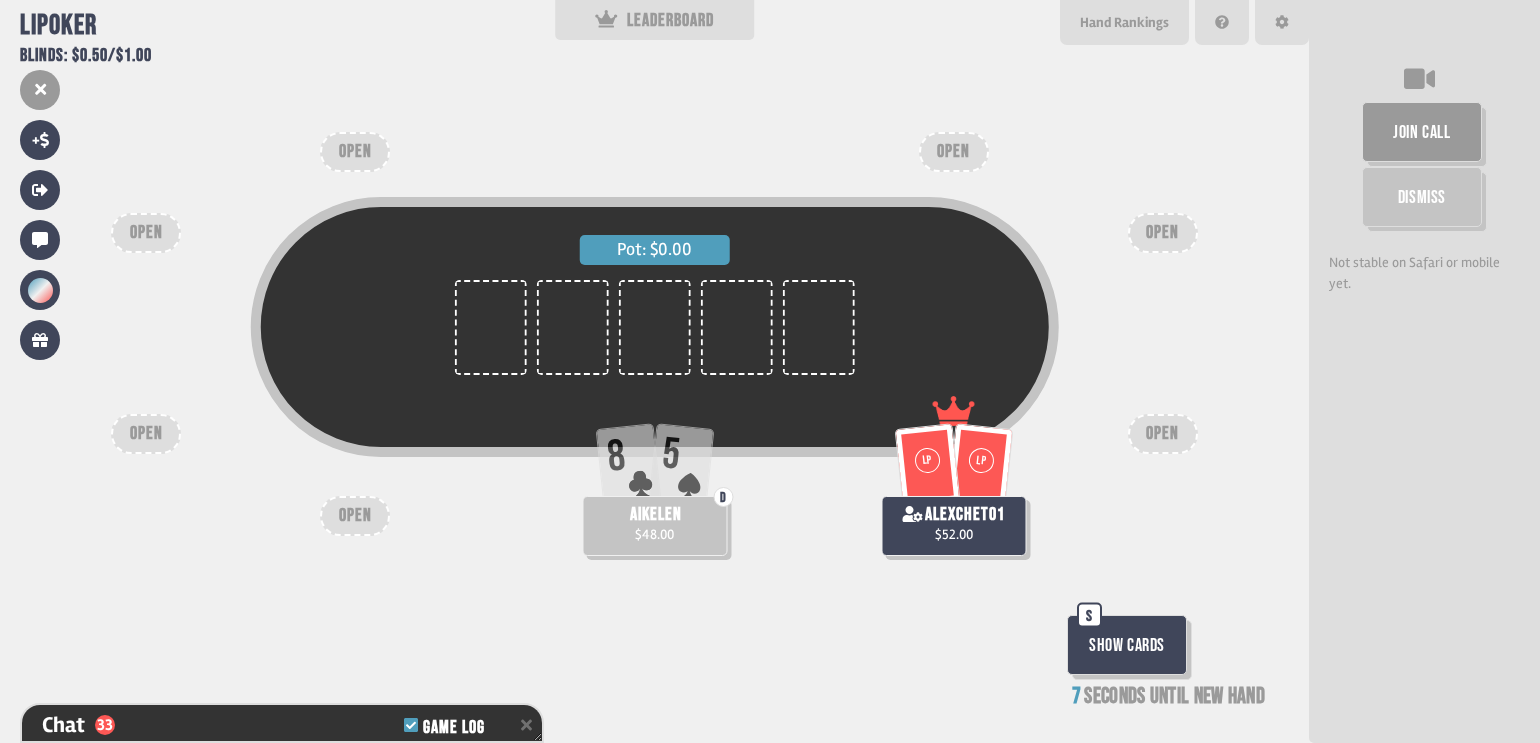click on "Show Cards" at bounding box center [1127, 645] 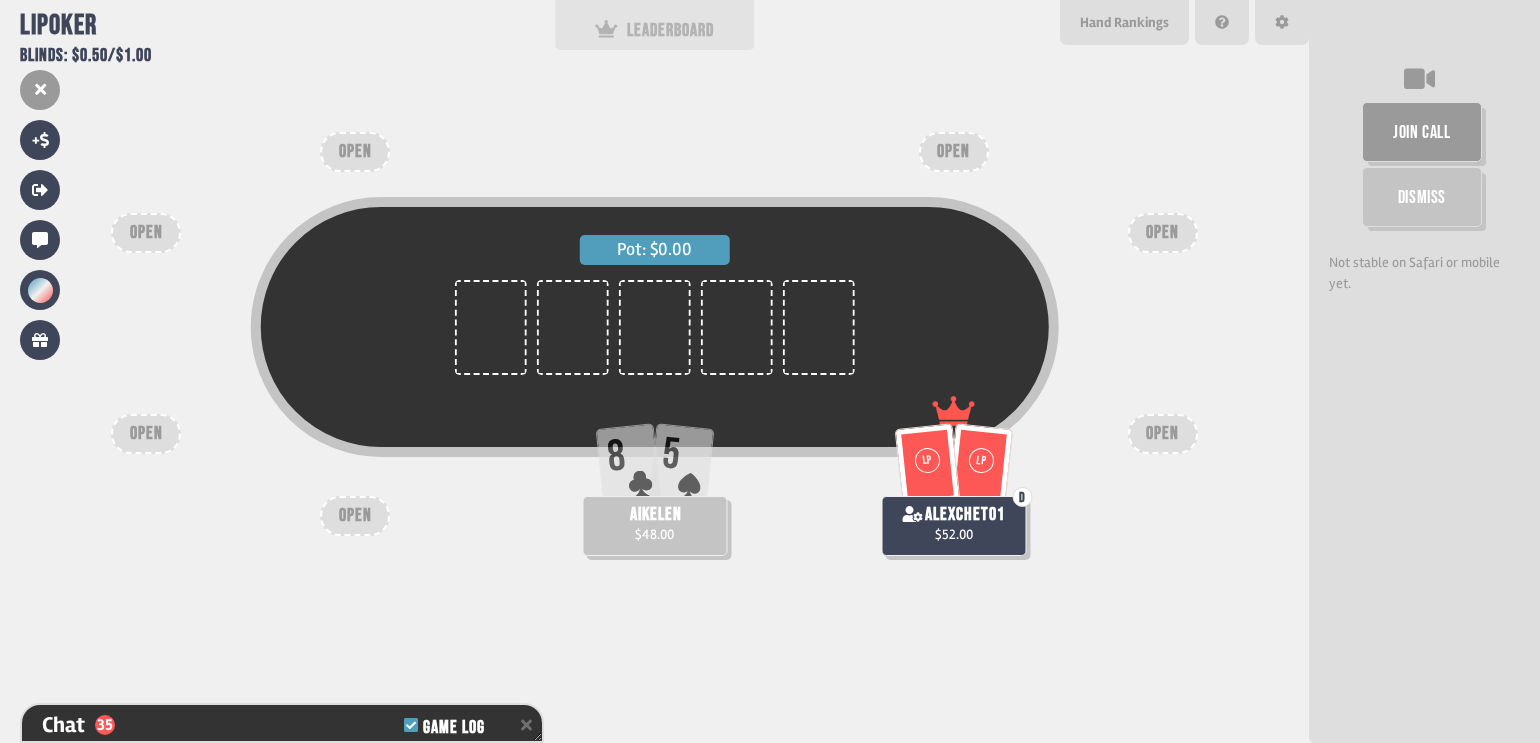 scroll, scrollTop: 98, scrollLeft: 0, axis: vertical 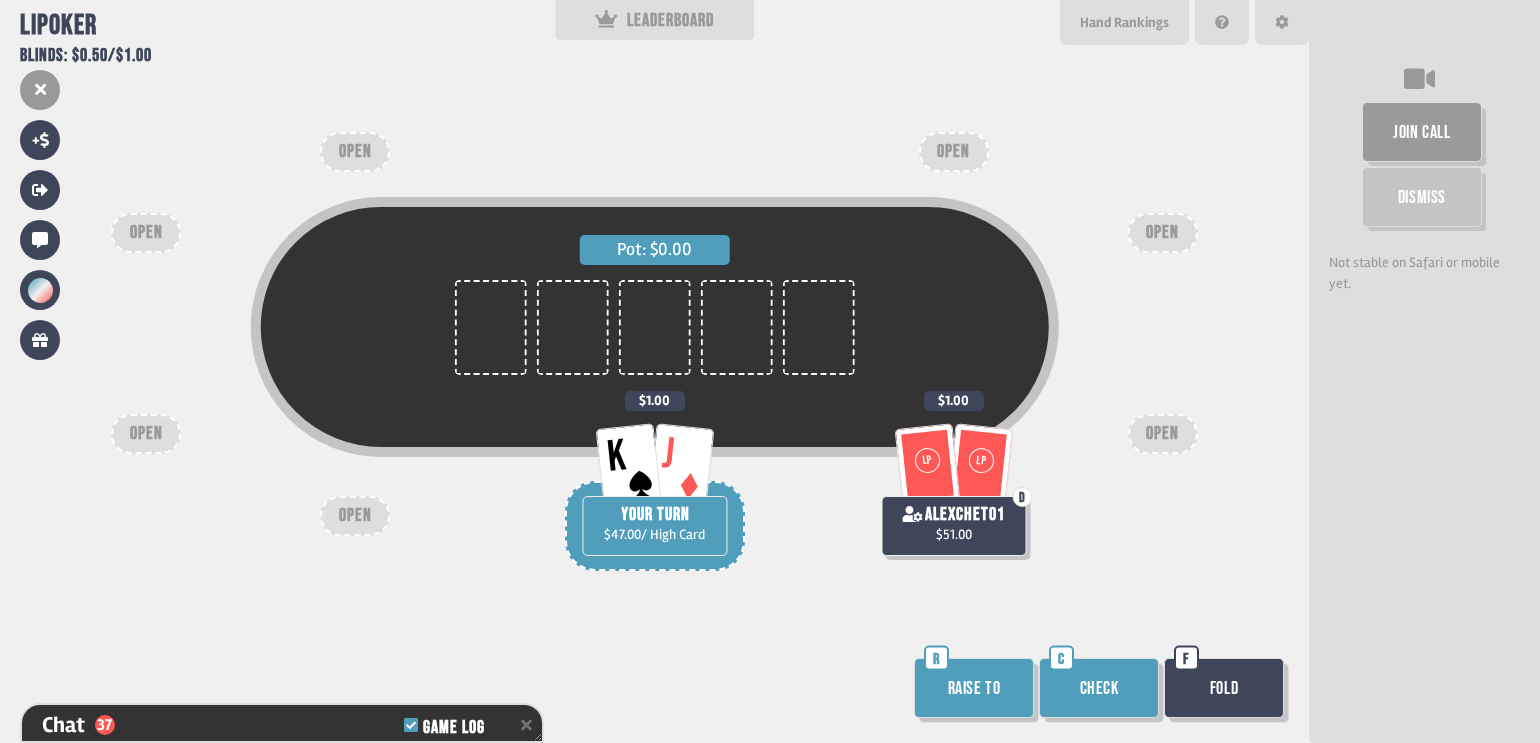 click on "Raise to" at bounding box center (974, 688) 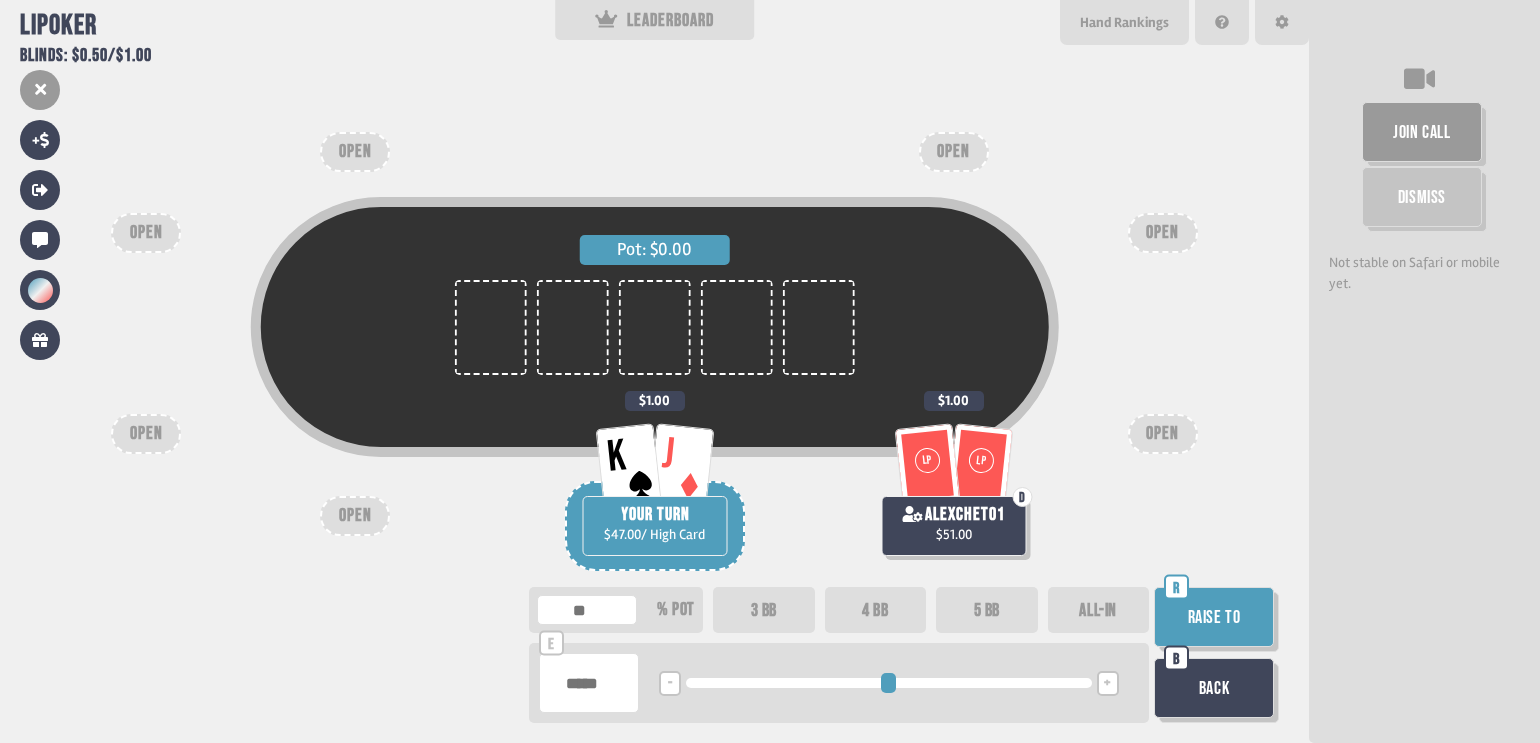 click on "Raise to" at bounding box center (1214, 617) 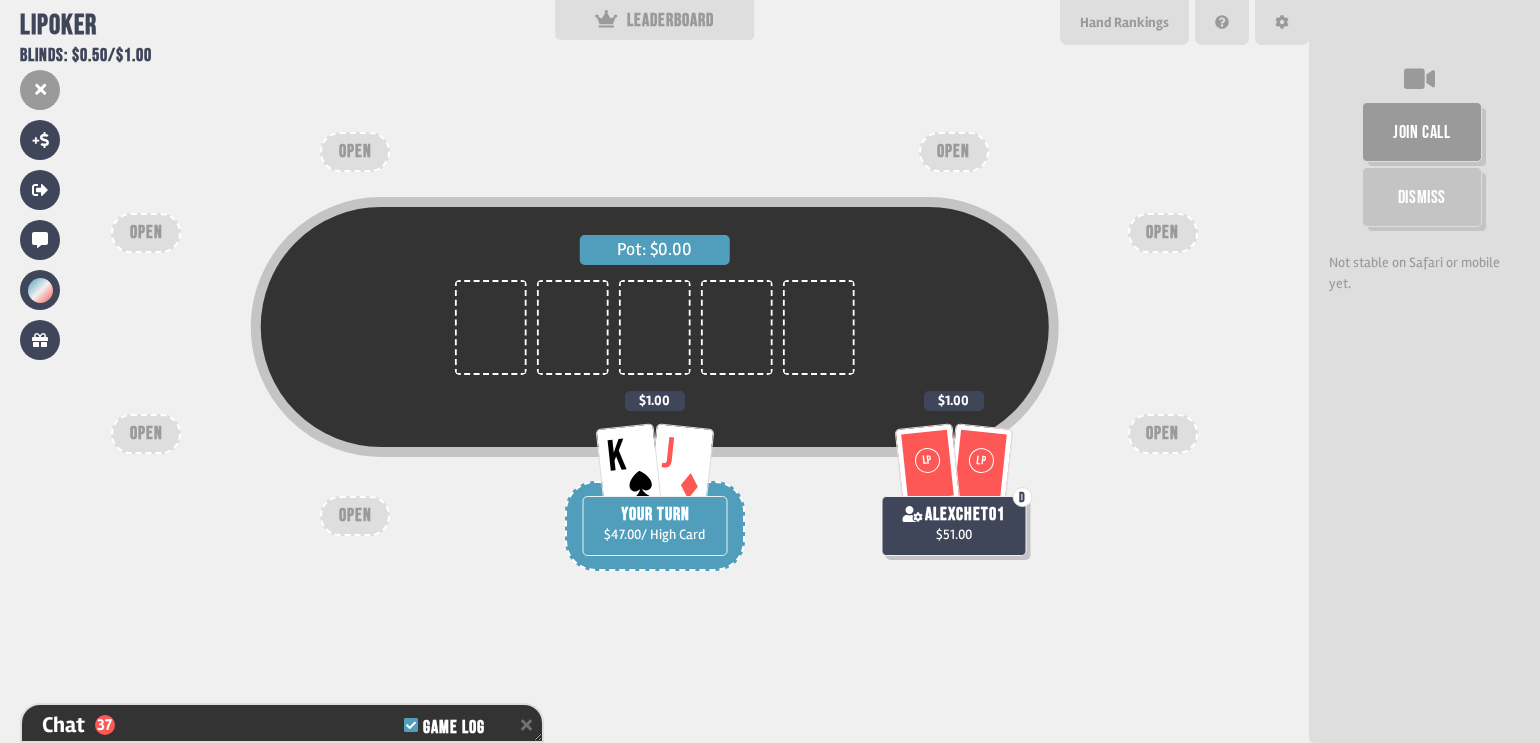 scroll, scrollTop: 1231, scrollLeft: 0, axis: vertical 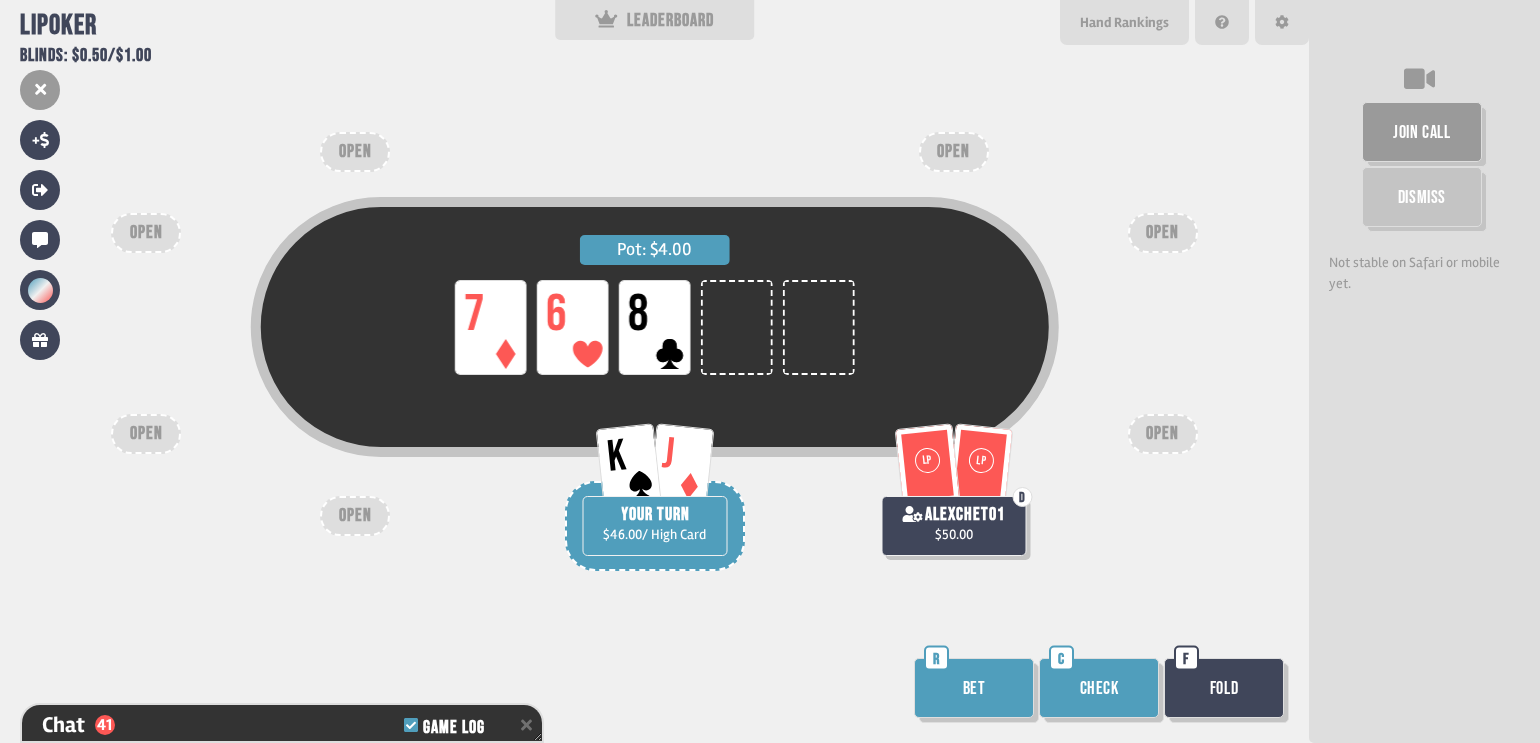 click on "Fold" at bounding box center [1224, 688] 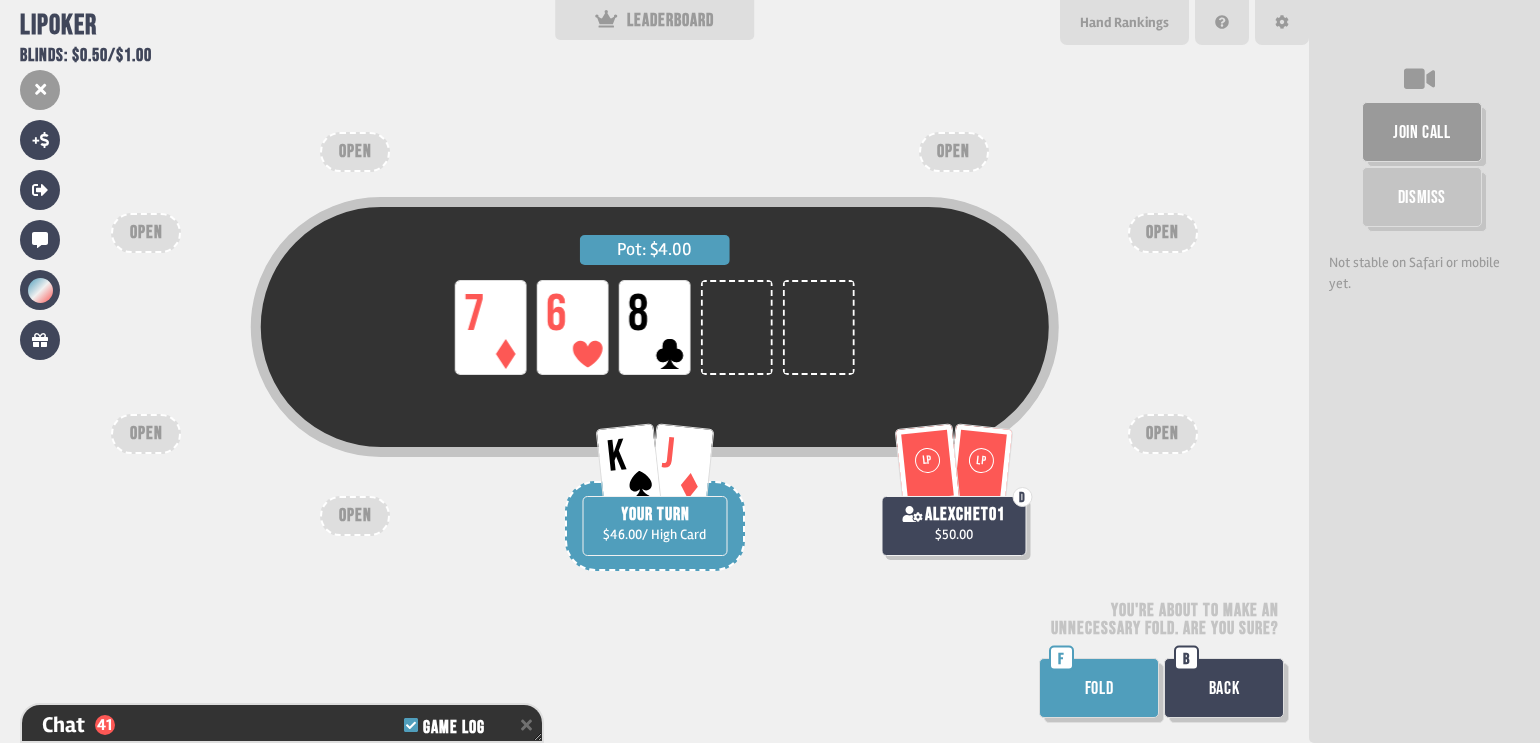 click on "FOLD" at bounding box center (1099, 688) 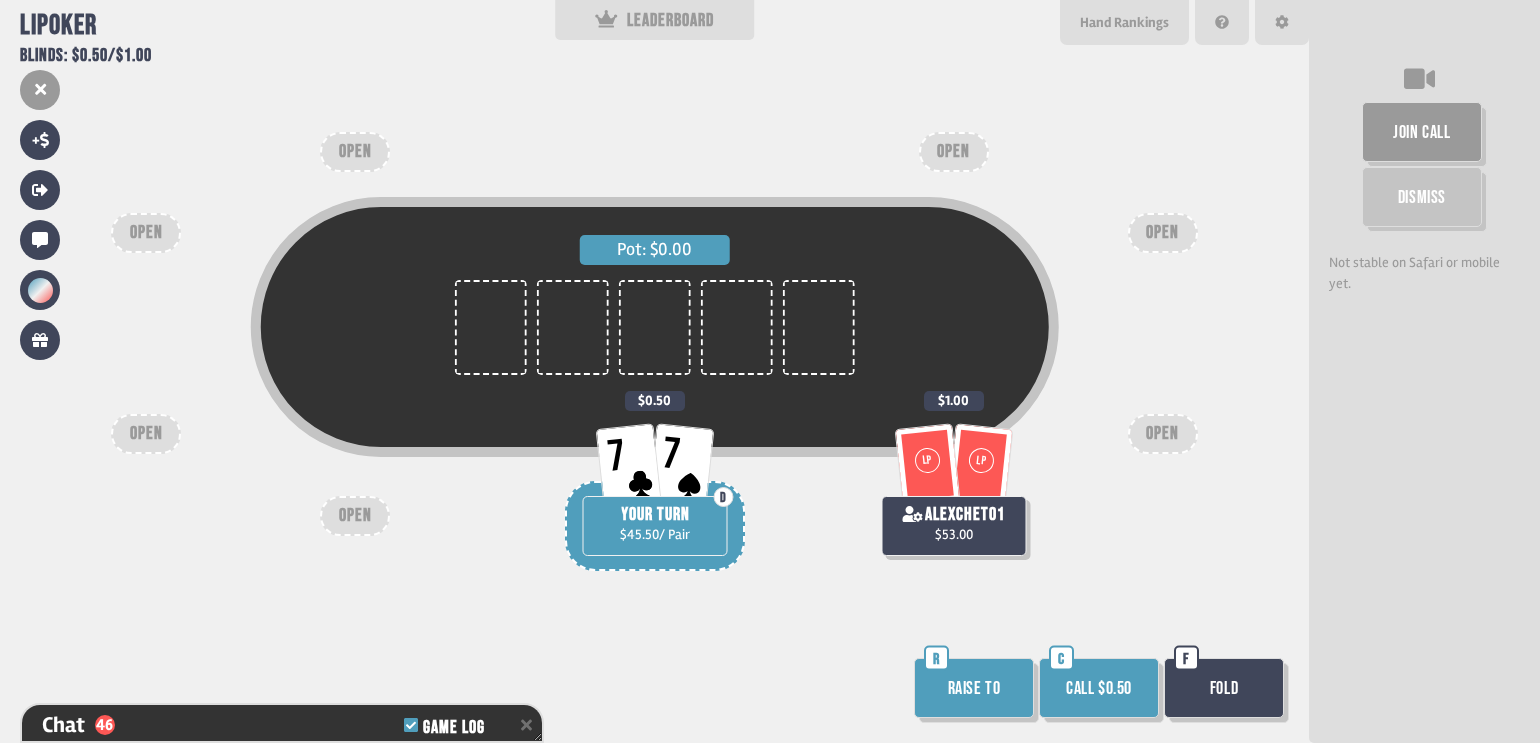 scroll, scrollTop: 98, scrollLeft: 0, axis: vertical 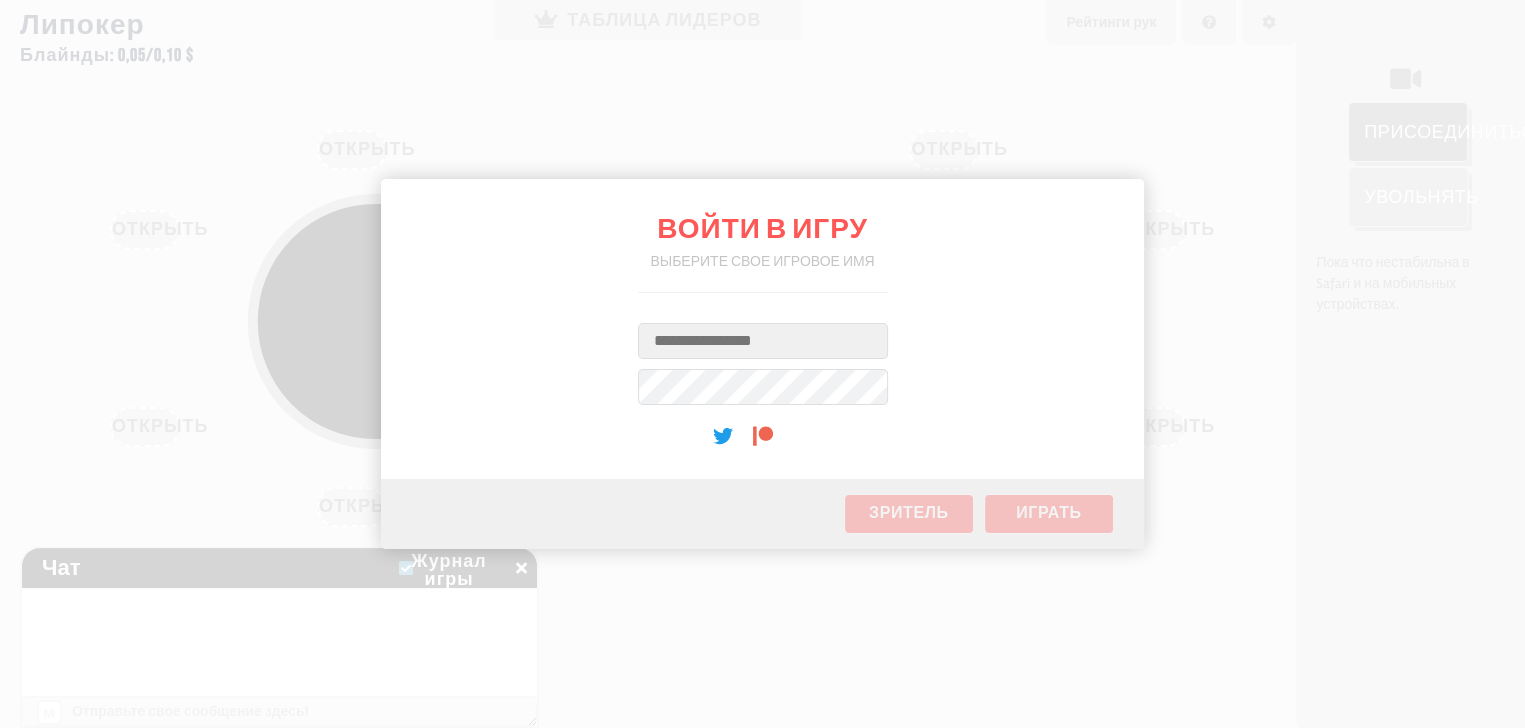 click on "Имя пользователя" at bounding box center (763, 341) 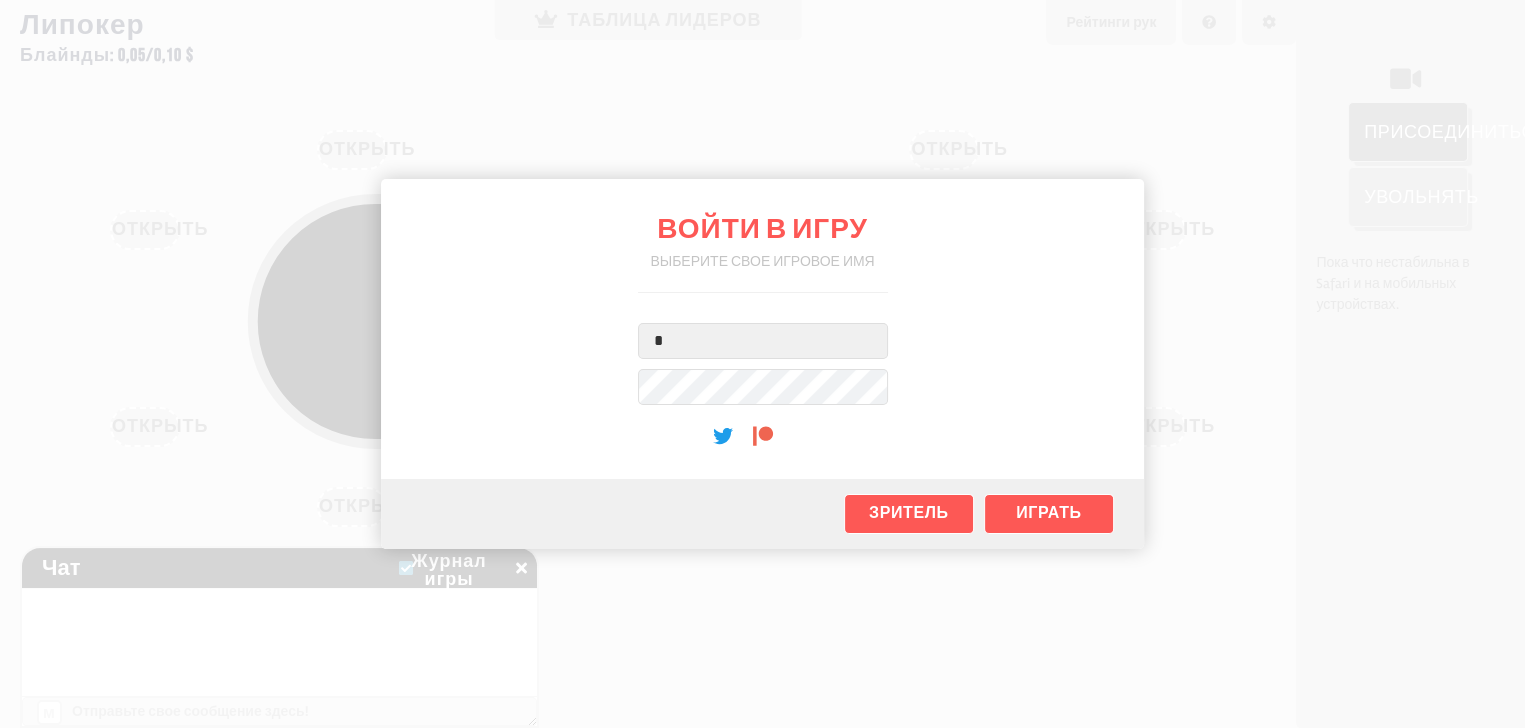 click on "*" at bounding box center [763, 341] 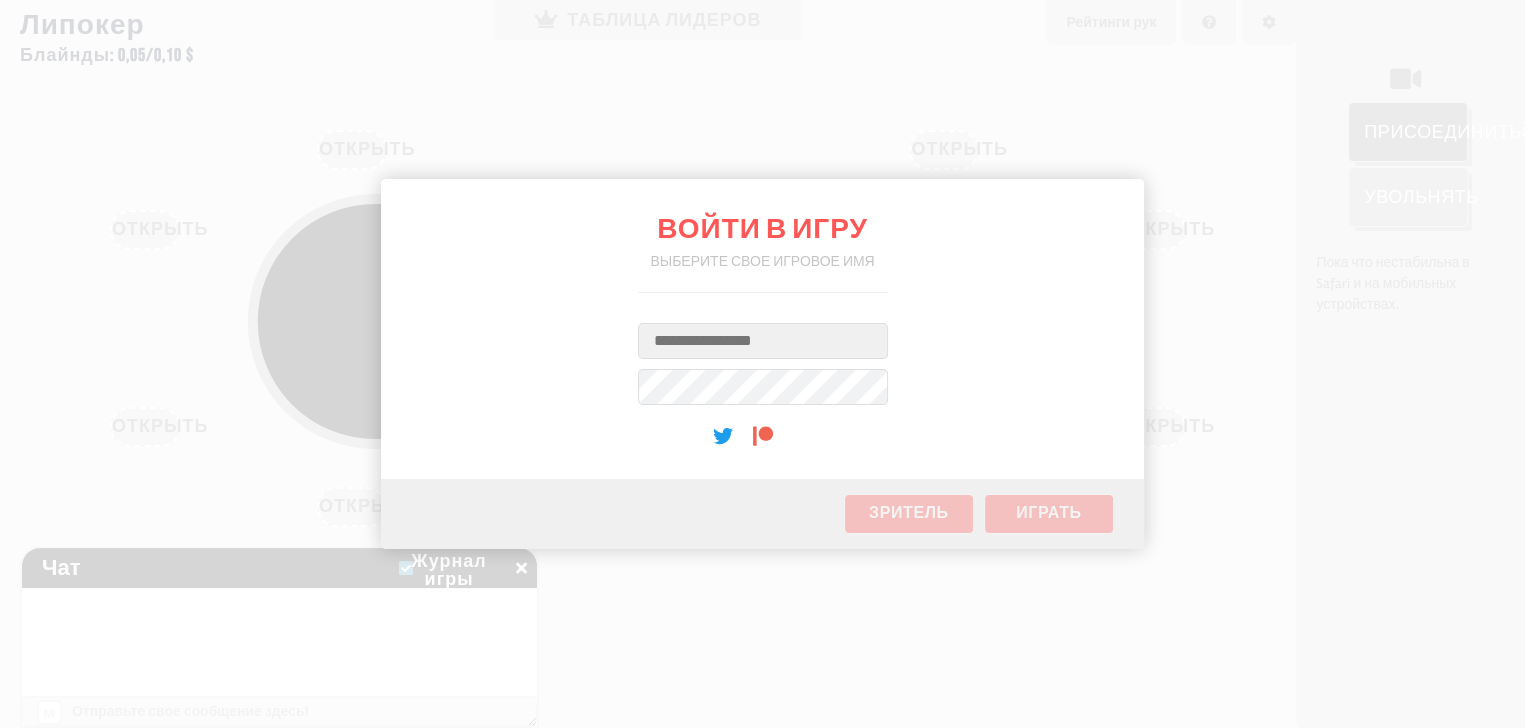 type on "*******" 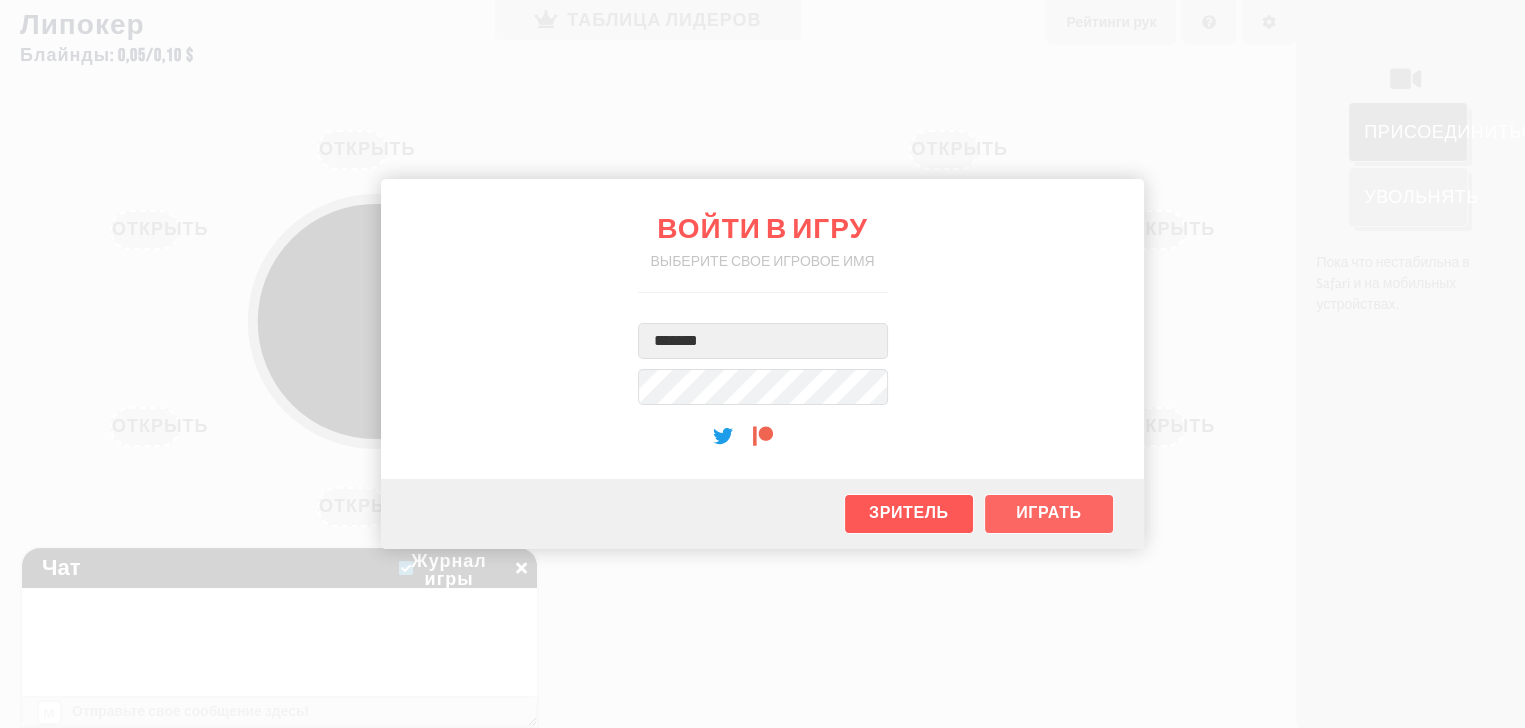click on "Играть" at bounding box center (1048, 513) 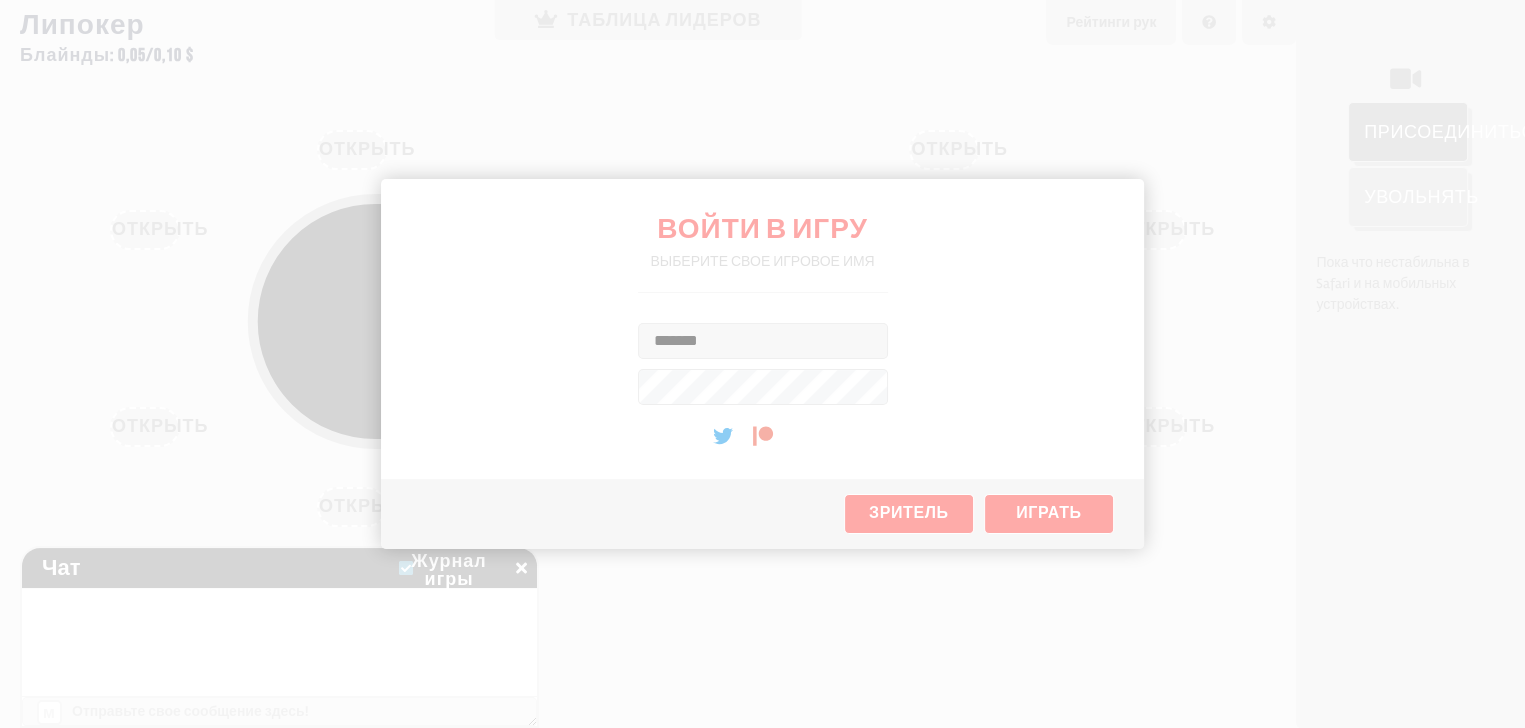 type on "**" 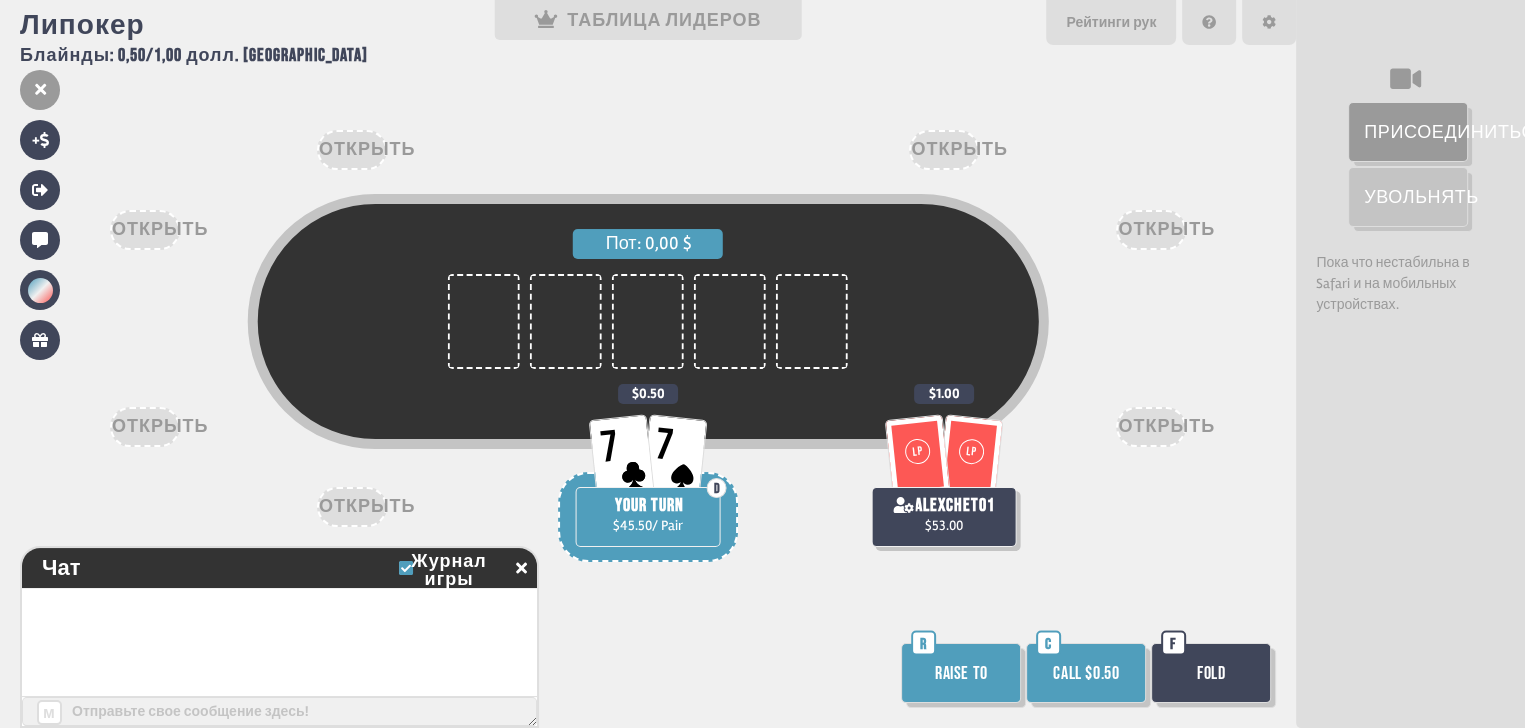 scroll, scrollTop: 91, scrollLeft: 0, axis: vertical 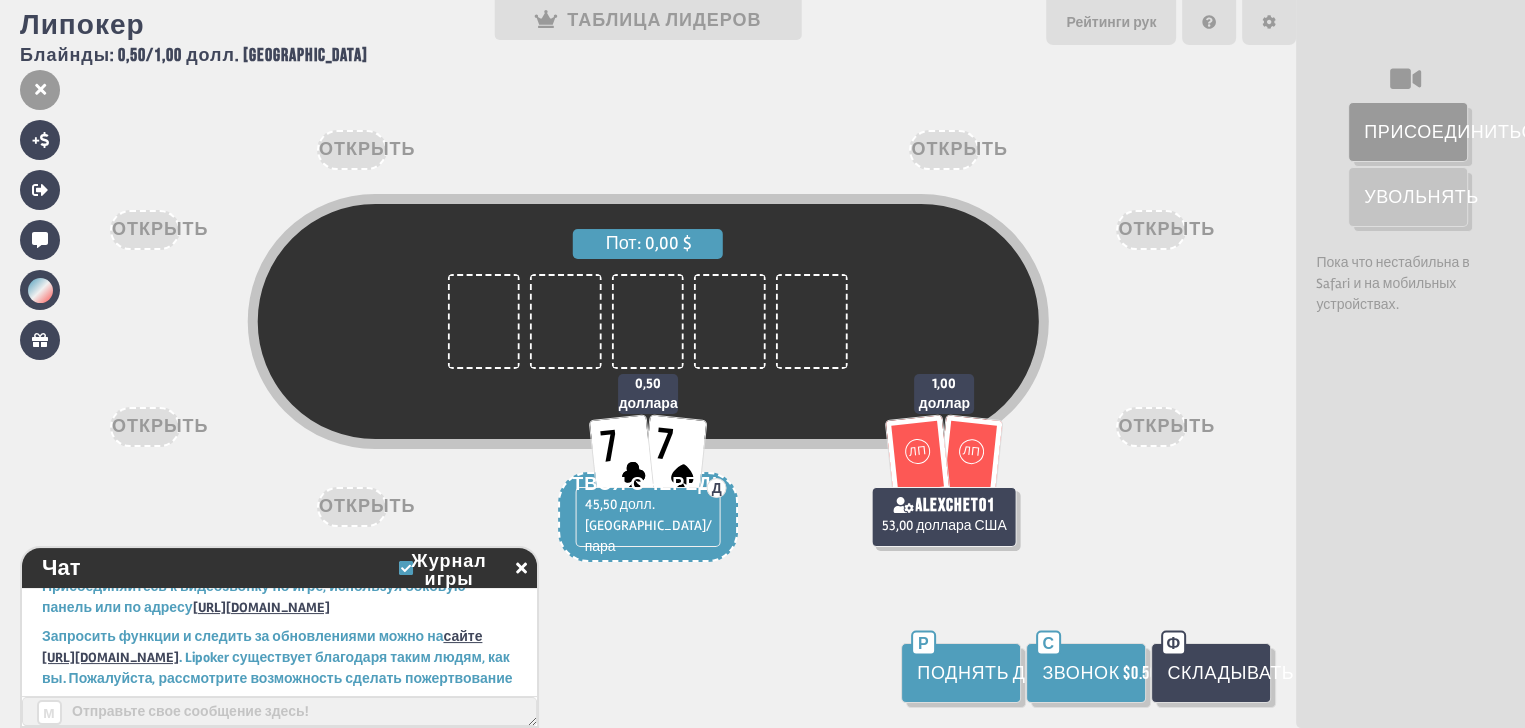 click on "Поднять до" at bounding box center (961, 673) 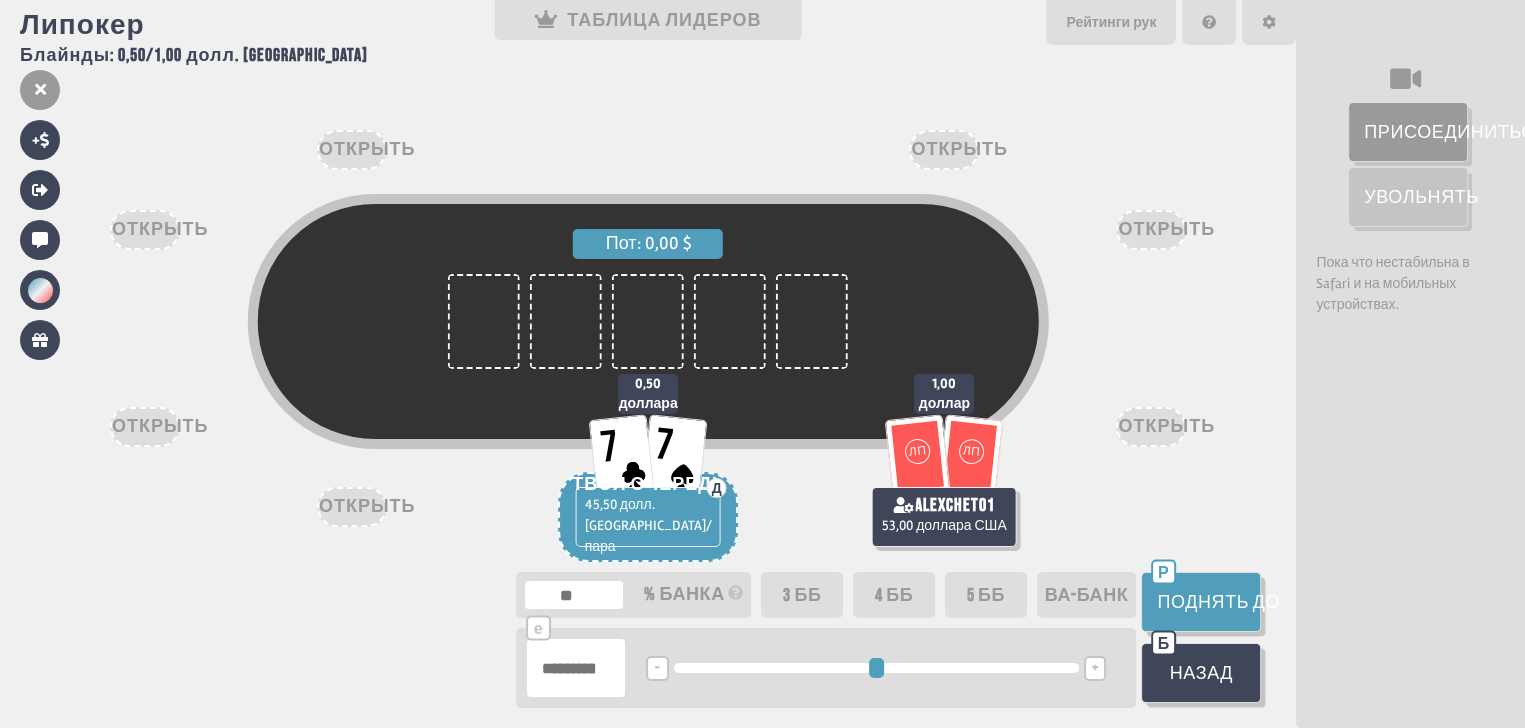click on "3 ББ" at bounding box center [802, 595] 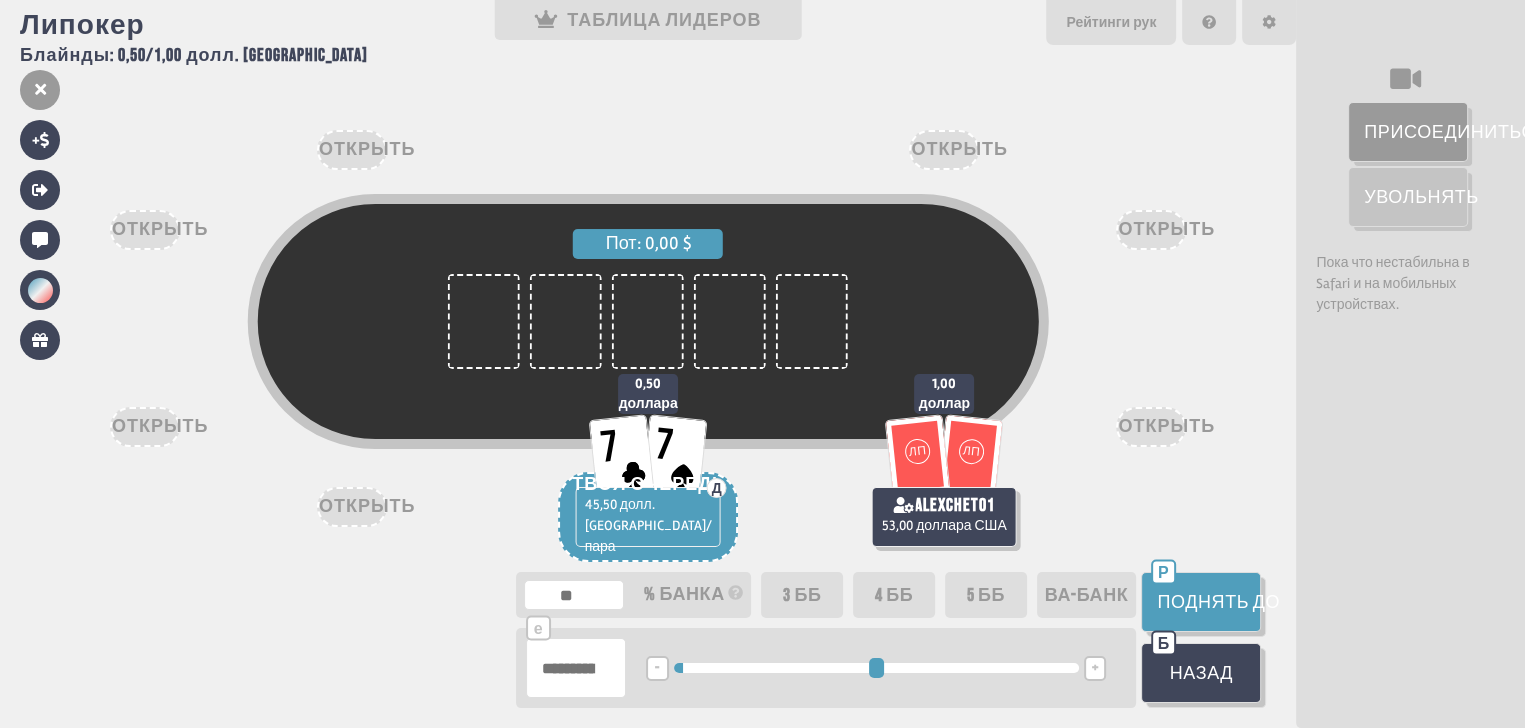 click on "Поднять до" at bounding box center [1218, 602] 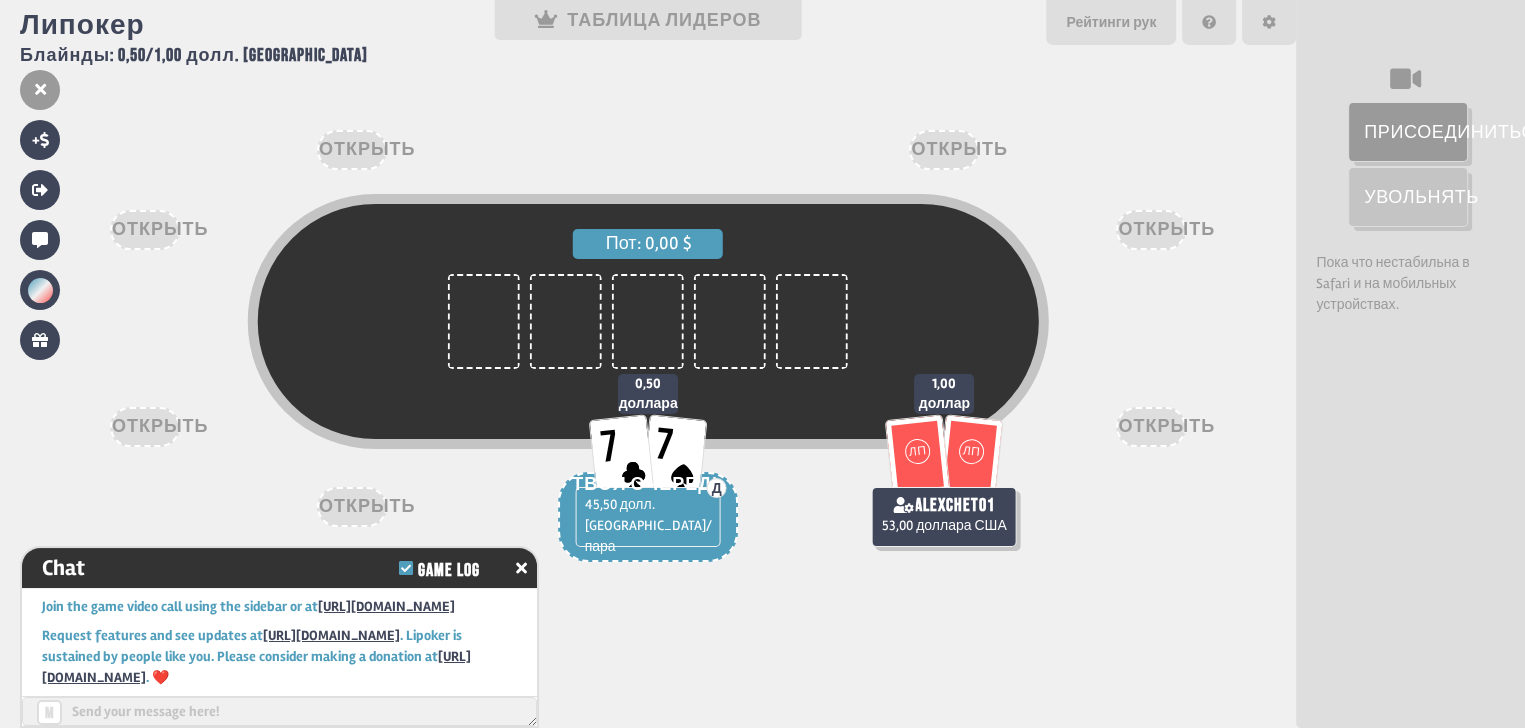 scroll, scrollTop: 20, scrollLeft: 0, axis: vertical 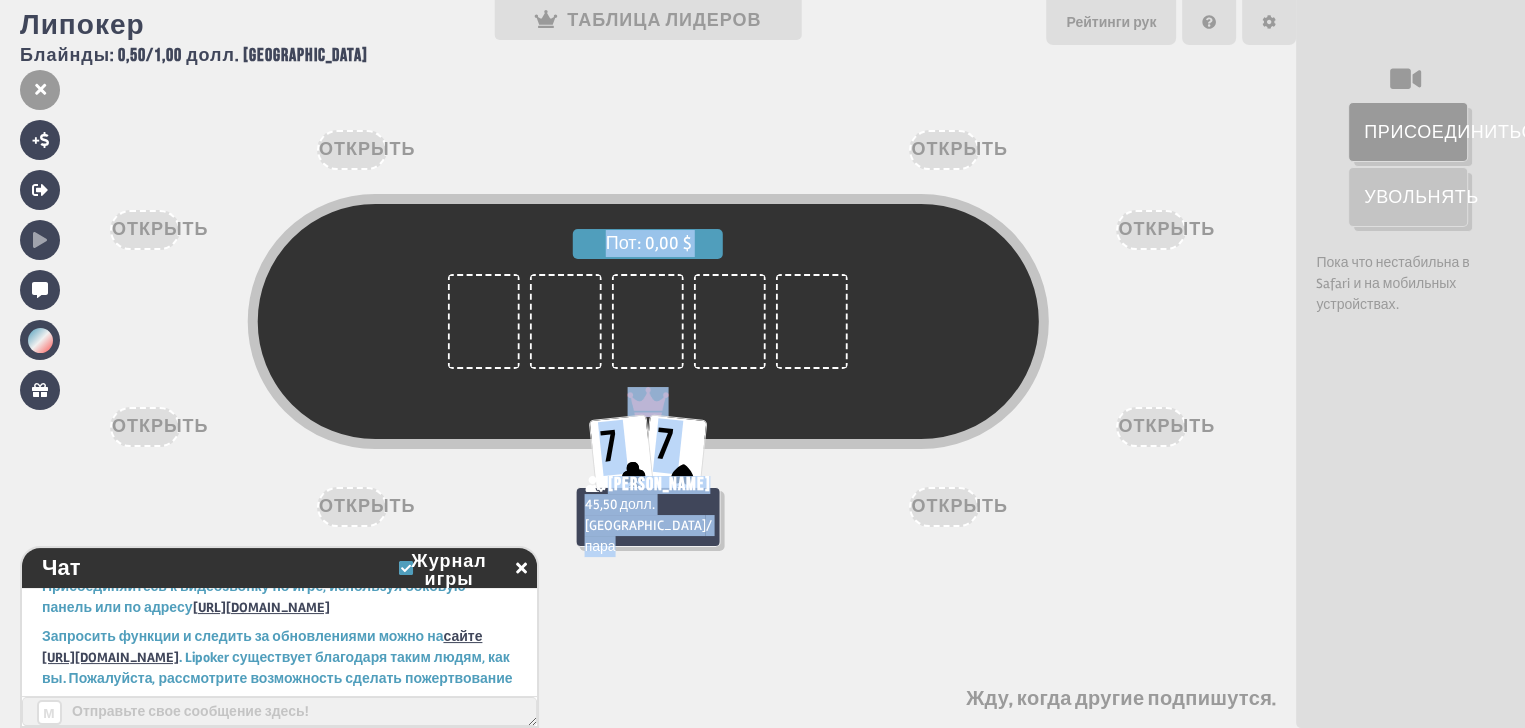 drag, startPoint x: 916, startPoint y: 516, endPoint x: 1022, endPoint y: 514, distance: 106.01887 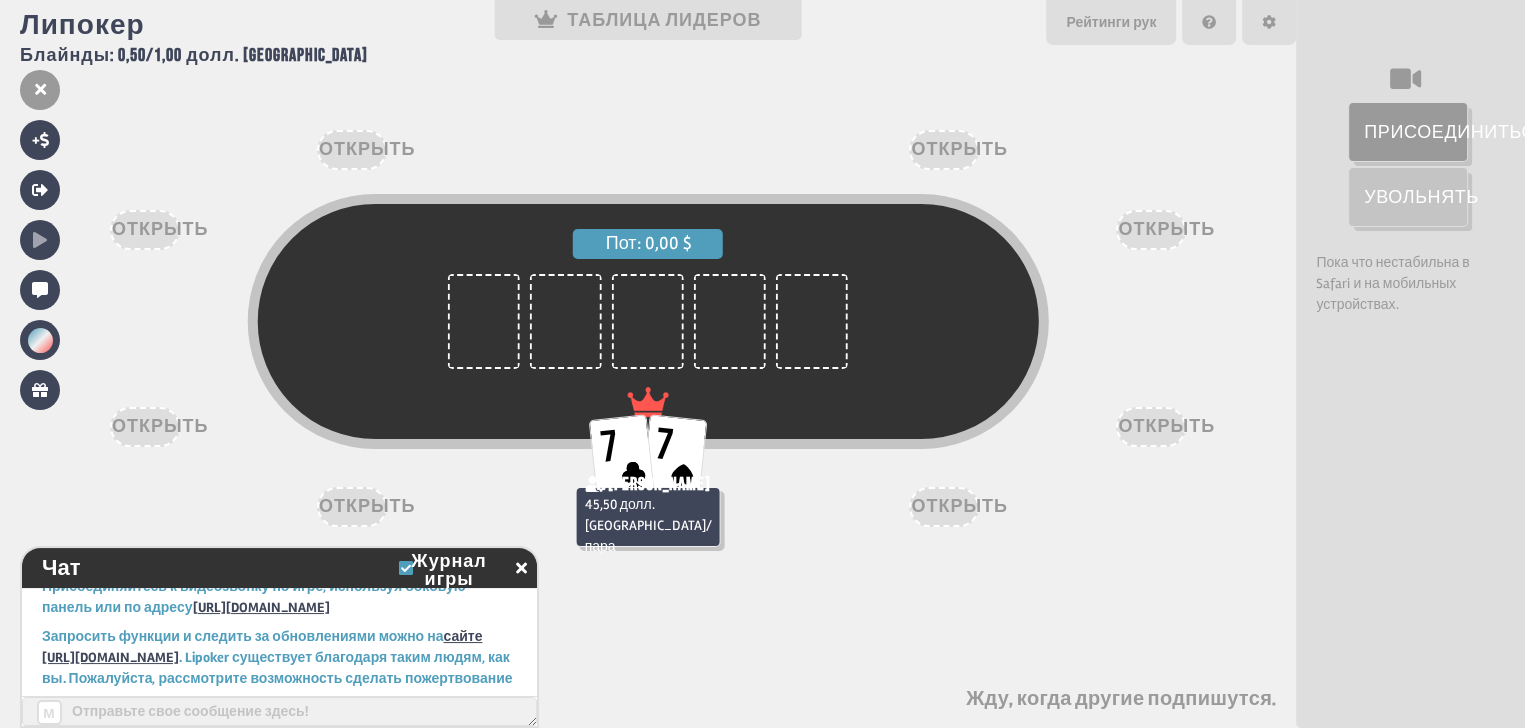 click on "Пот: 0,00 $" at bounding box center (648, 358) 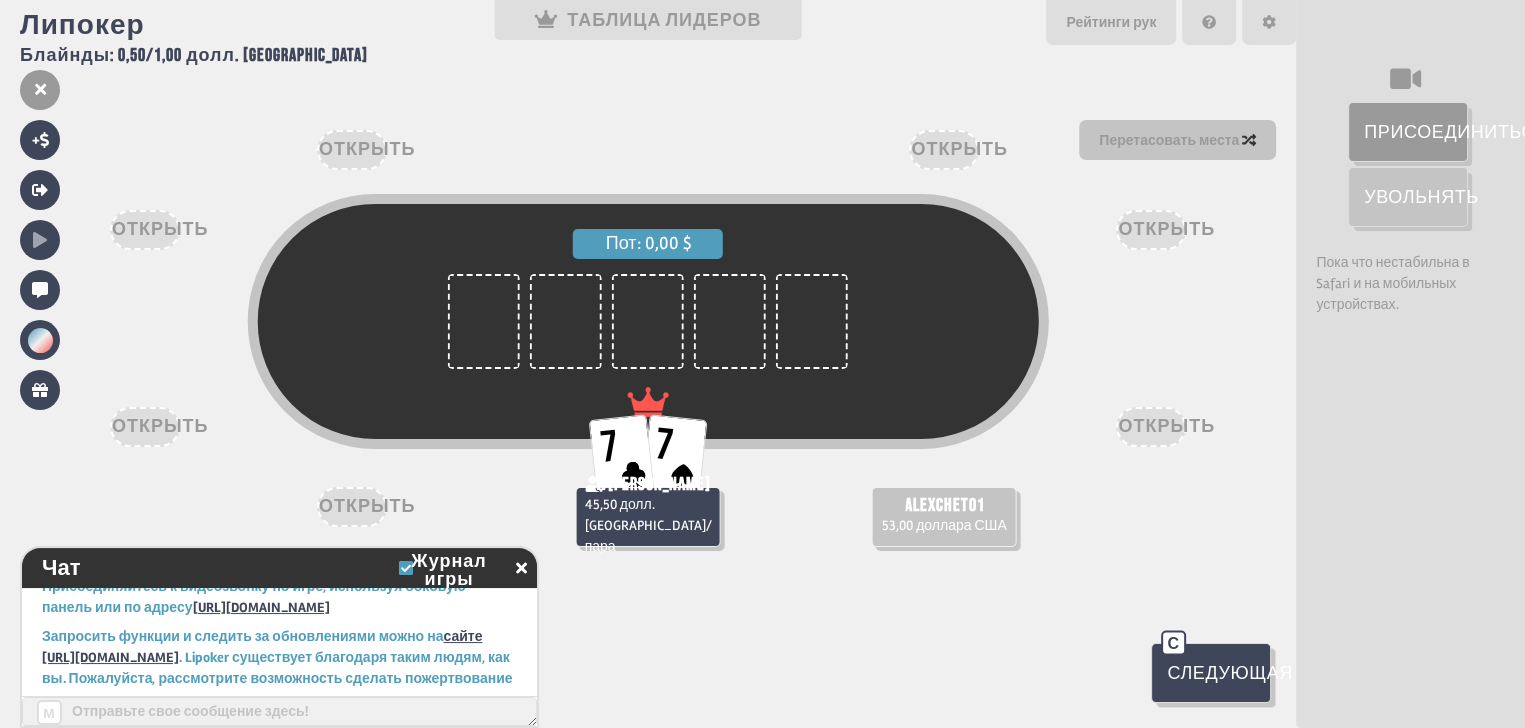 click on "Следующая рука" at bounding box center (1211, 673) 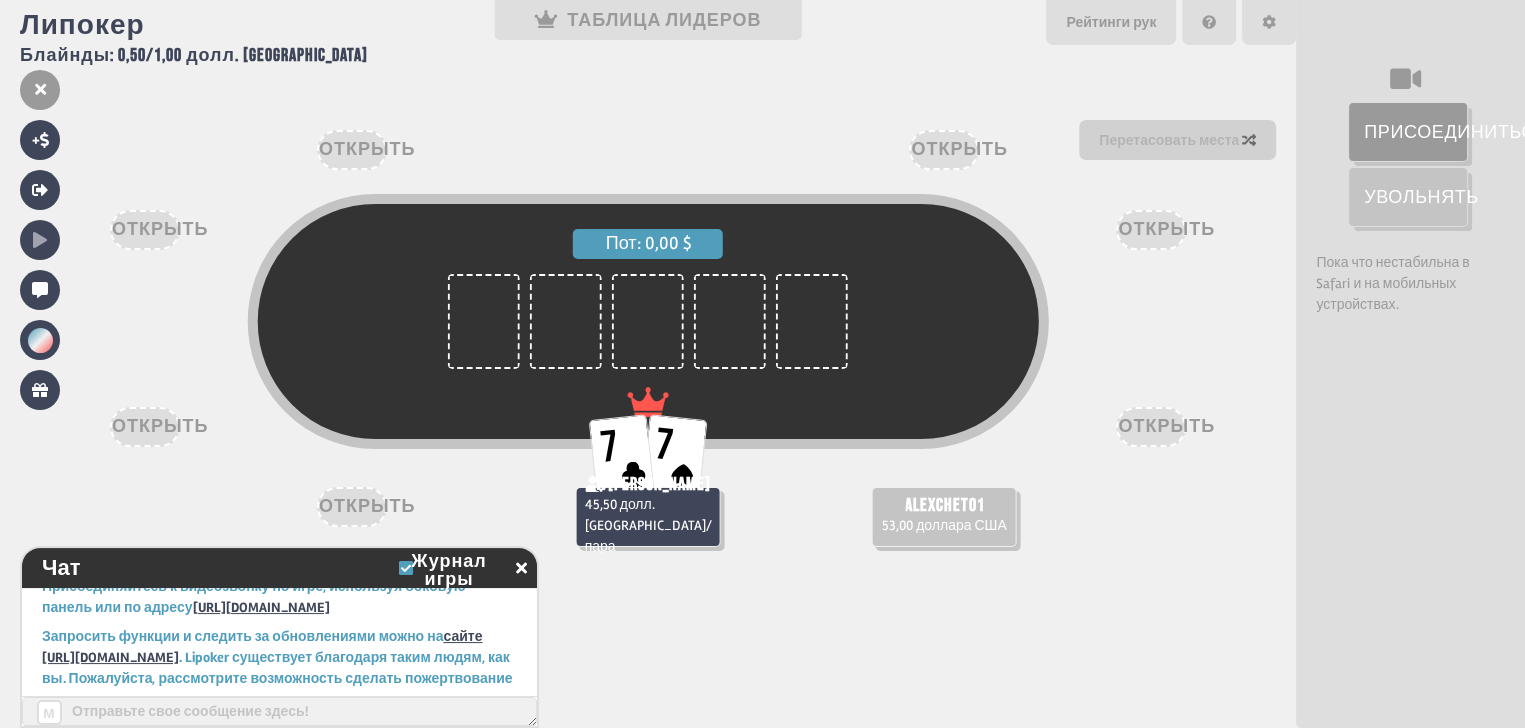 click on "Перетасовать места" at bounding box center (1169, 140) 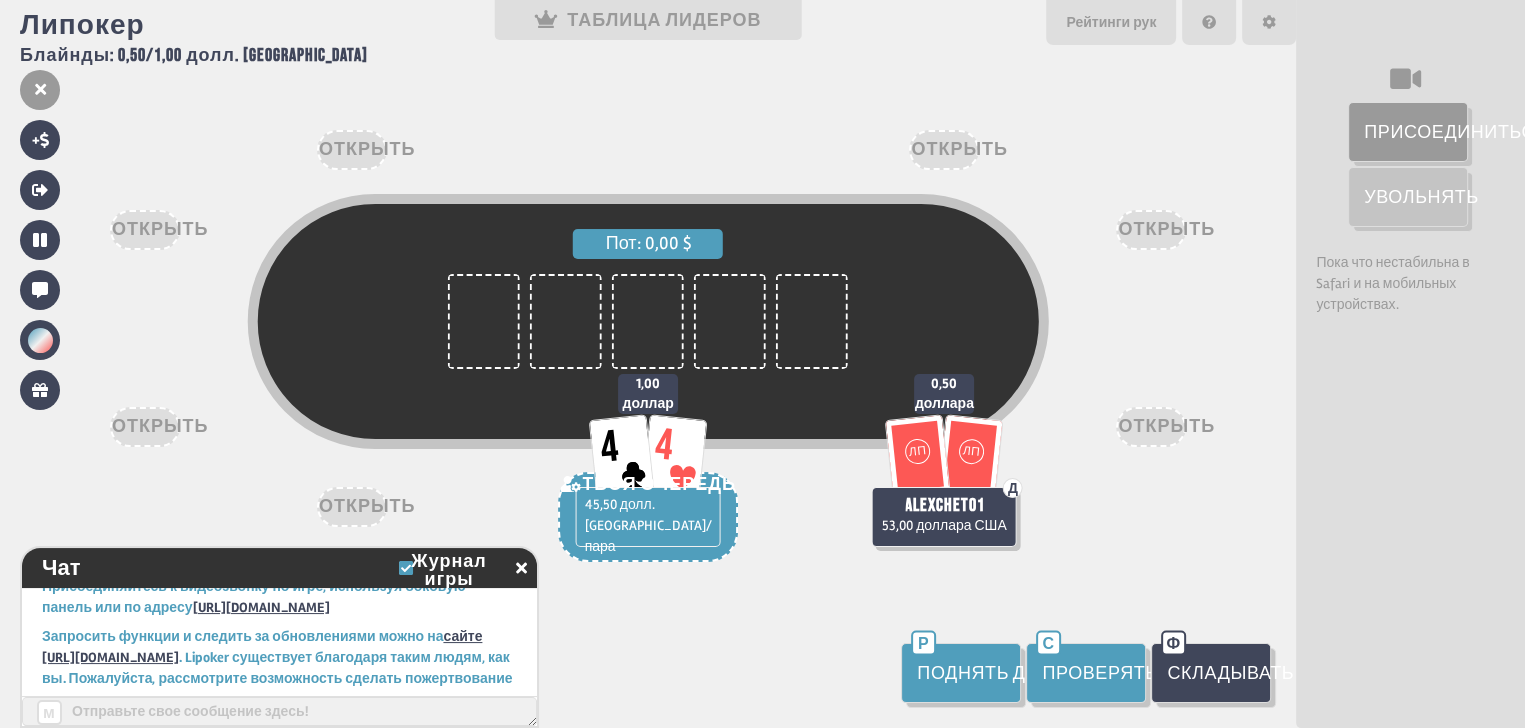click on "Поднять до" at bounding box center (978, 673) 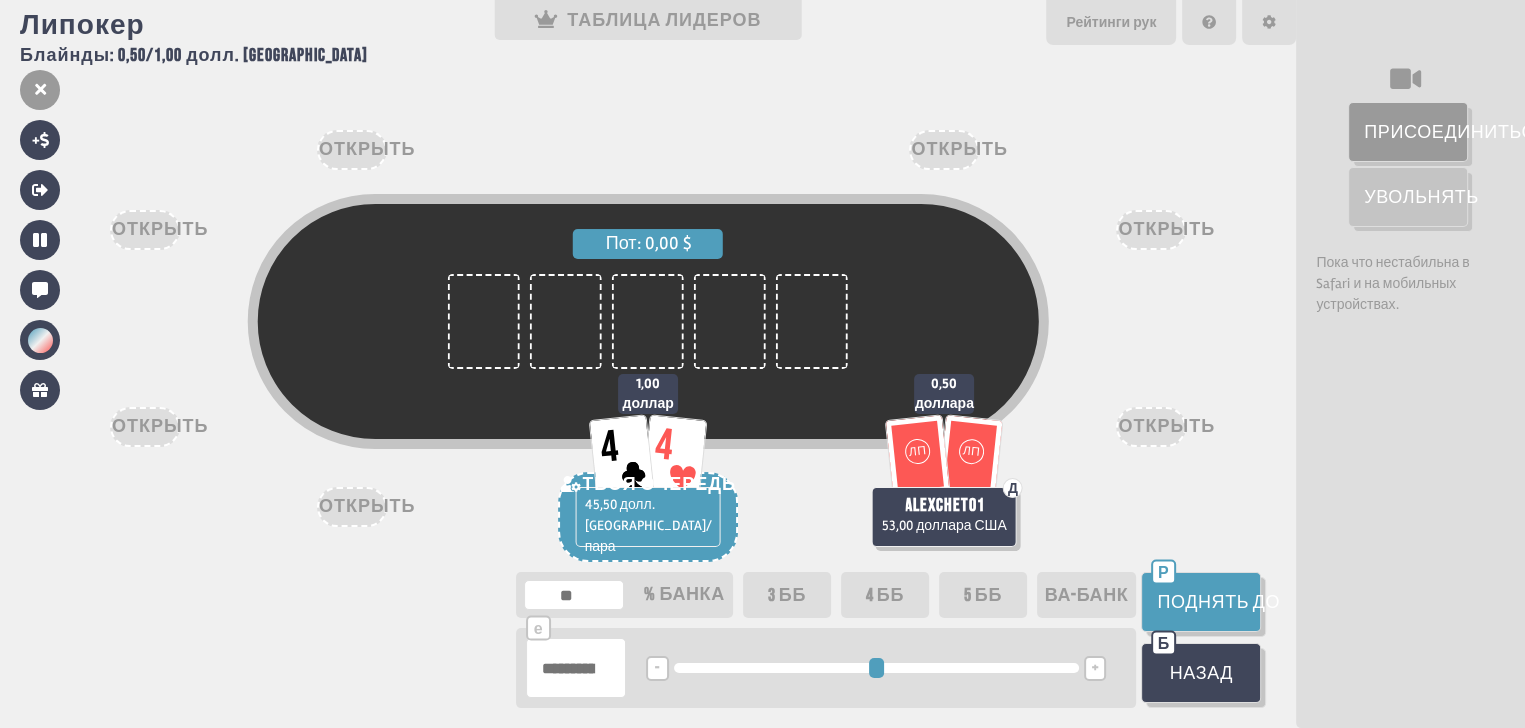 click on "3 ББ" at bounding box center (787, 595) 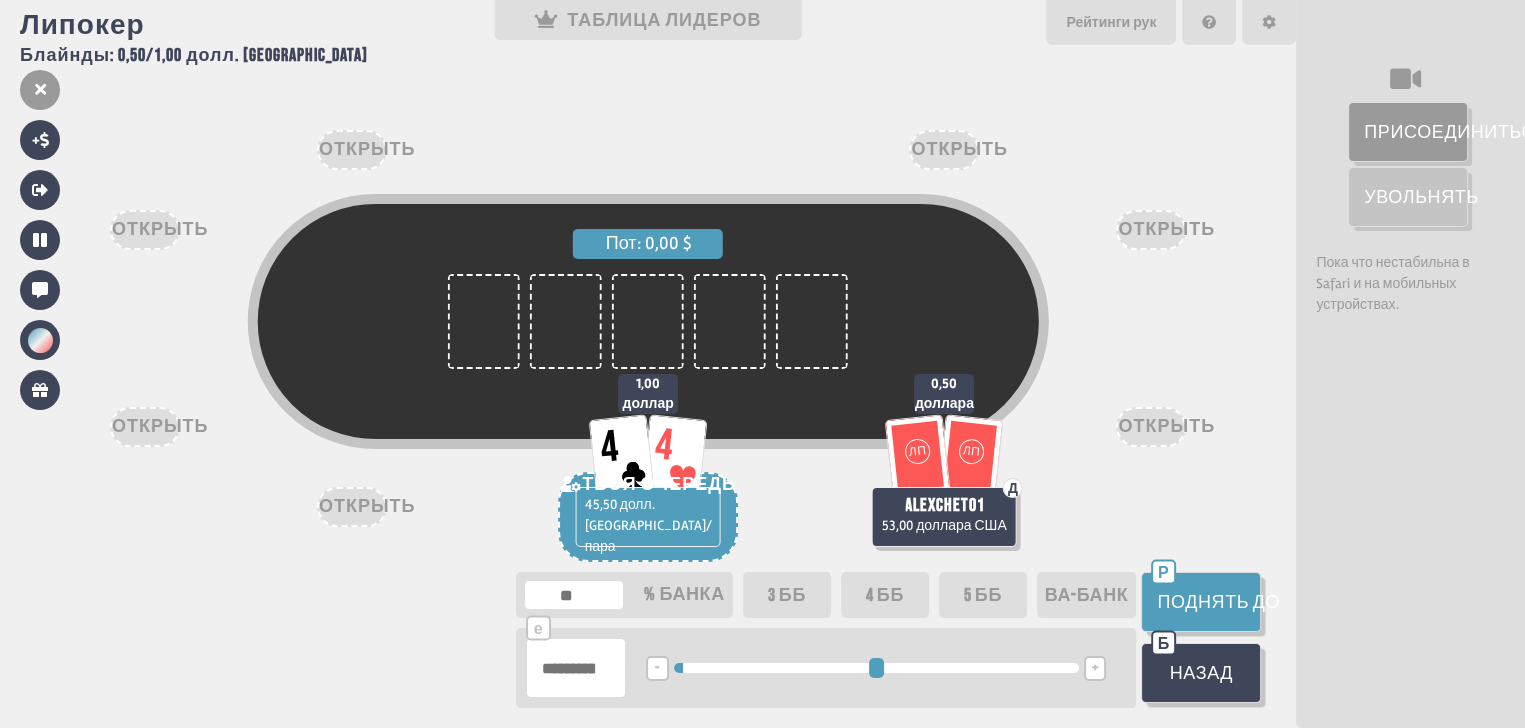 click on "Поднять до" at bounding box center [1218, 602] 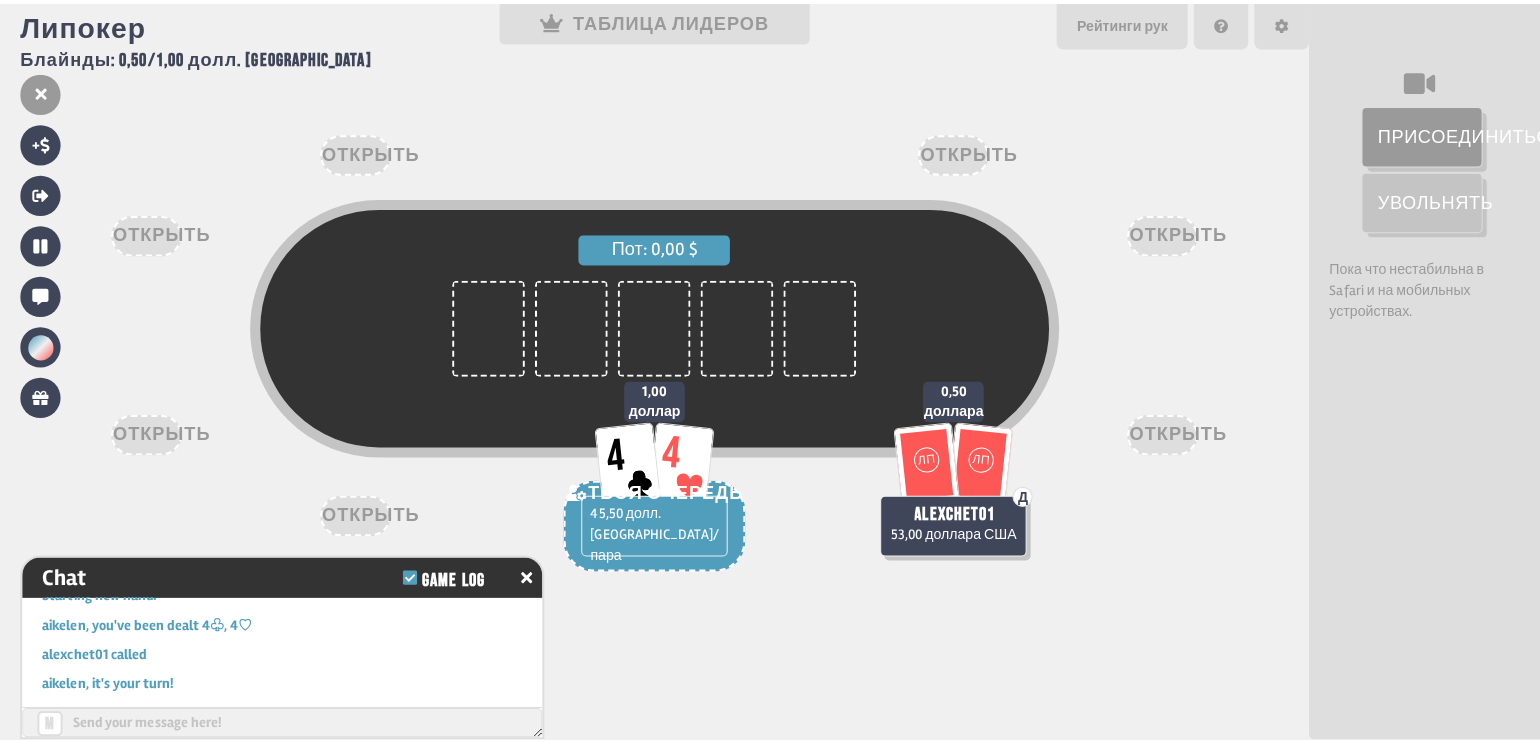 scroll, scrollTop: 382, scrollLeft: 0, axis: vertical 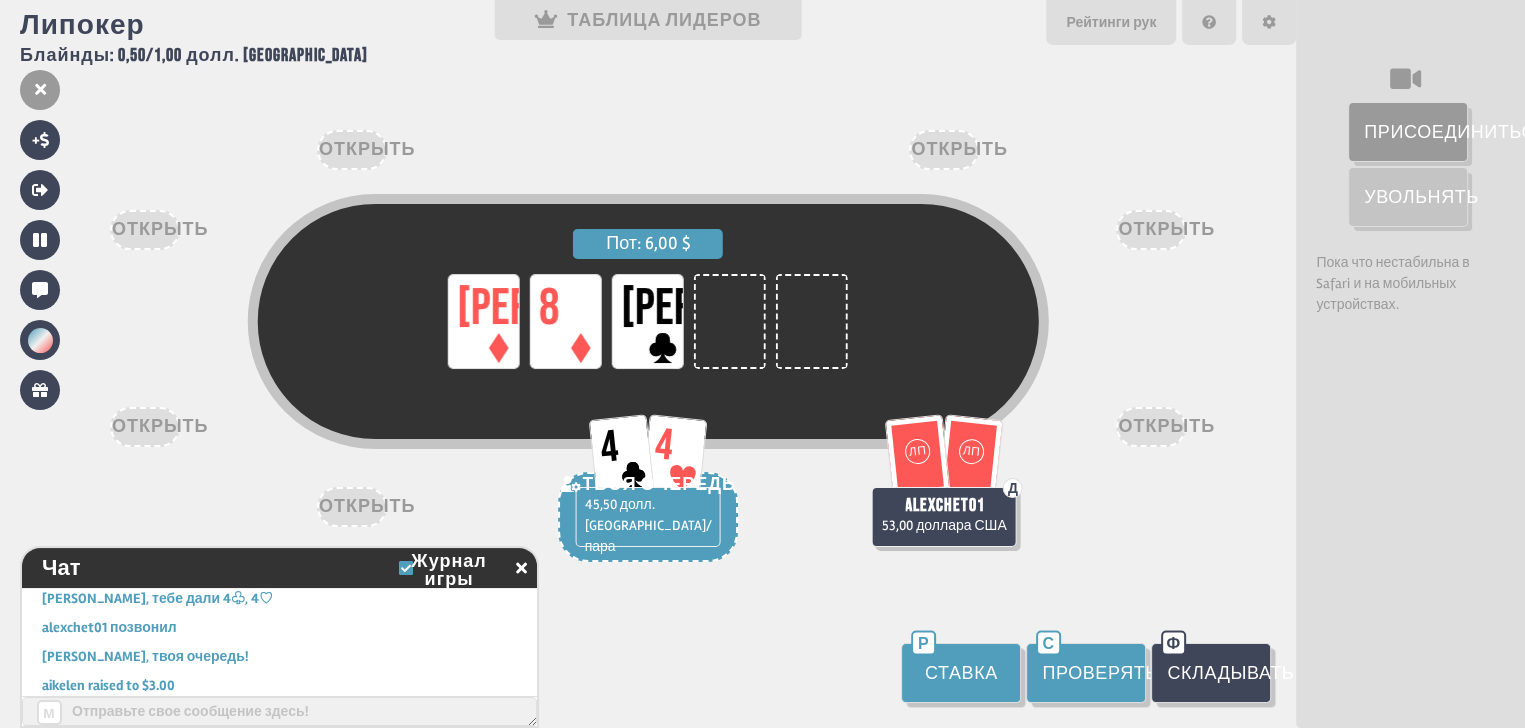 click on "Проверять" at bounding box center [1086, 673] 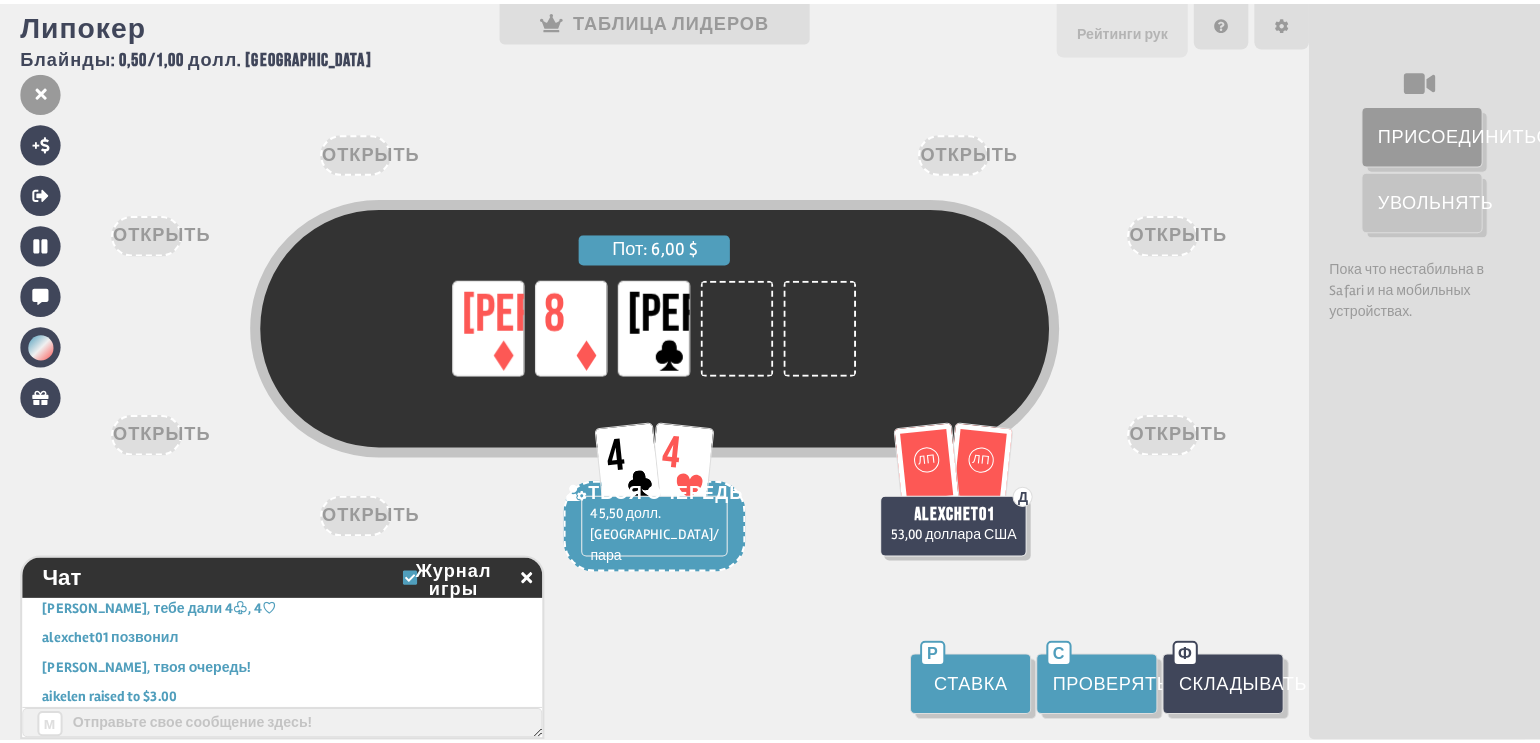 scroll, scrollTop: 340, scrollLeft: 0, axis: vertical 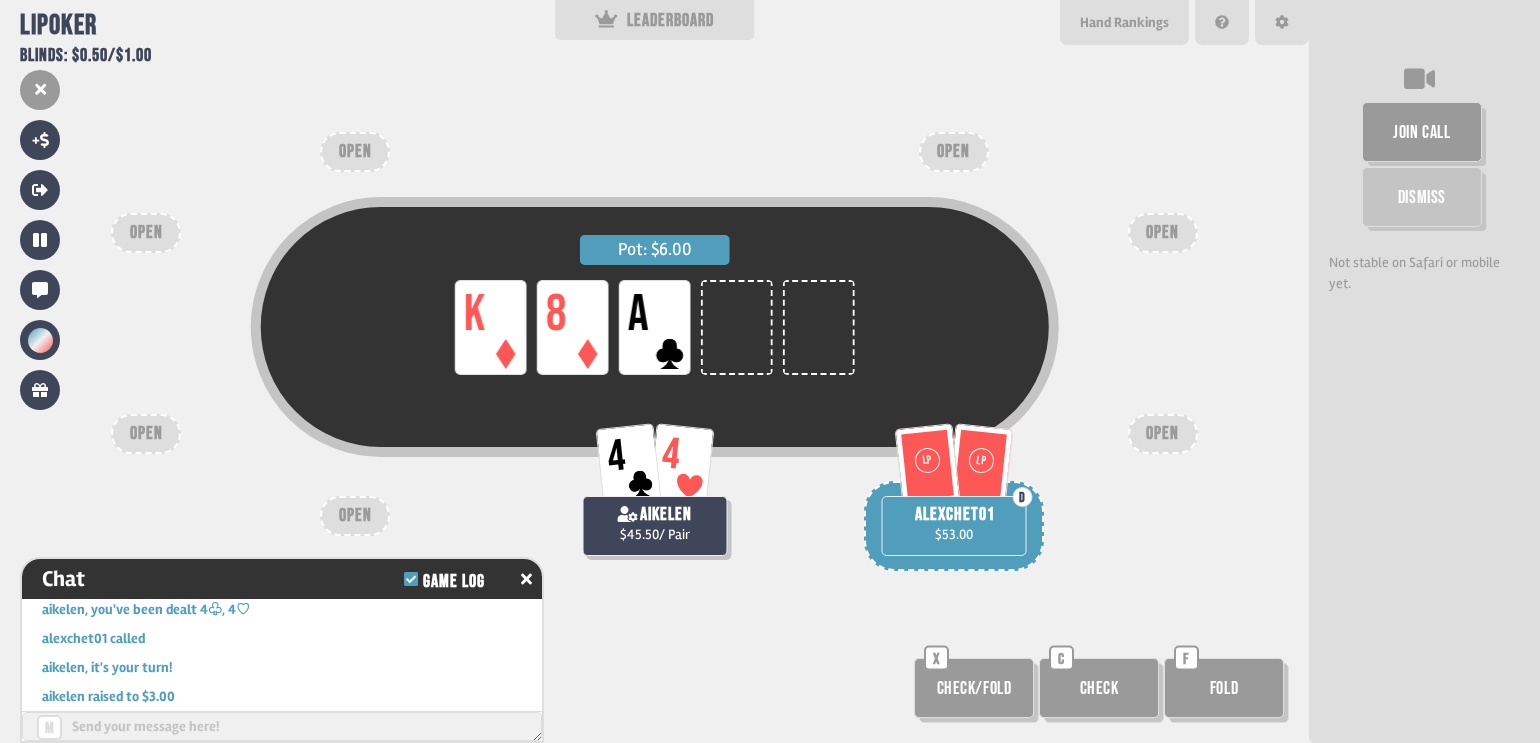click on "Pot: $6.00   LP K LP 8 LP A 4 4 aikelen $45.50   / Pair LP LP D alexchet01 $53.00  OPEN OPEN OPEN OPEN OPEN OPEN OPEN Check/Fold X Check C Fold F" at bounding box center [654, 371] 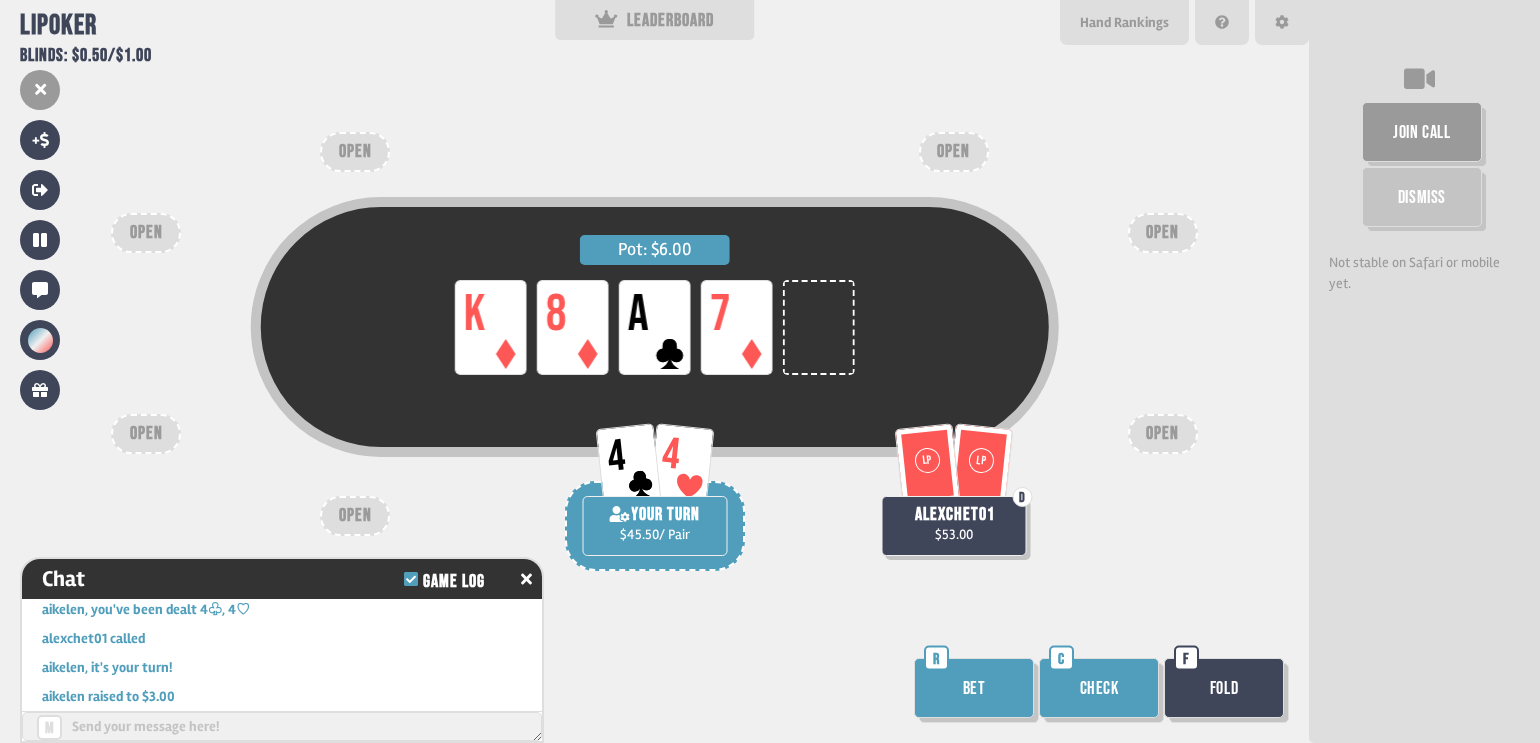 click on "Check" at bounding box center (1099, 688) 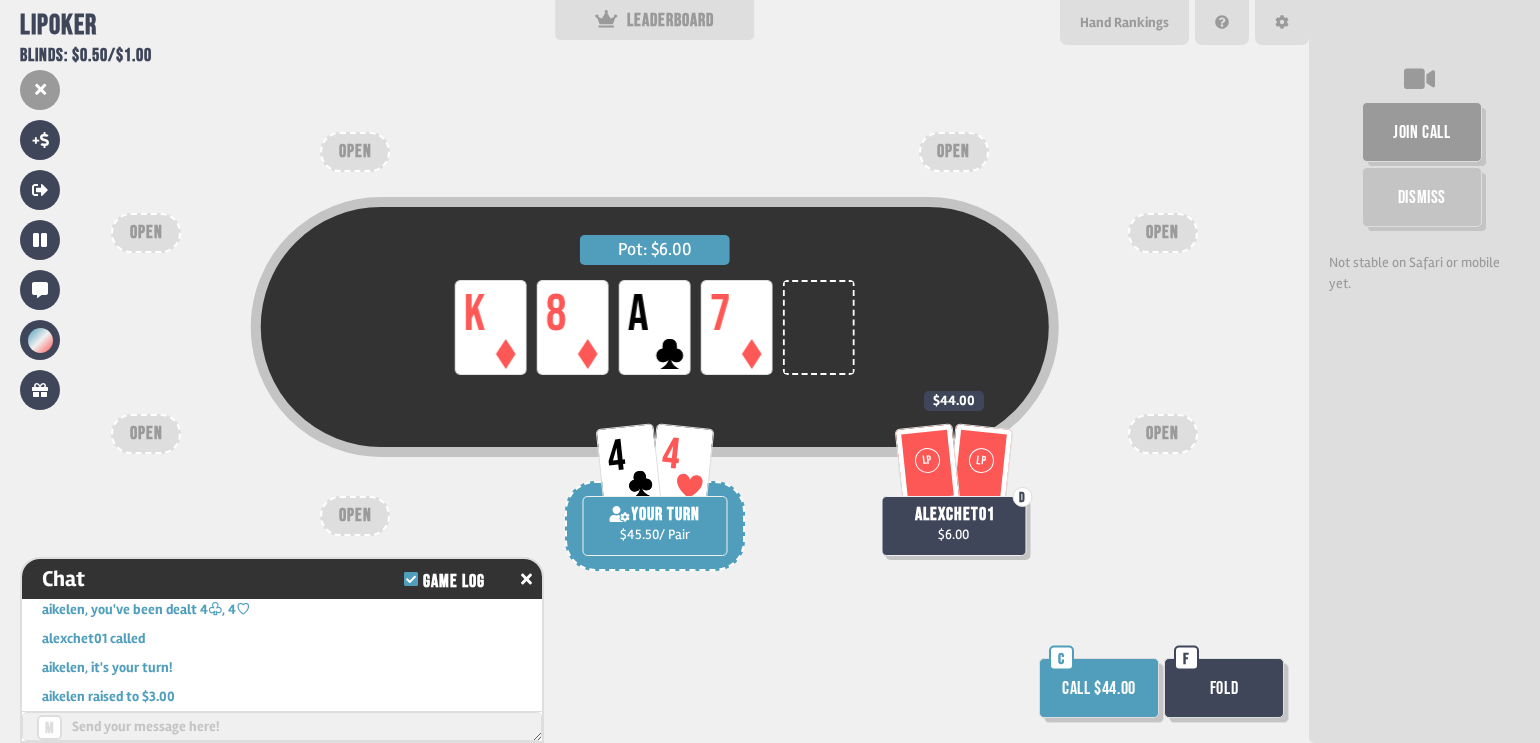 click on "Call $44.00" at bounding box center (1099, 688) 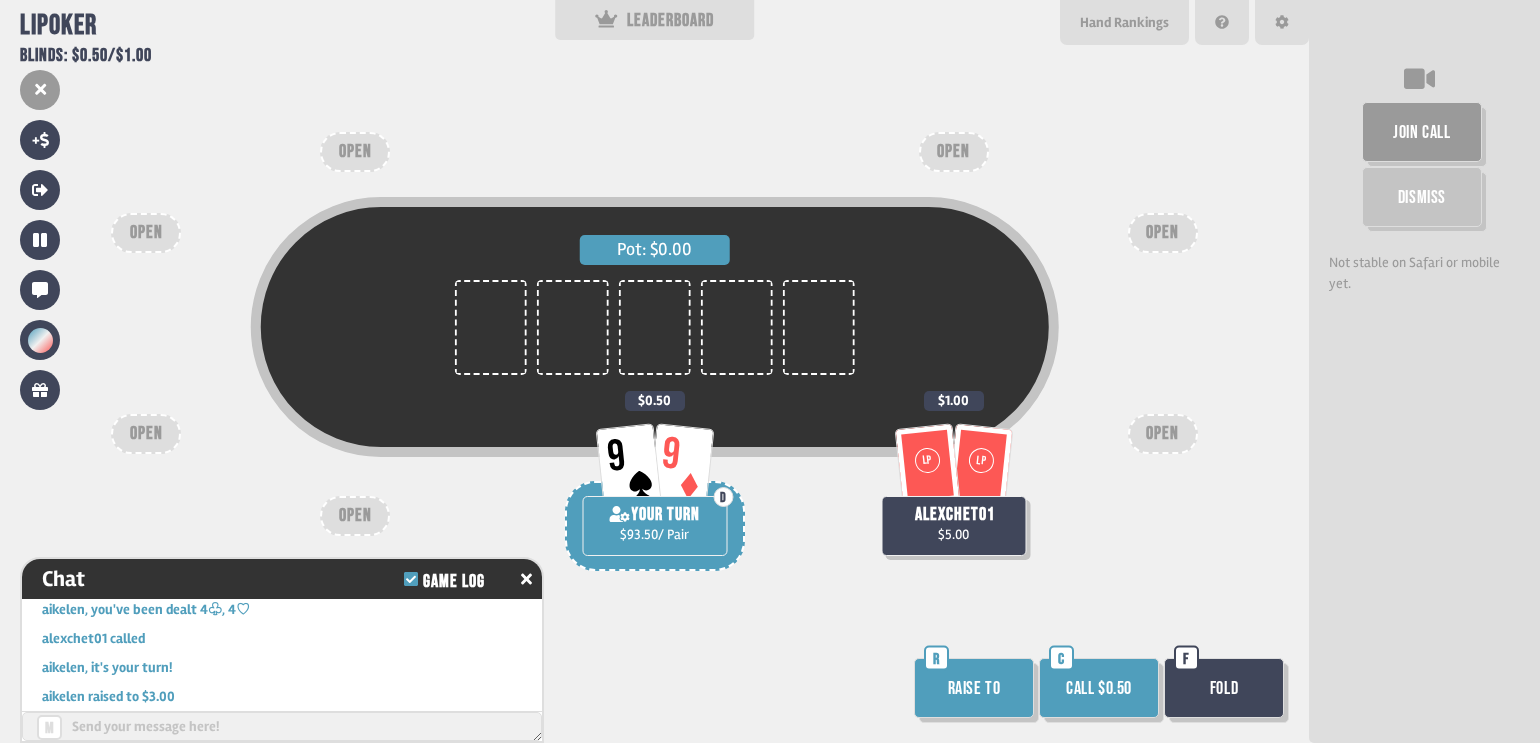 click on "Raise to" at bounding box center (974, 688) 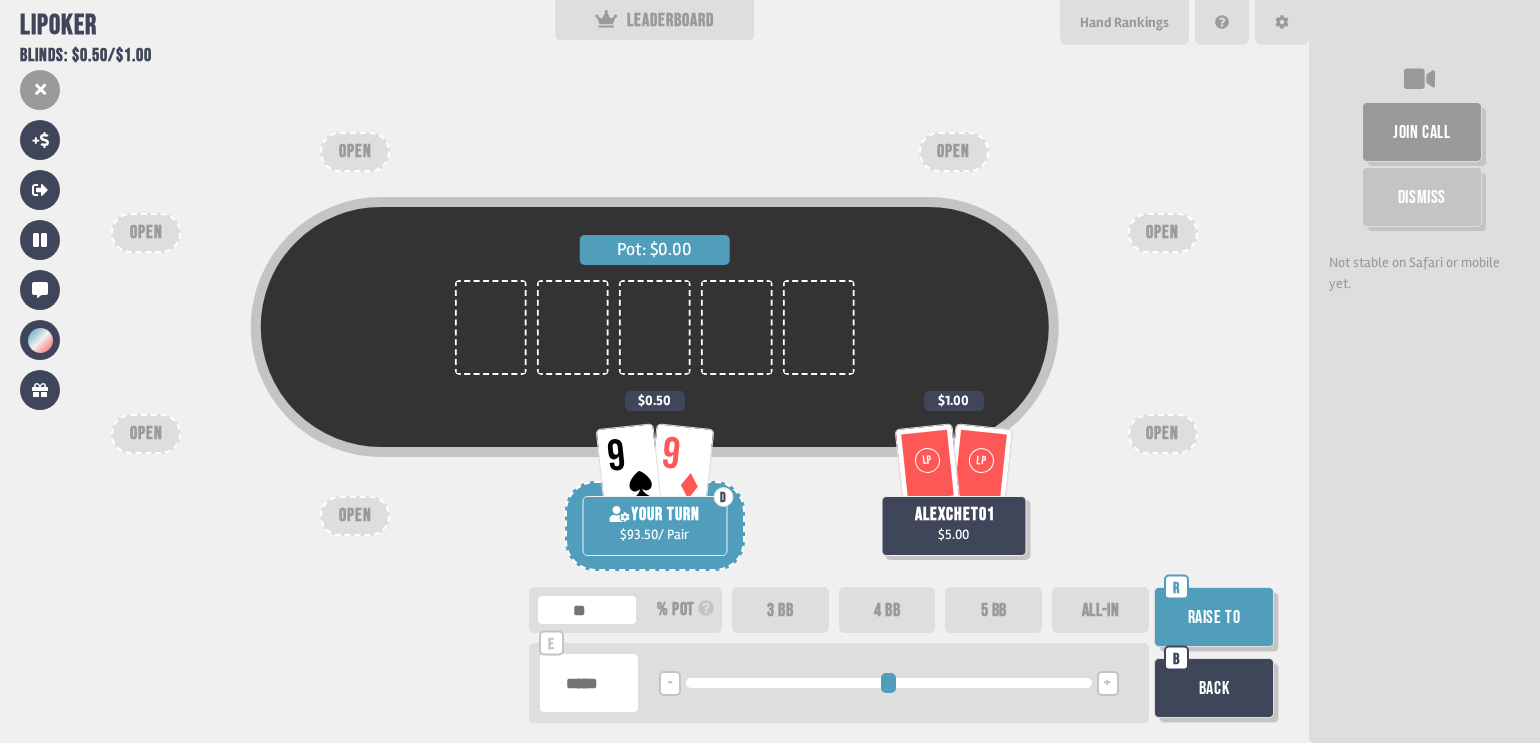 click on "+" at bounding box center [1107, 684] 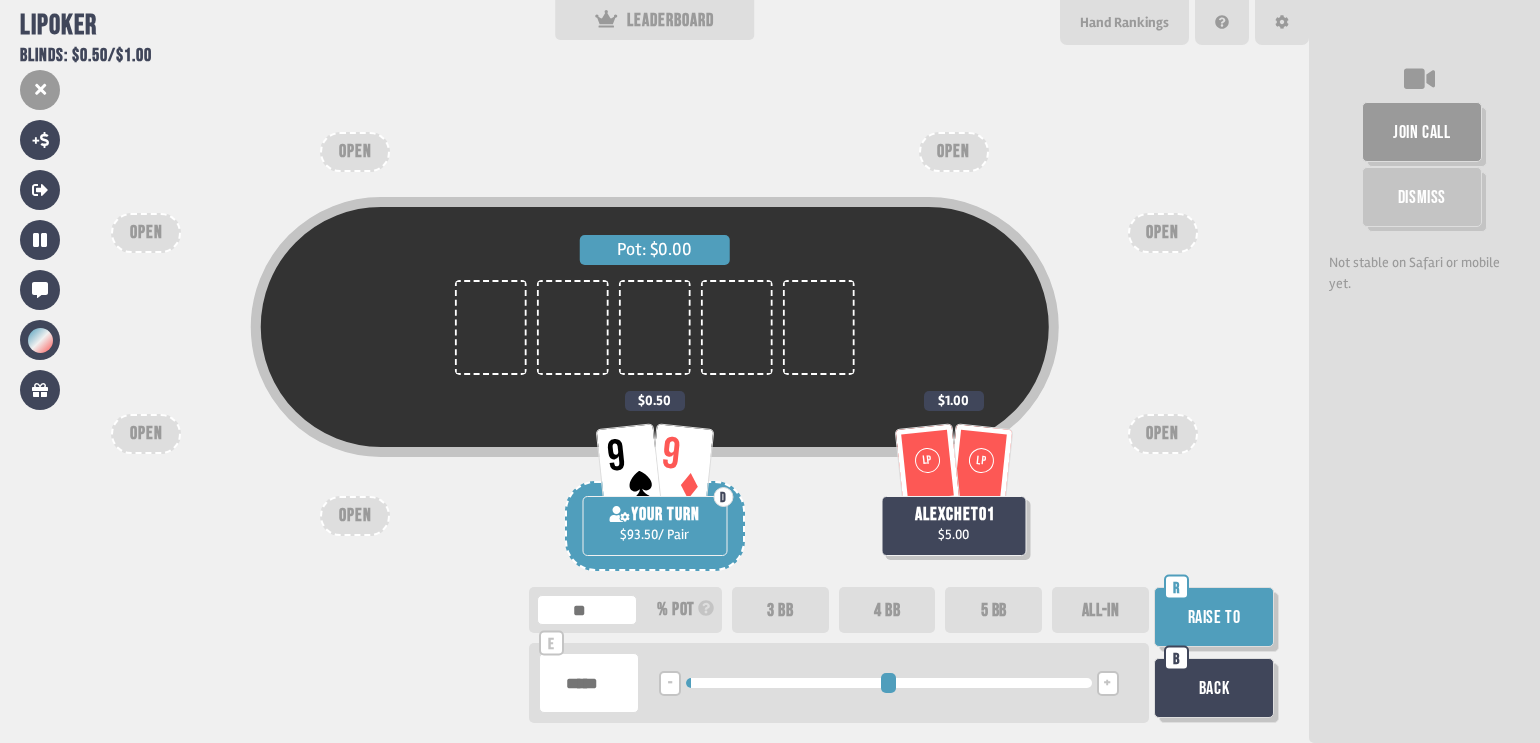 click on "Raise to" at bounding box center (1214, 617) 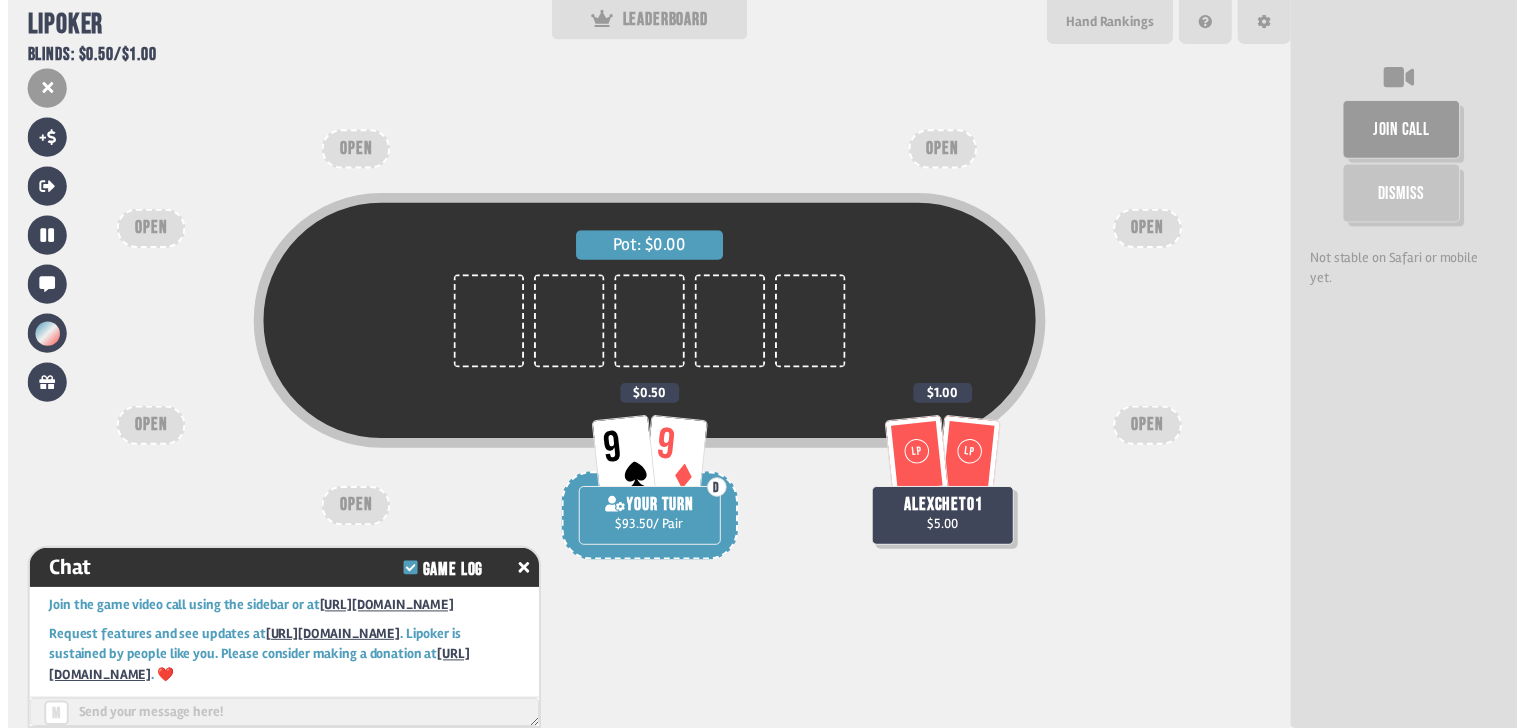 scroll, scrollTop: 832, scrollLeft: 0, axis: vertical 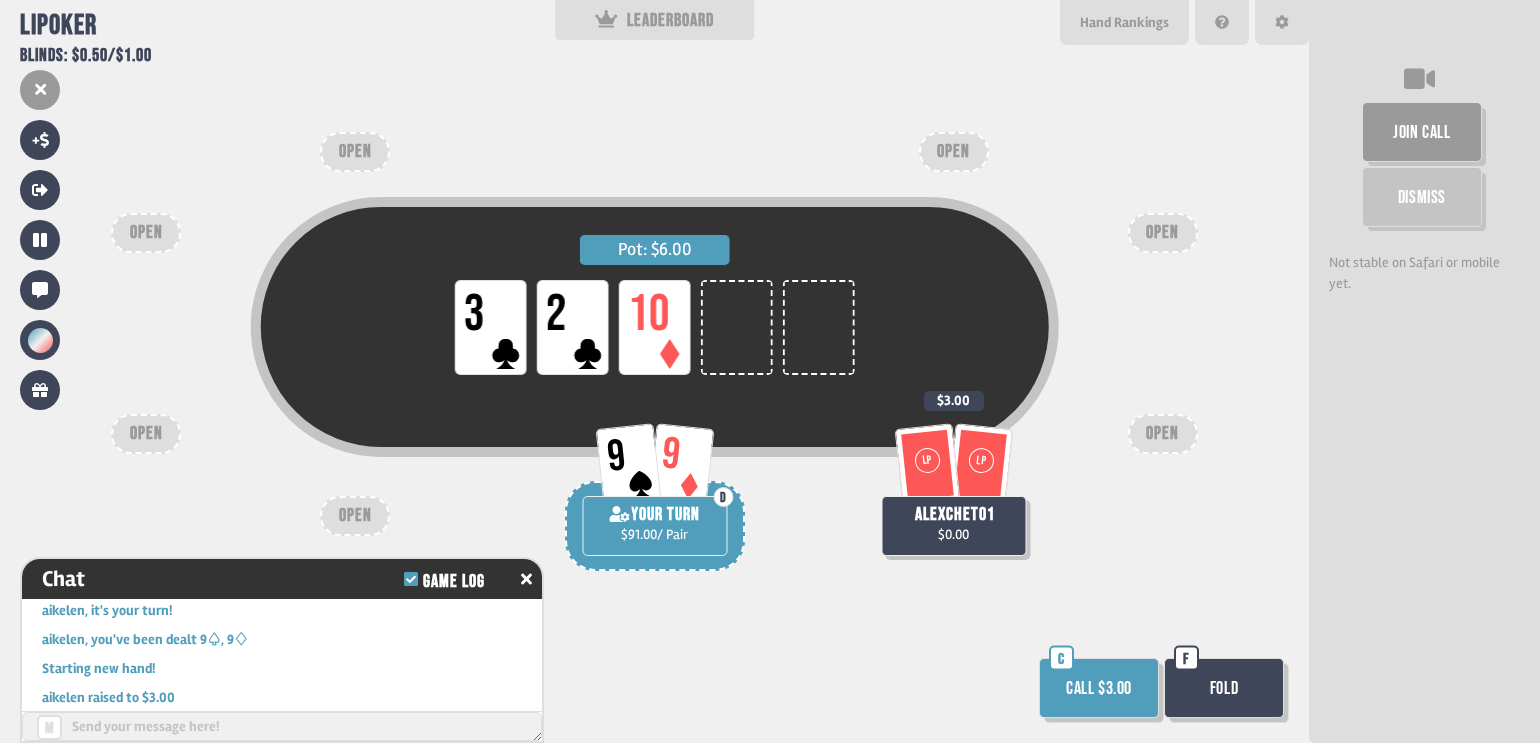 click on "Call $3.00" at bounding box center [1099, 688] 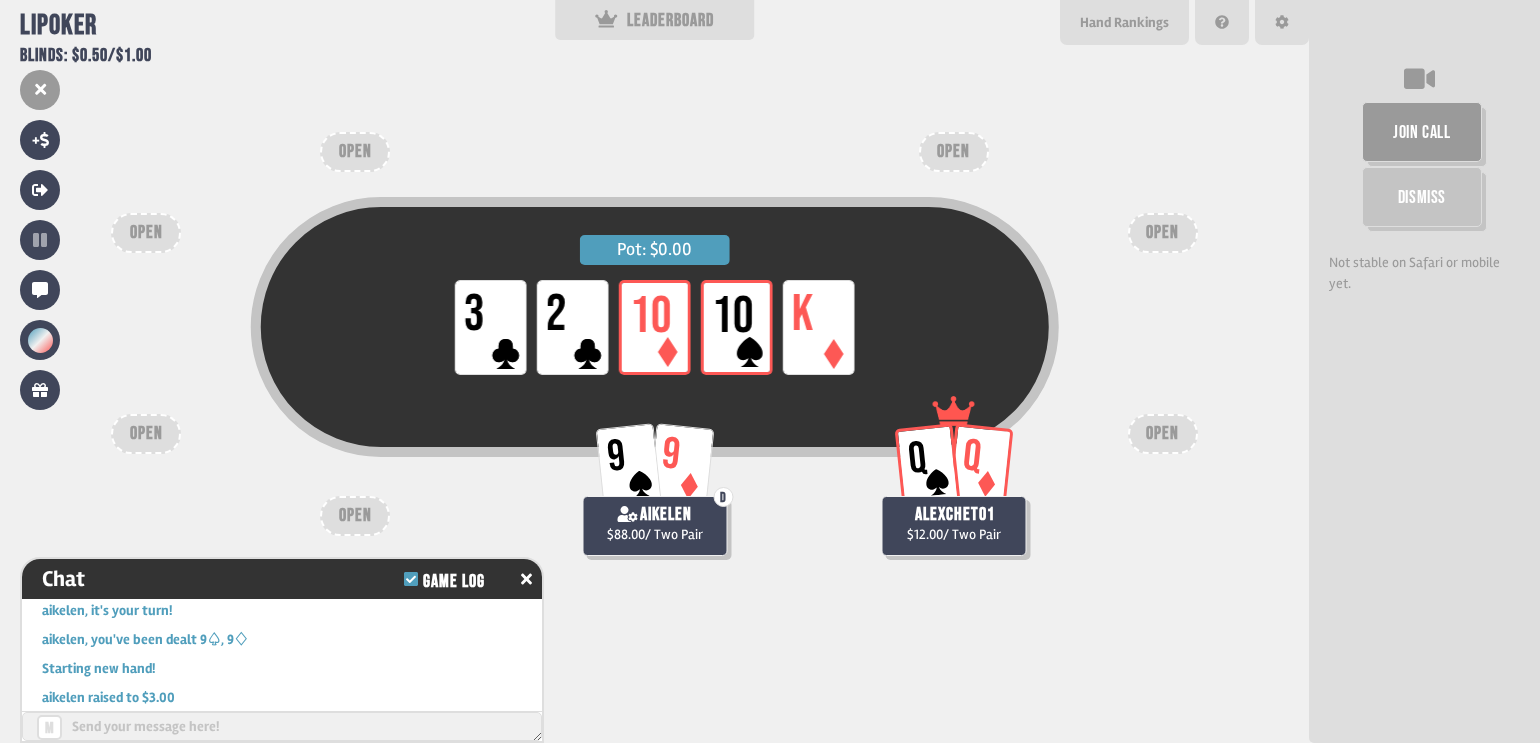 click on "Pot: $0.00   LP 3 LP 2 LP 10 LP 10 LP K" at bounding box center [654, 327] 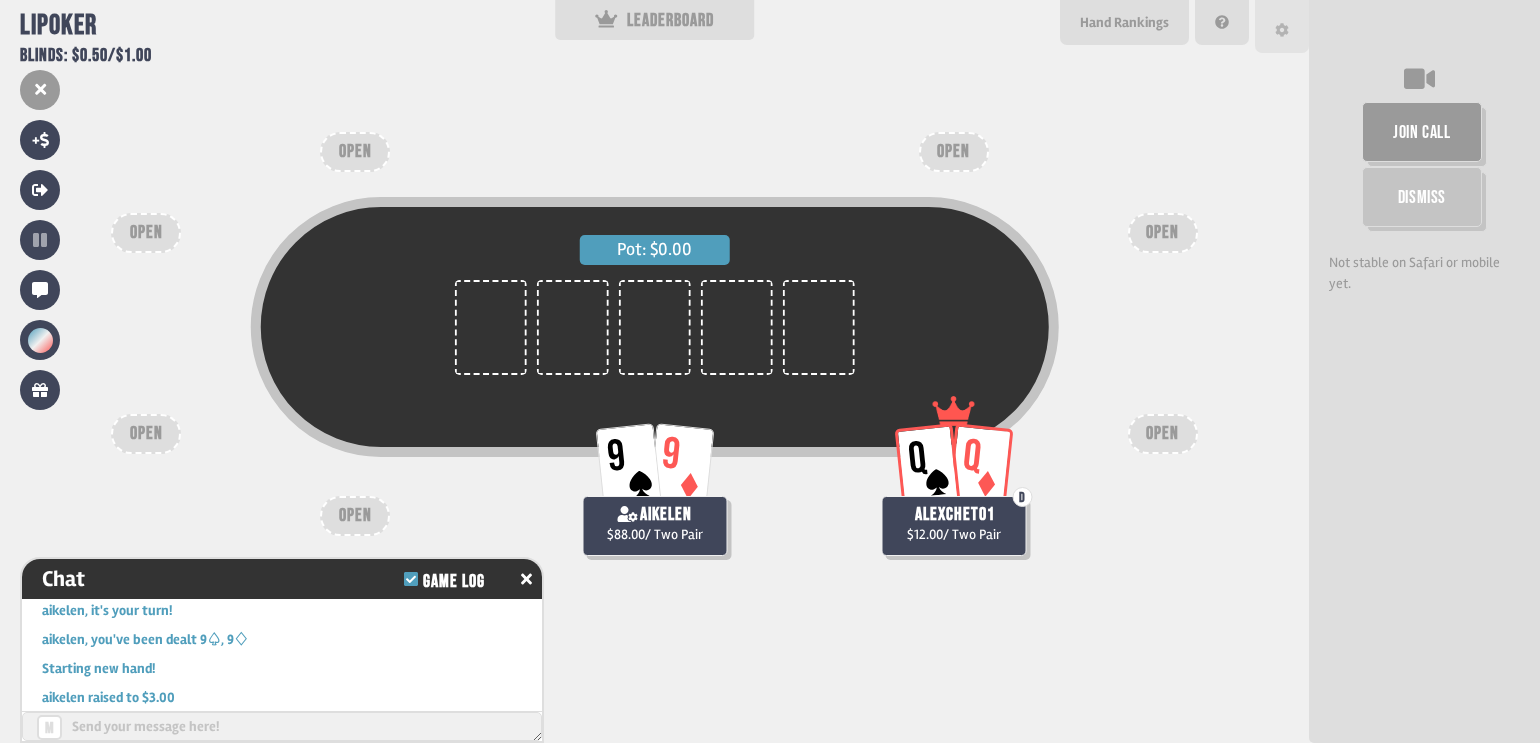 click 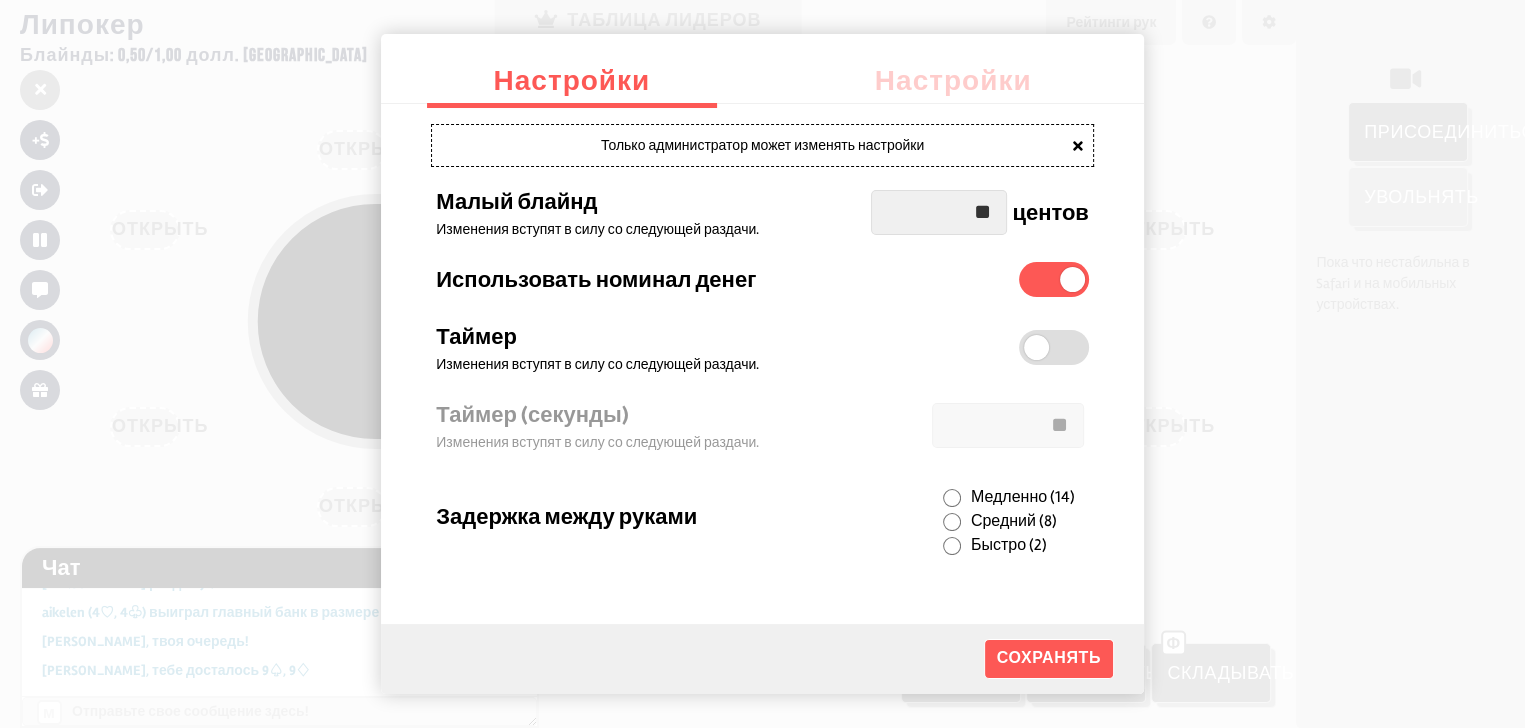 scroll, scrollTop: 875, scrollLeft: 0, axis: vertical 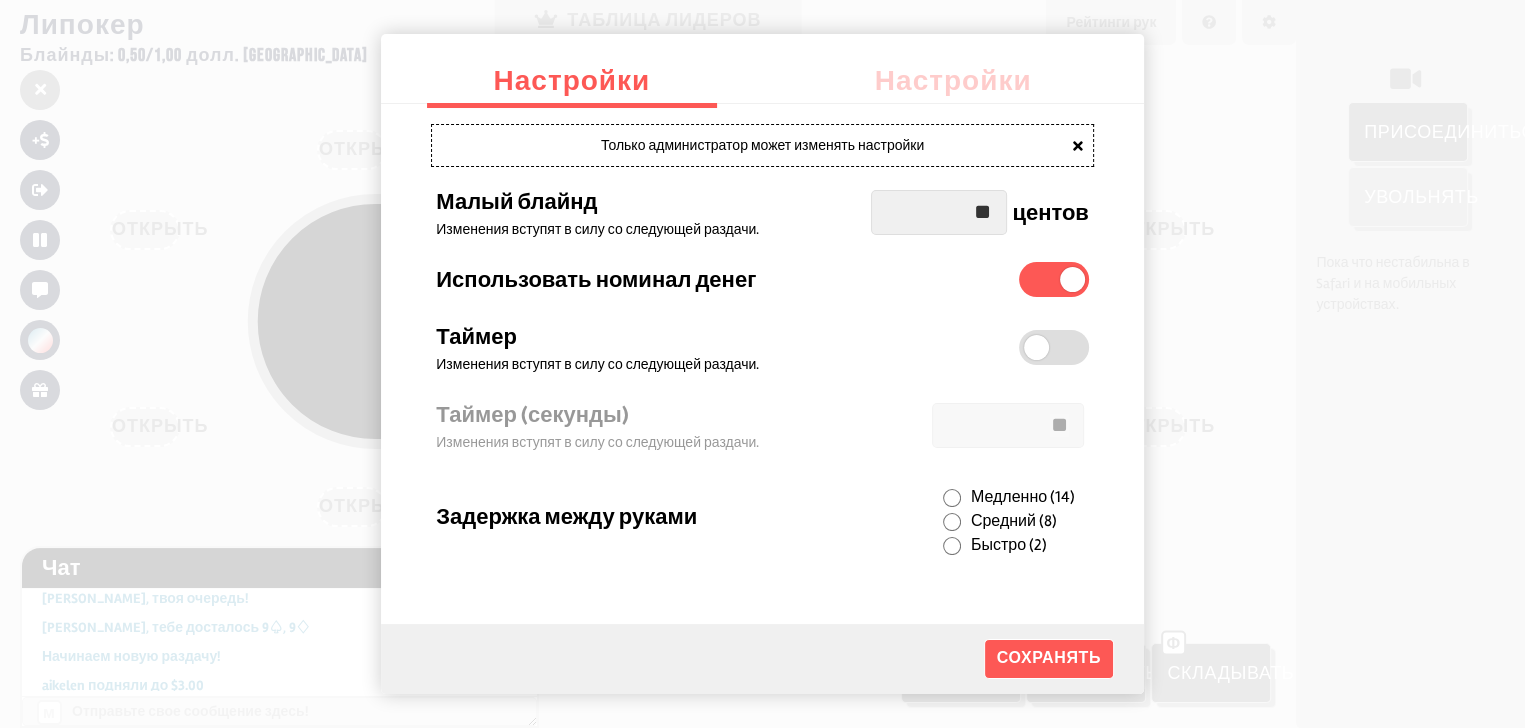 click on "Только администратор может изменять настройки Малый блайнд Изменения вступят в силу со следующей раздачи. ** центов Использовать номинал денег [PERSON_NAME] Изменения вступят в силу со следующей раздачи. Таймер (секунды) Изменения вступят в силу со следующей раздачи. ** Задержка между руками Медленно (14) Средний (8) Быстро (2)" at bounding box center (762, 349) 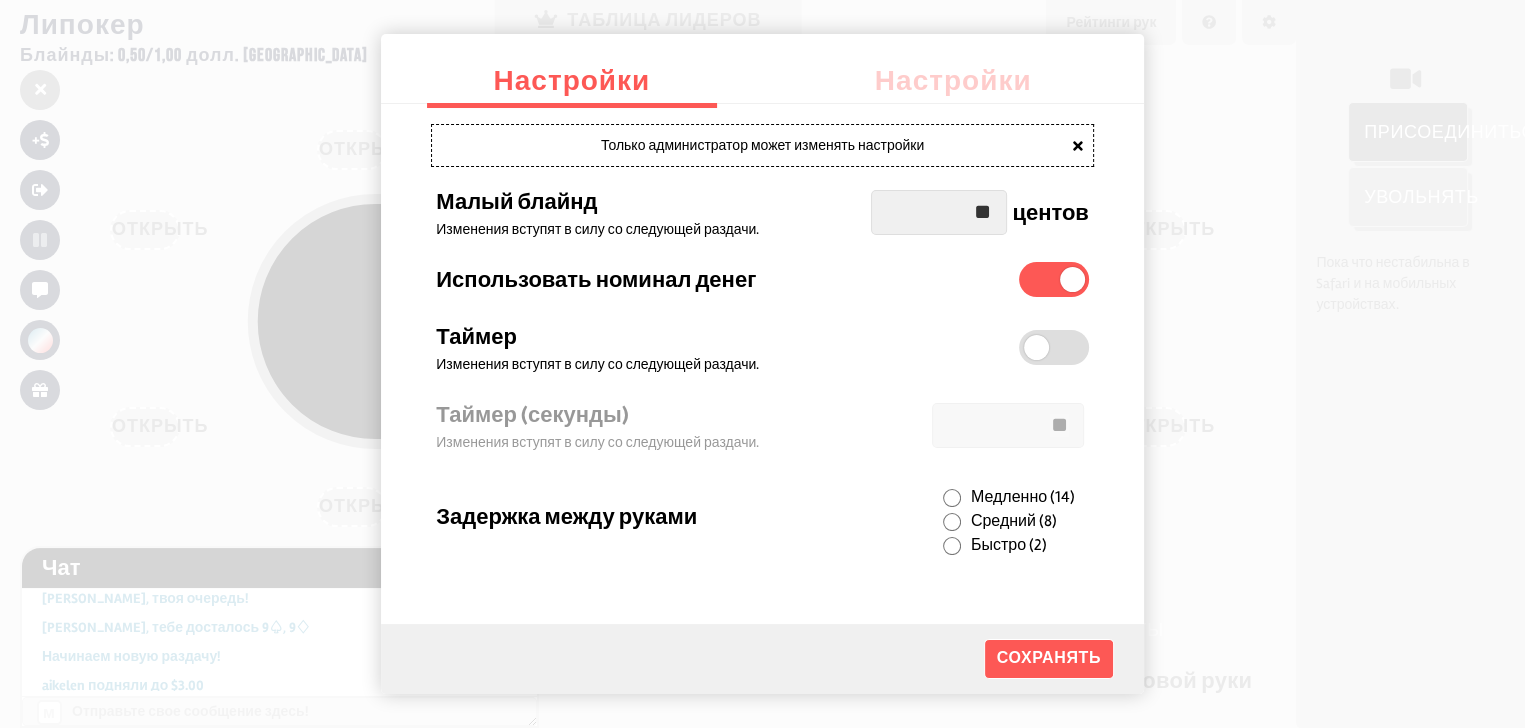 click at bounding box center [762, 364] 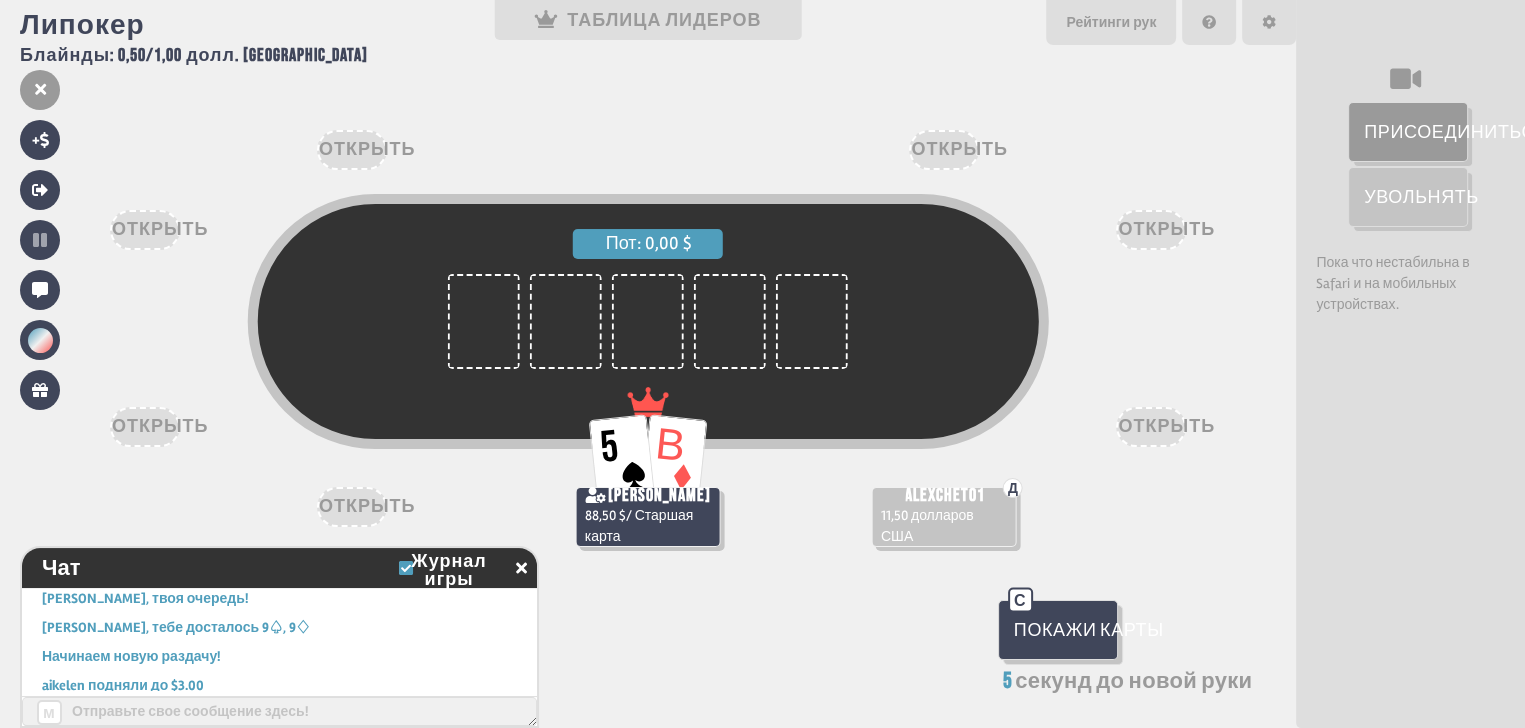click on "Покажи карты" at bounding box center [1058, 630] 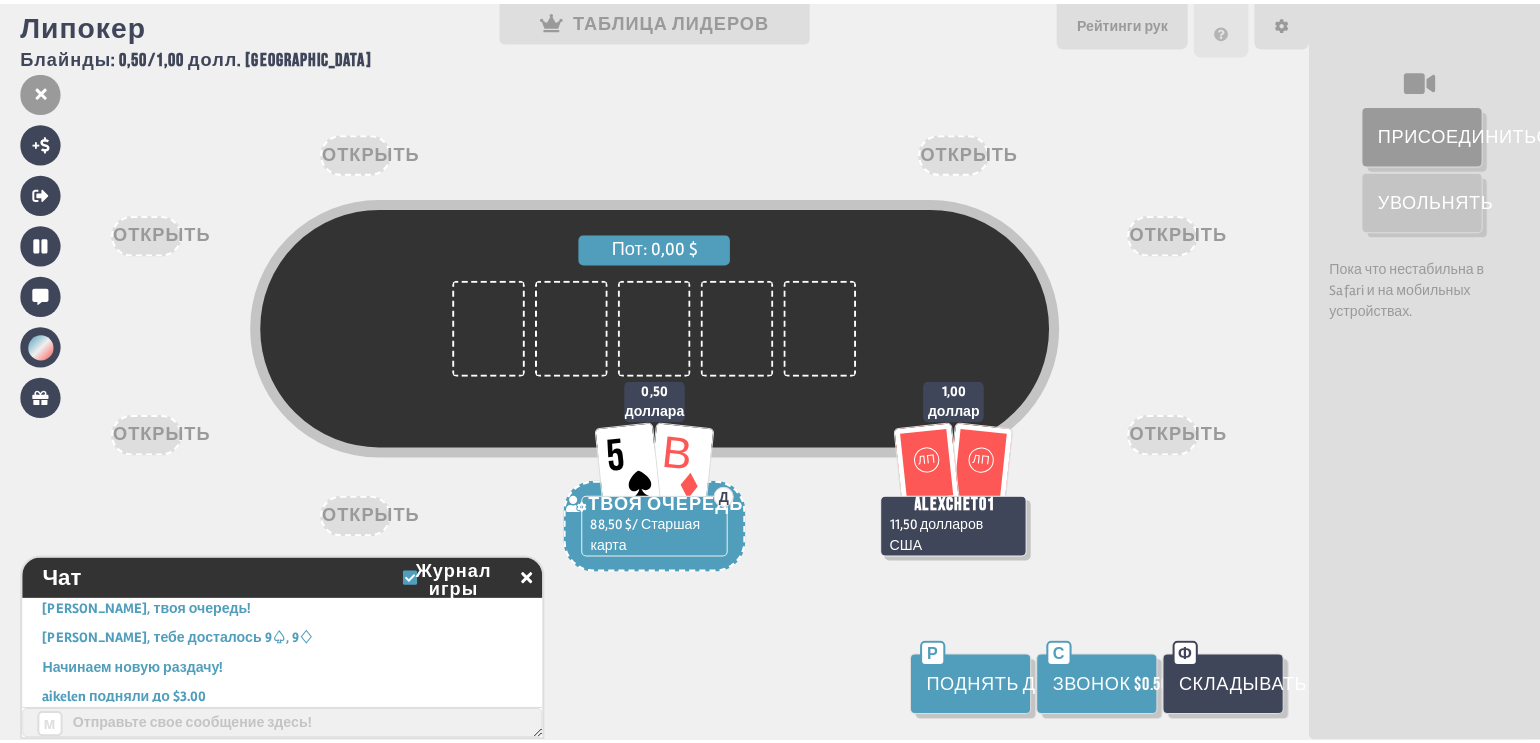scroll, scrollTop: 832, scrollLeft: 0, axis: vertical 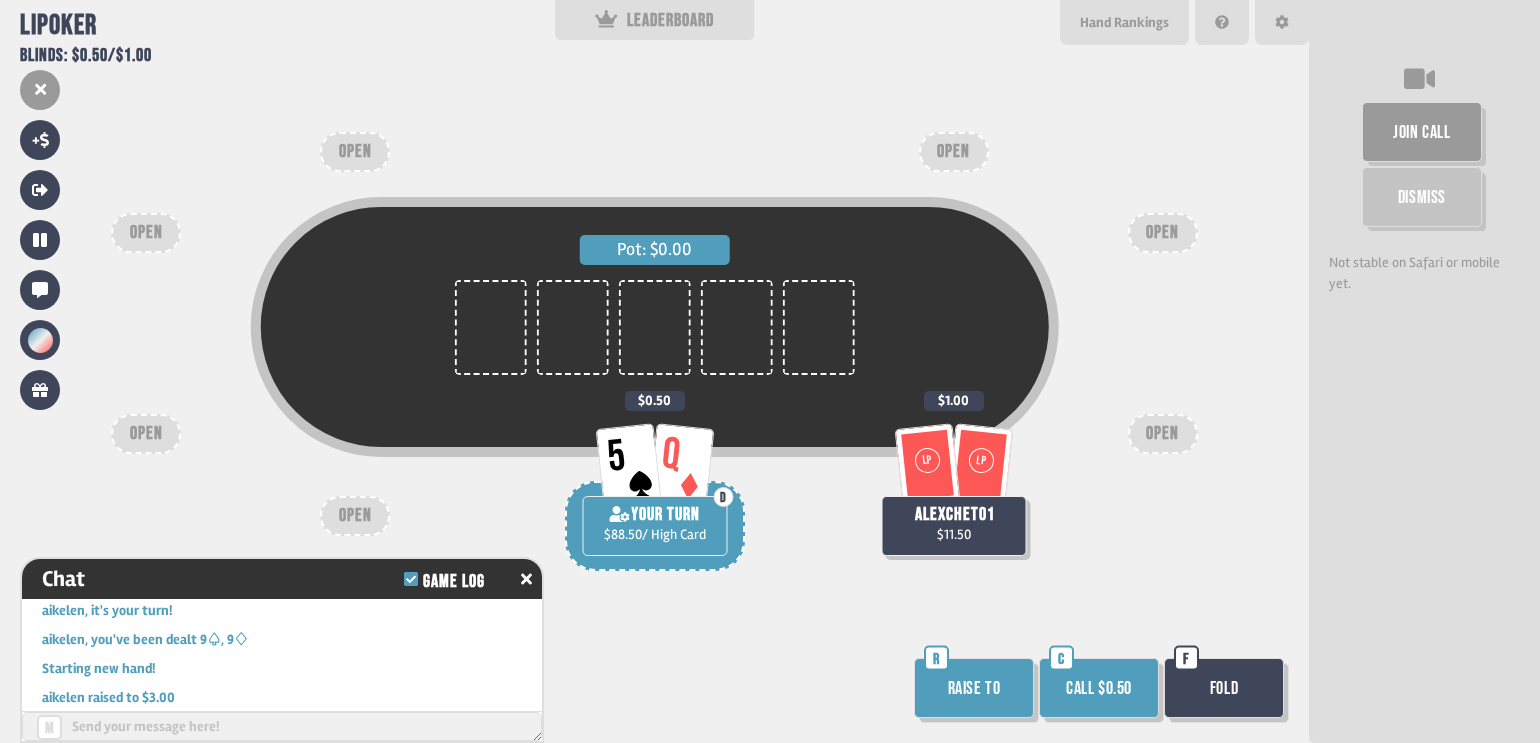 click on "Pot: $0.00" at bounding box center [654, 365] 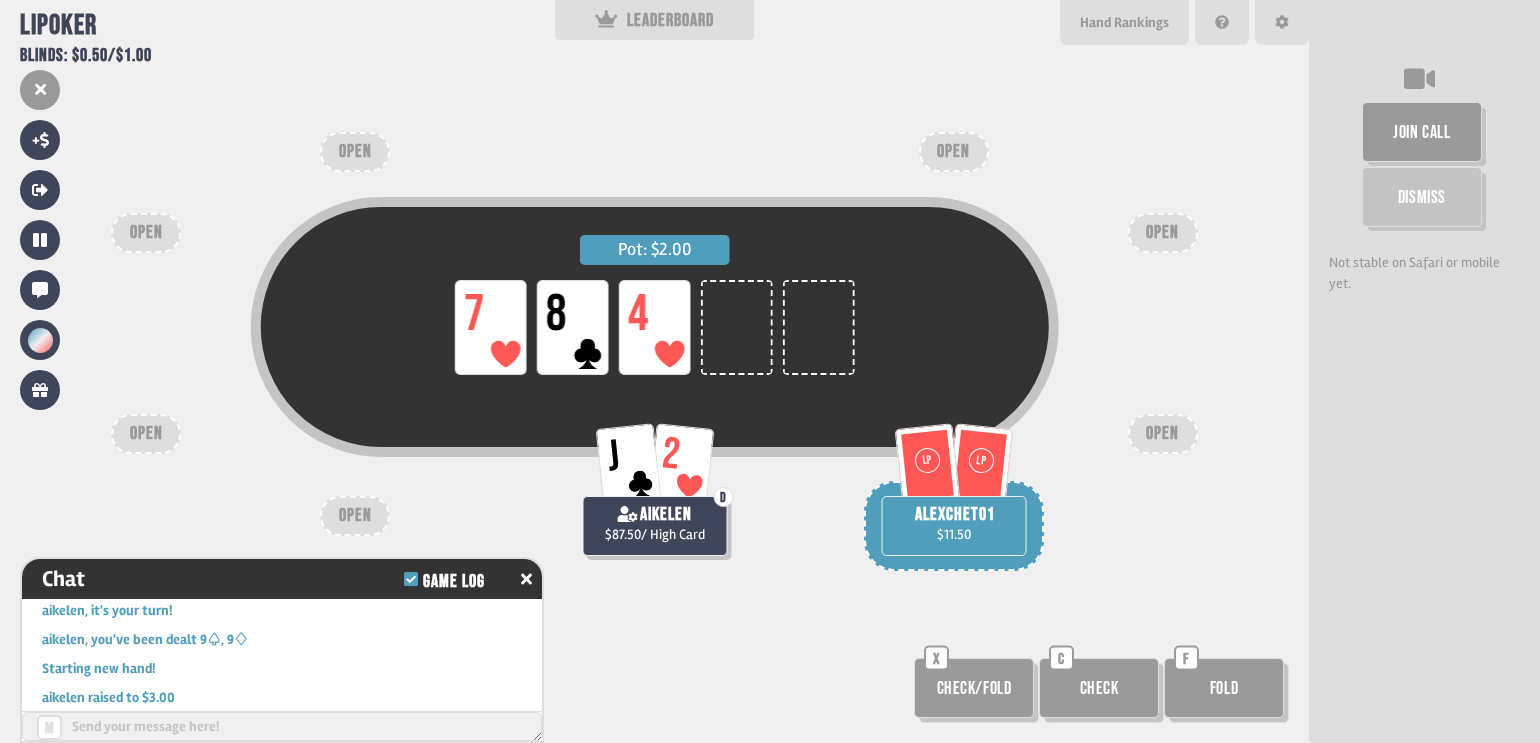 click on "Check/Fold" at bounding box center [974, 688] 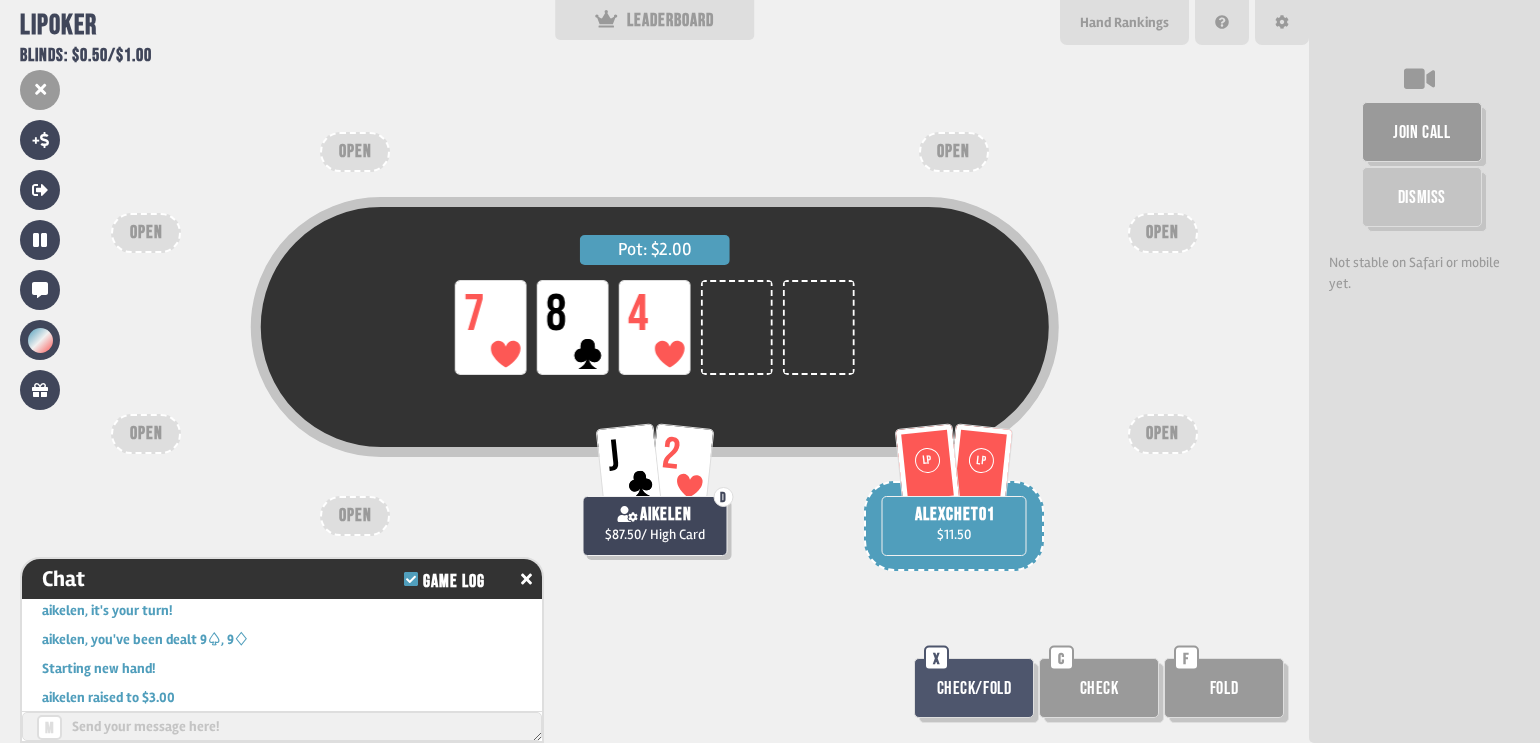 drag, startPoint x: 1004, startPoint y: 687, endPoint x: 1024, endPoint y: 687, distance: 20 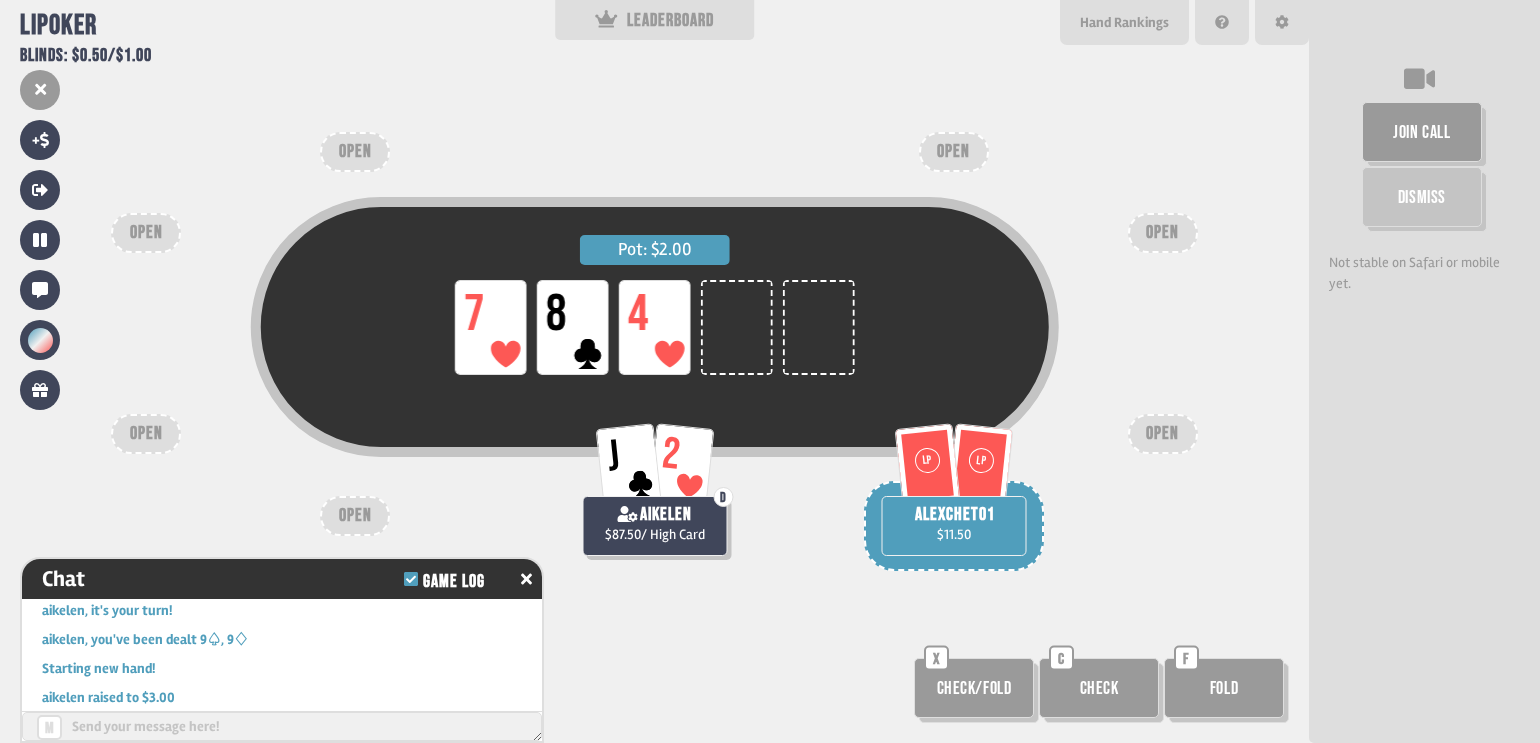 click on "Fold" at bounding box center (1224, 688) 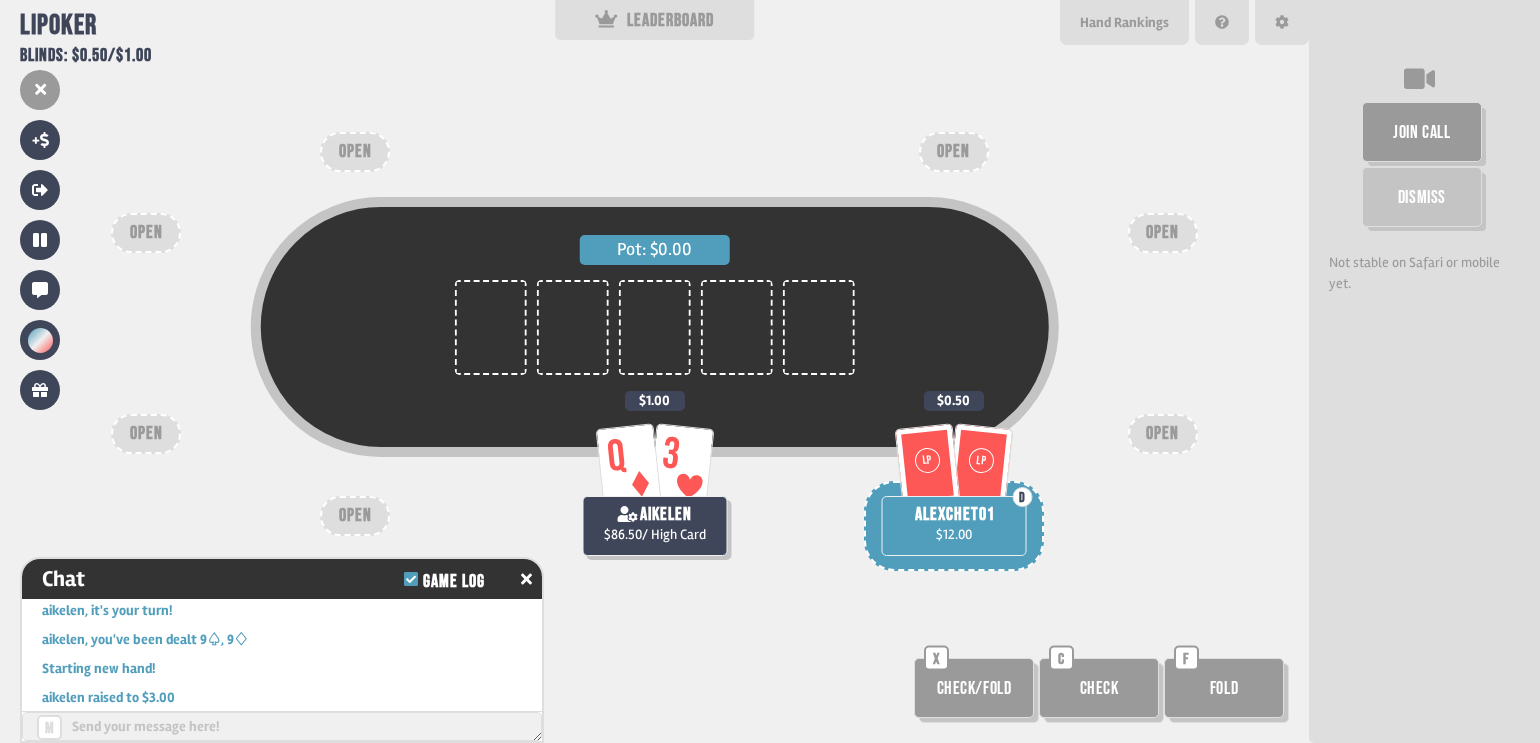 scroll, scrollTop: 98, scrollLeft: 0, axis: vertical 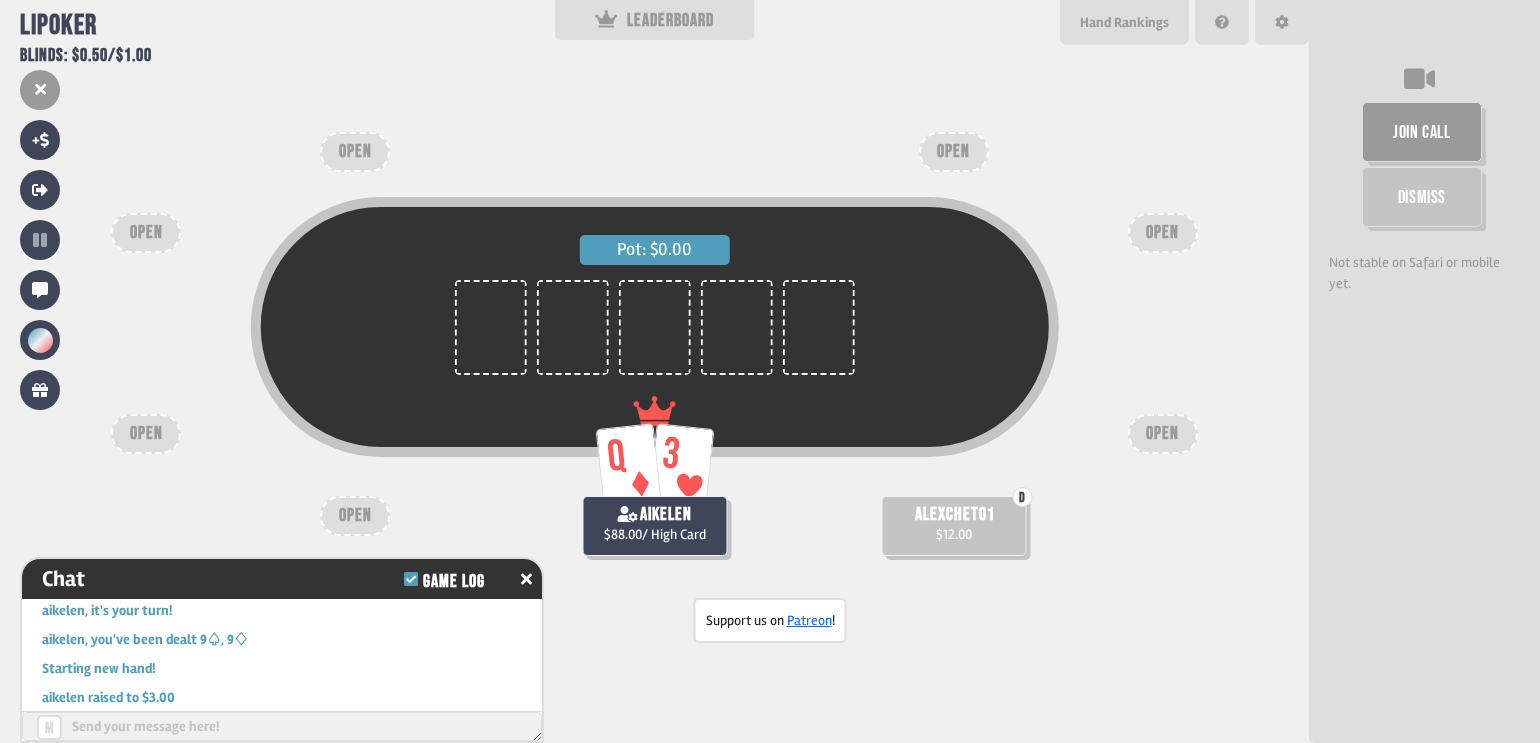 click on "OPEN" at bounding box center [954, 152] 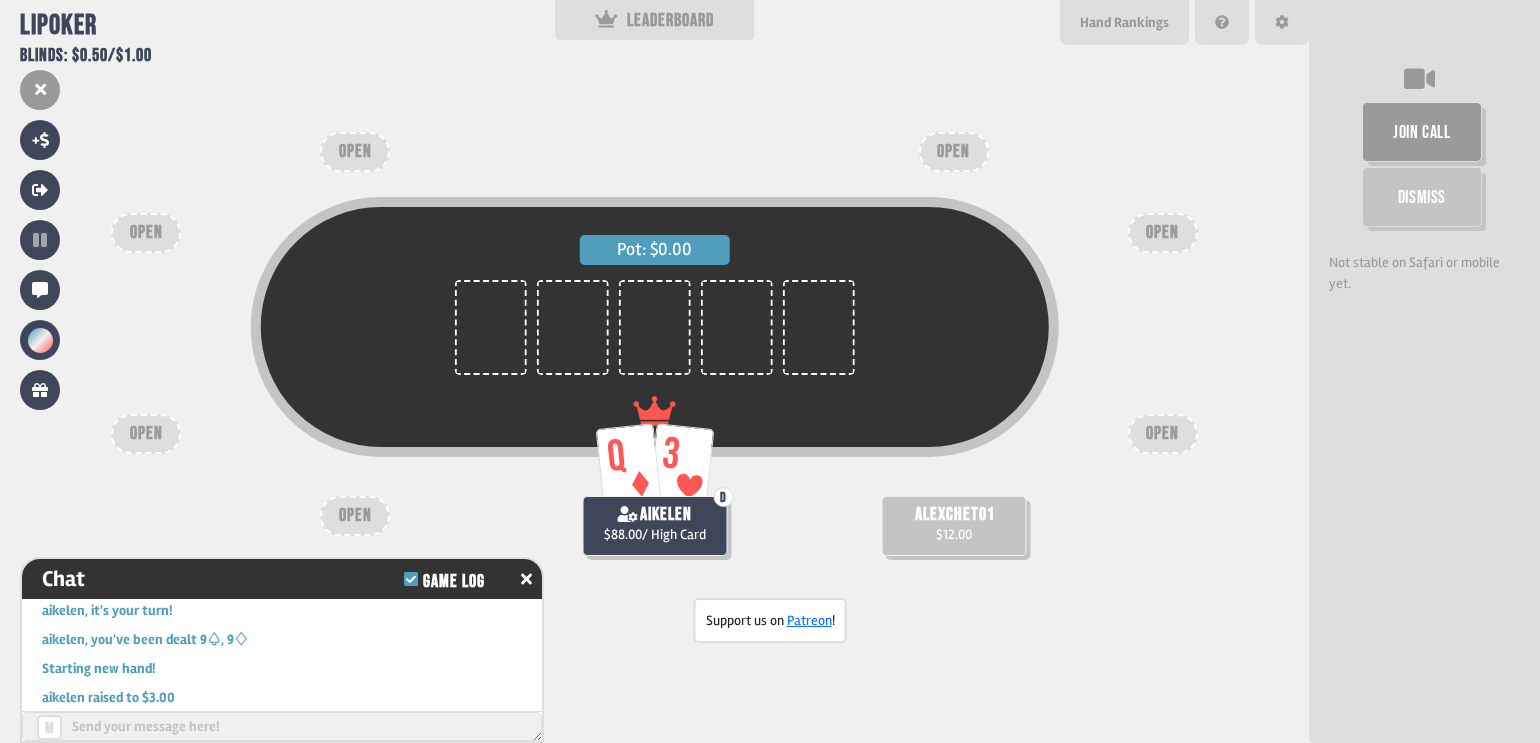 click on "OPEN" at bounding box center [954, 152] 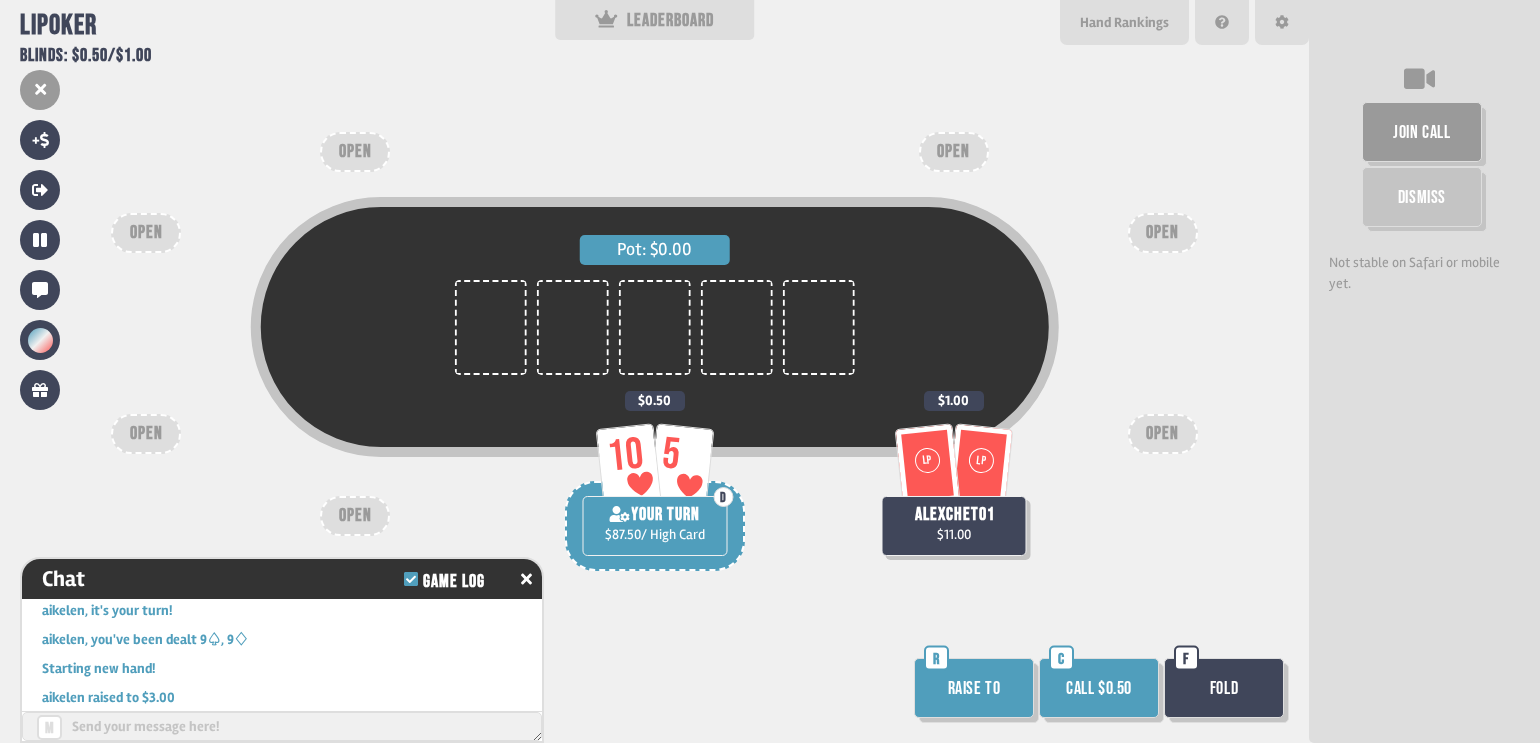 click on "Call $0.50" at bounding box center (1099, 688) 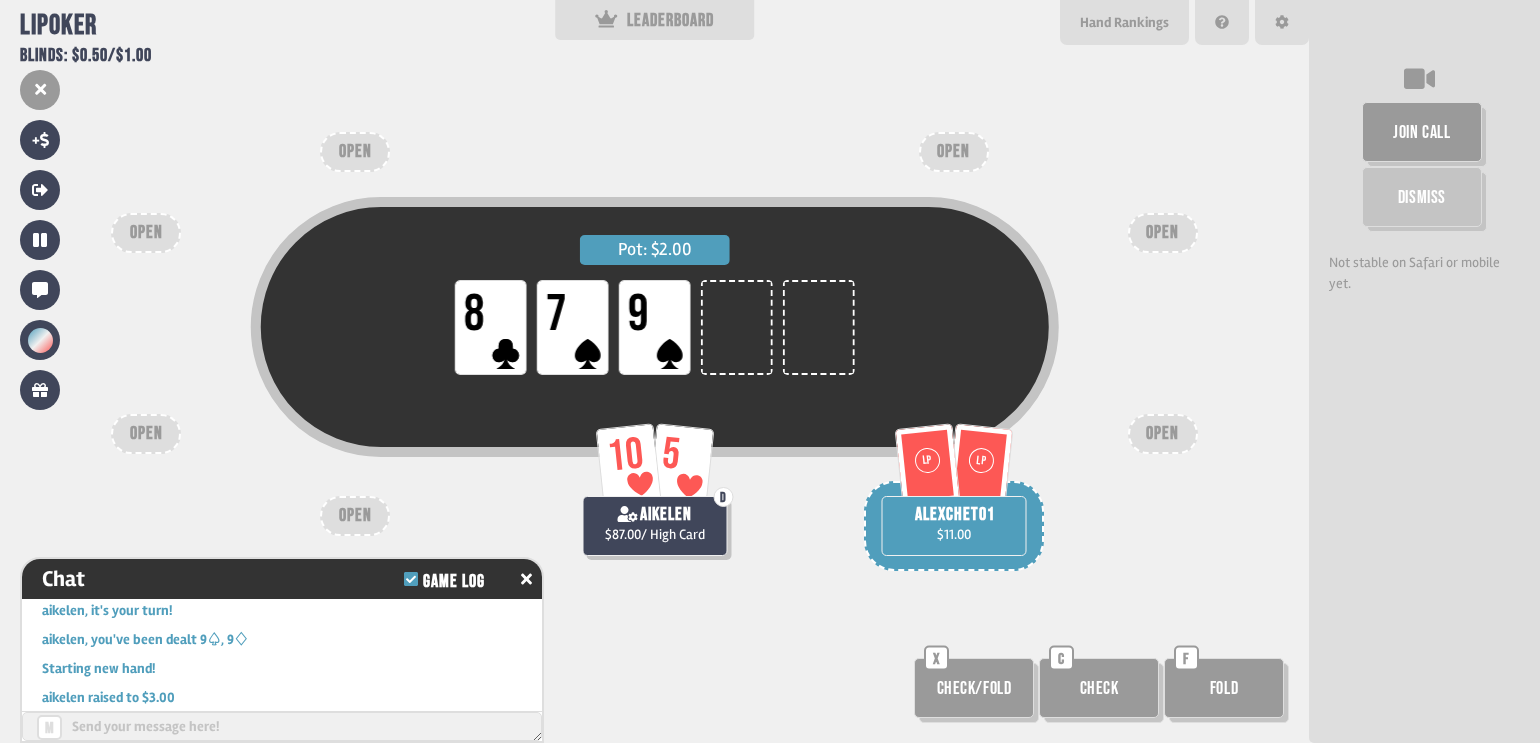 click on "Check" at bounding box center (1099, 688) 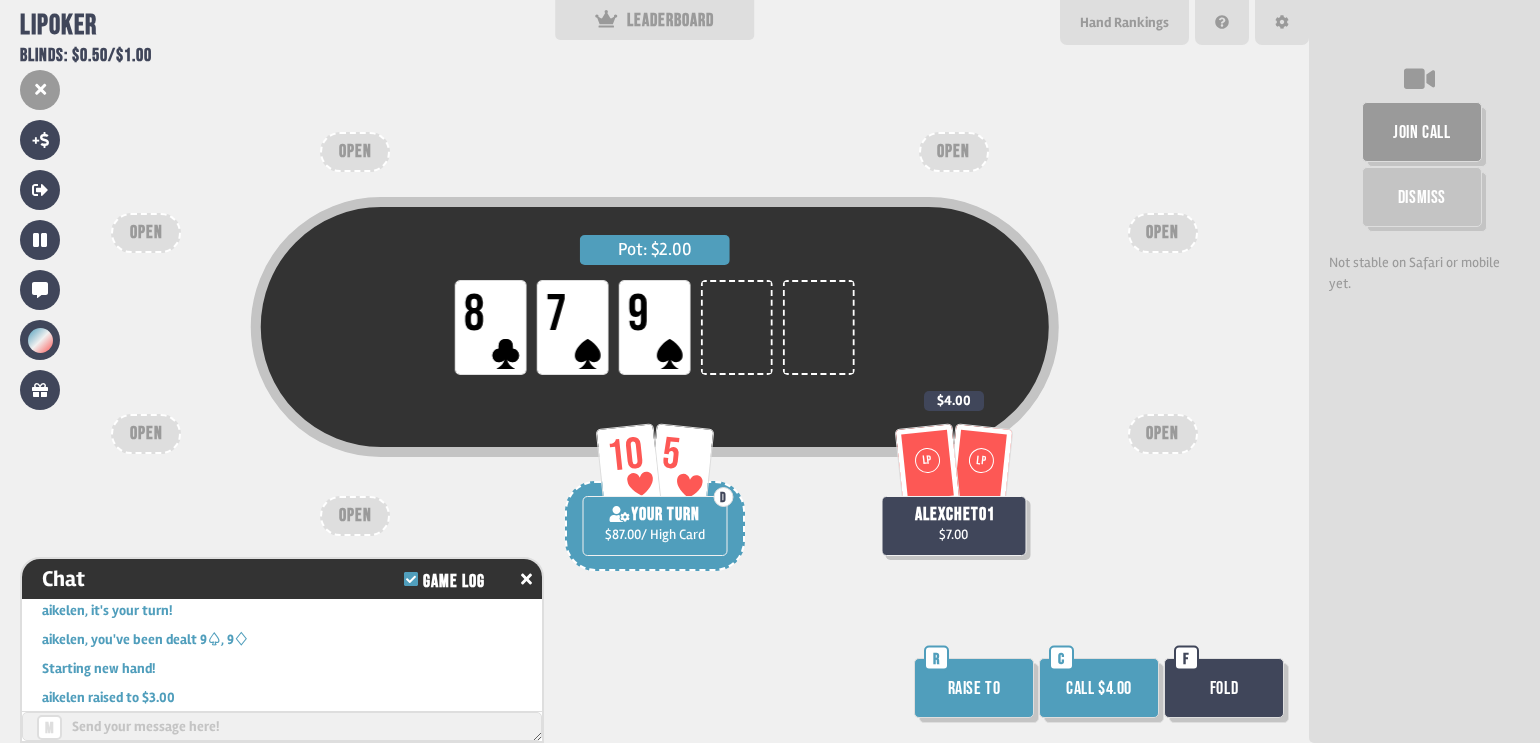 click on "Call $4.00" at bounding box center [1099, 688] 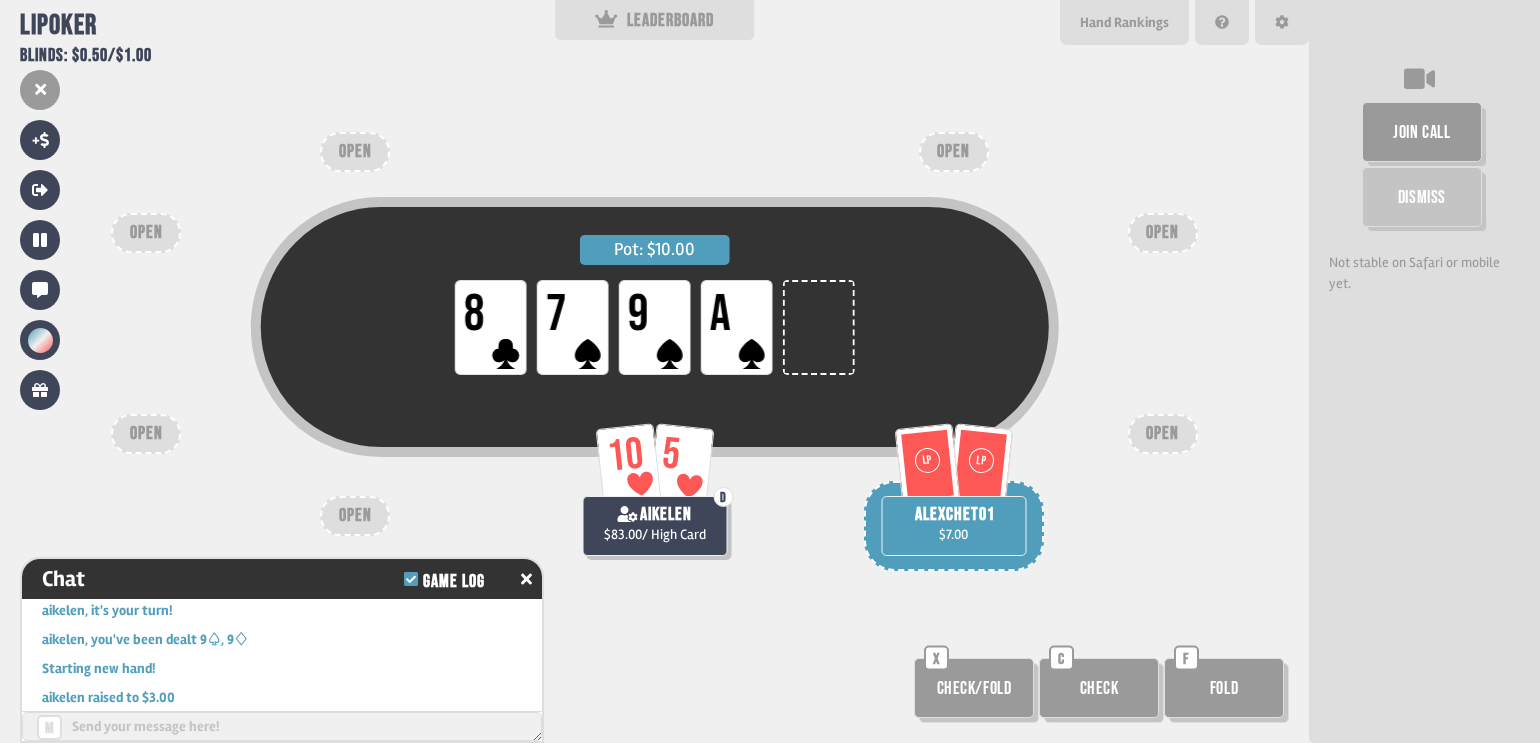 click on "Check" at bounding box center [1099, 688] 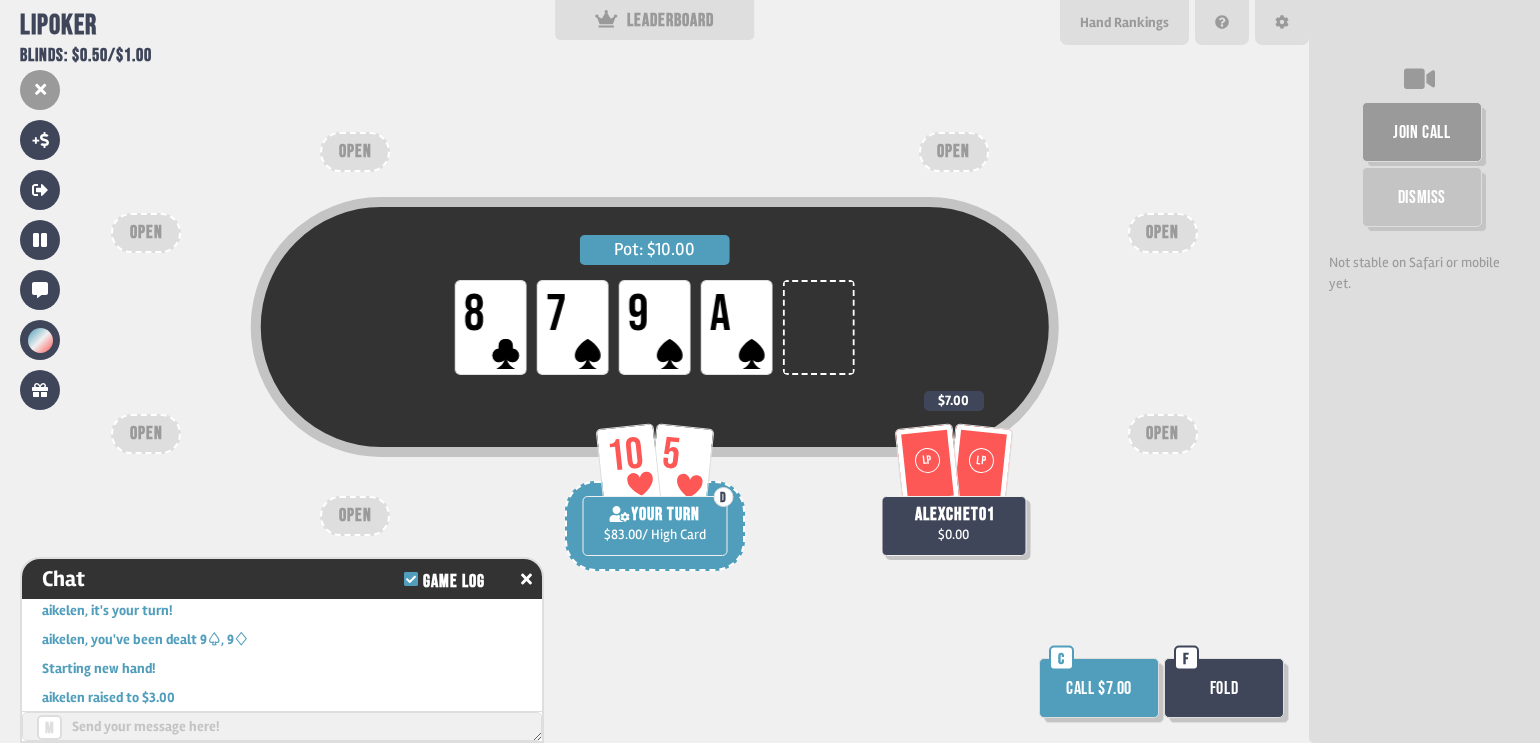 click on "Call $7.00" at bounding box center [1099, 688] 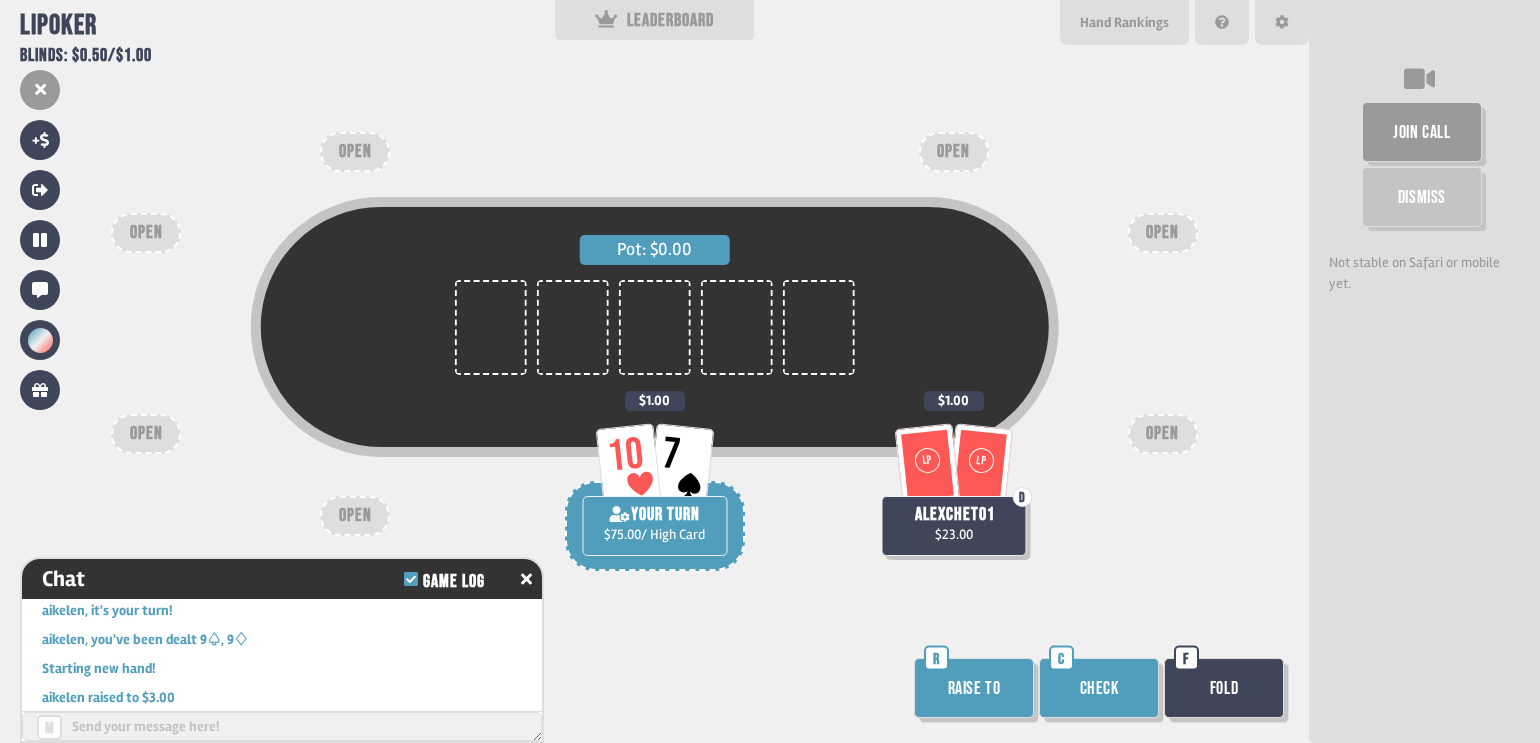 click on "Fold" at bounding box center (1224, 688) 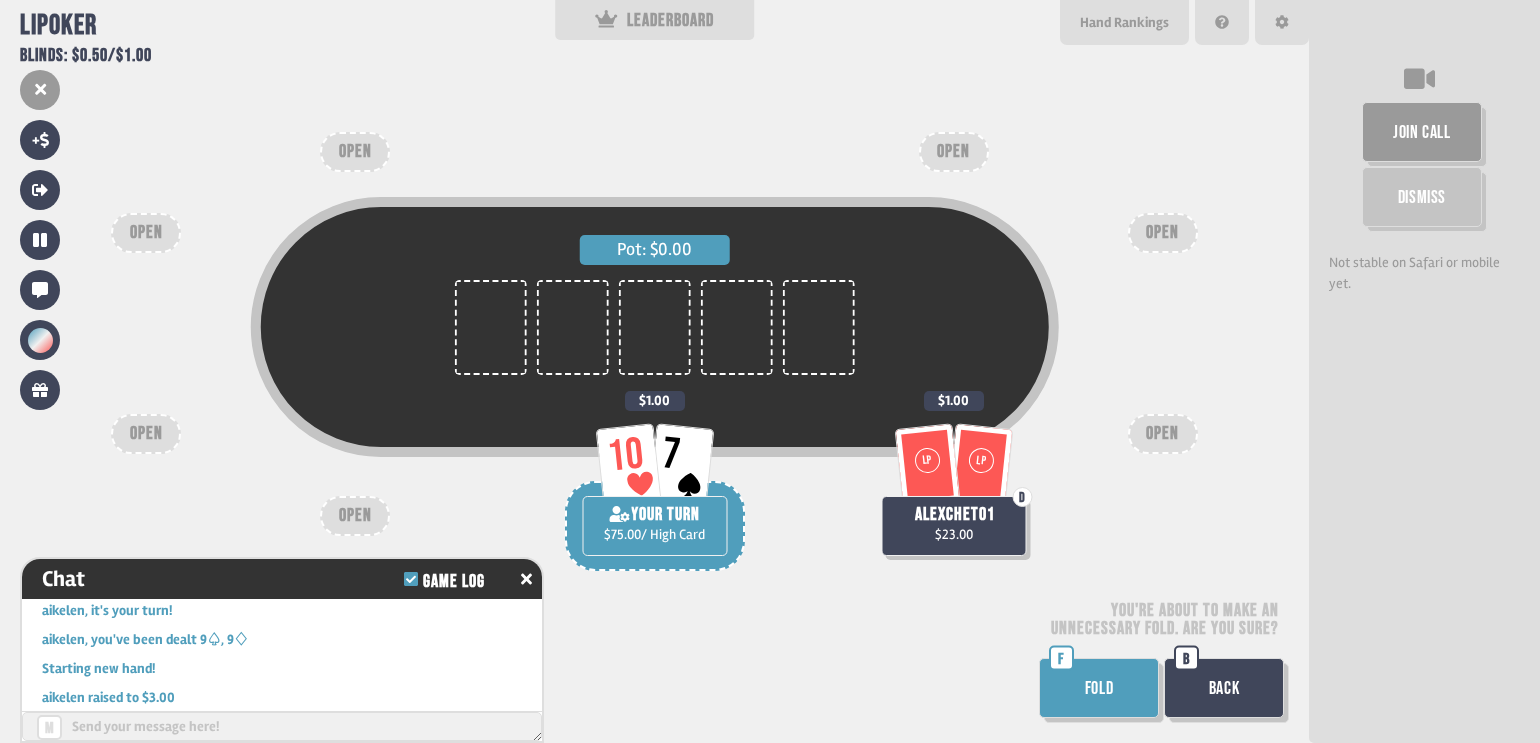 click on "FOLD" at bounding box center [1099, 688] 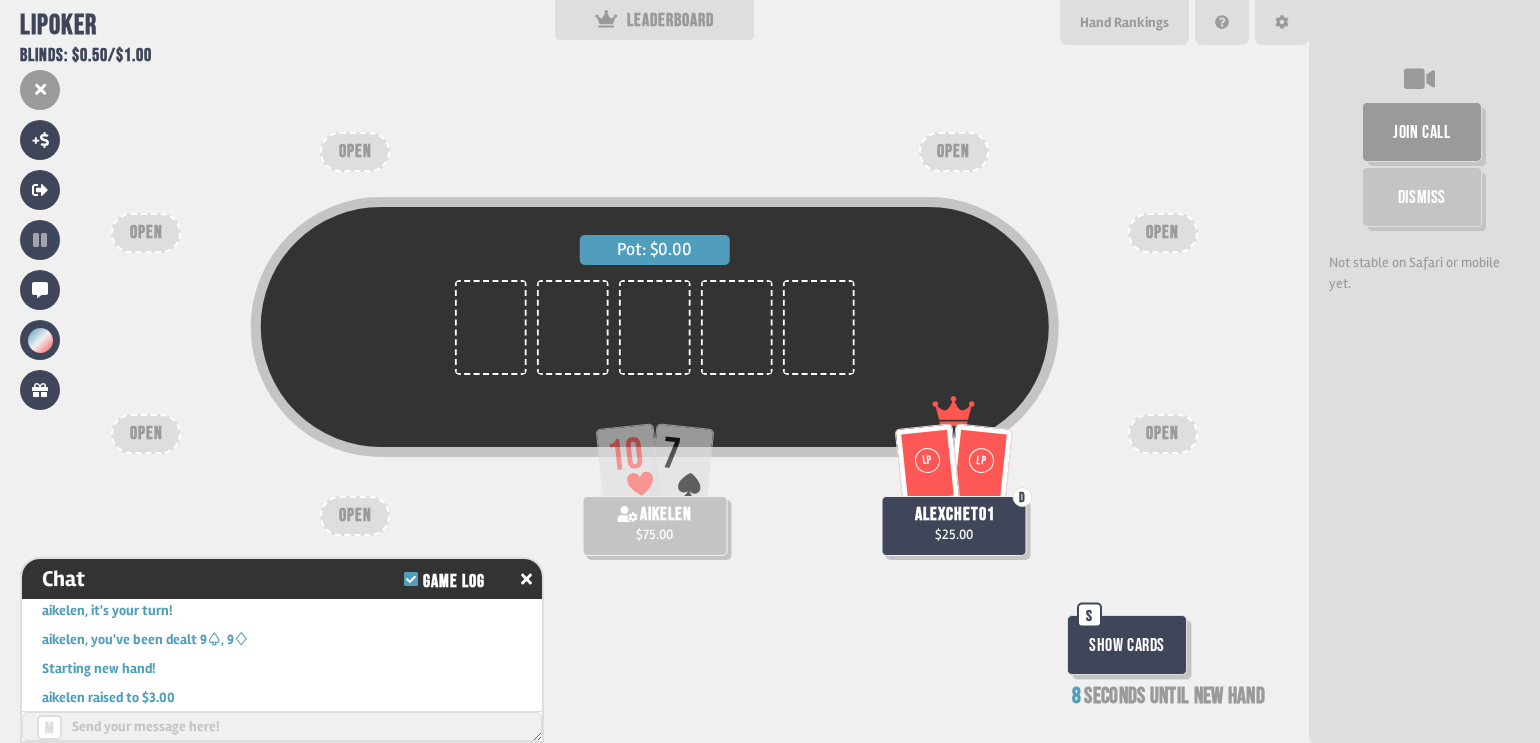 scroll, scrollTop: 100, scrollLeft: 0, axis: vertical 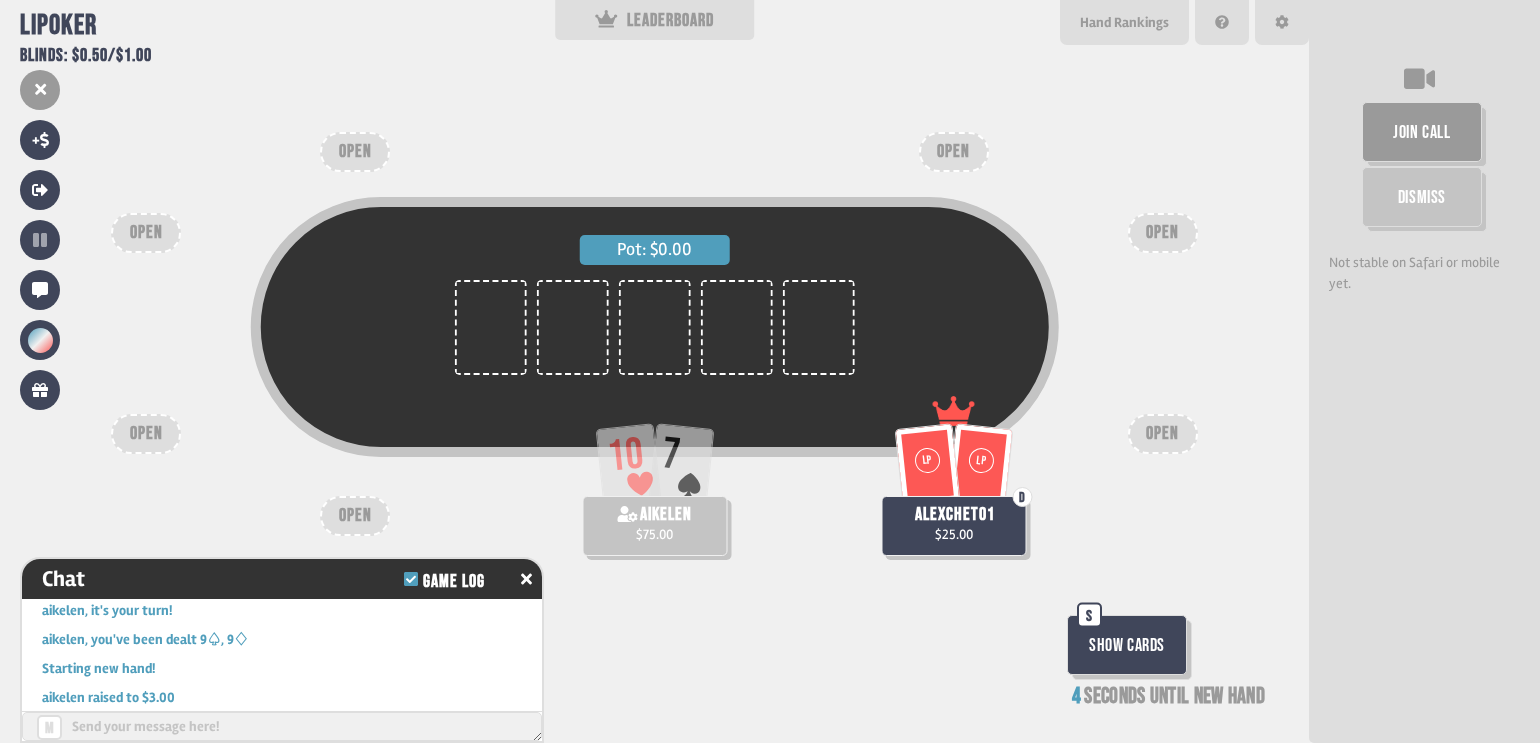 click on "Show Cards" at bounding box center [1127, 645] 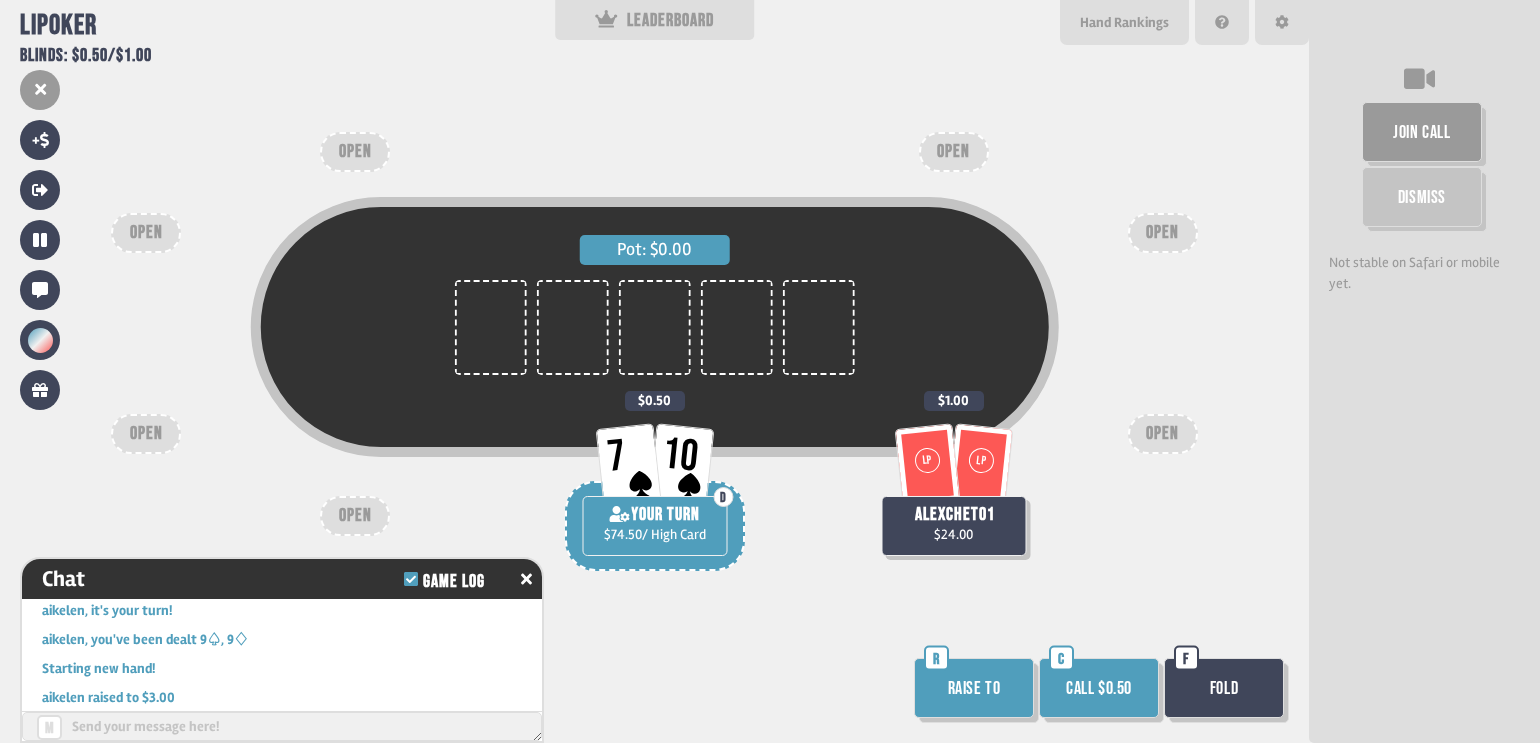 scroll, scrollTop: 98, scrollLeft: 0, axis: vertical 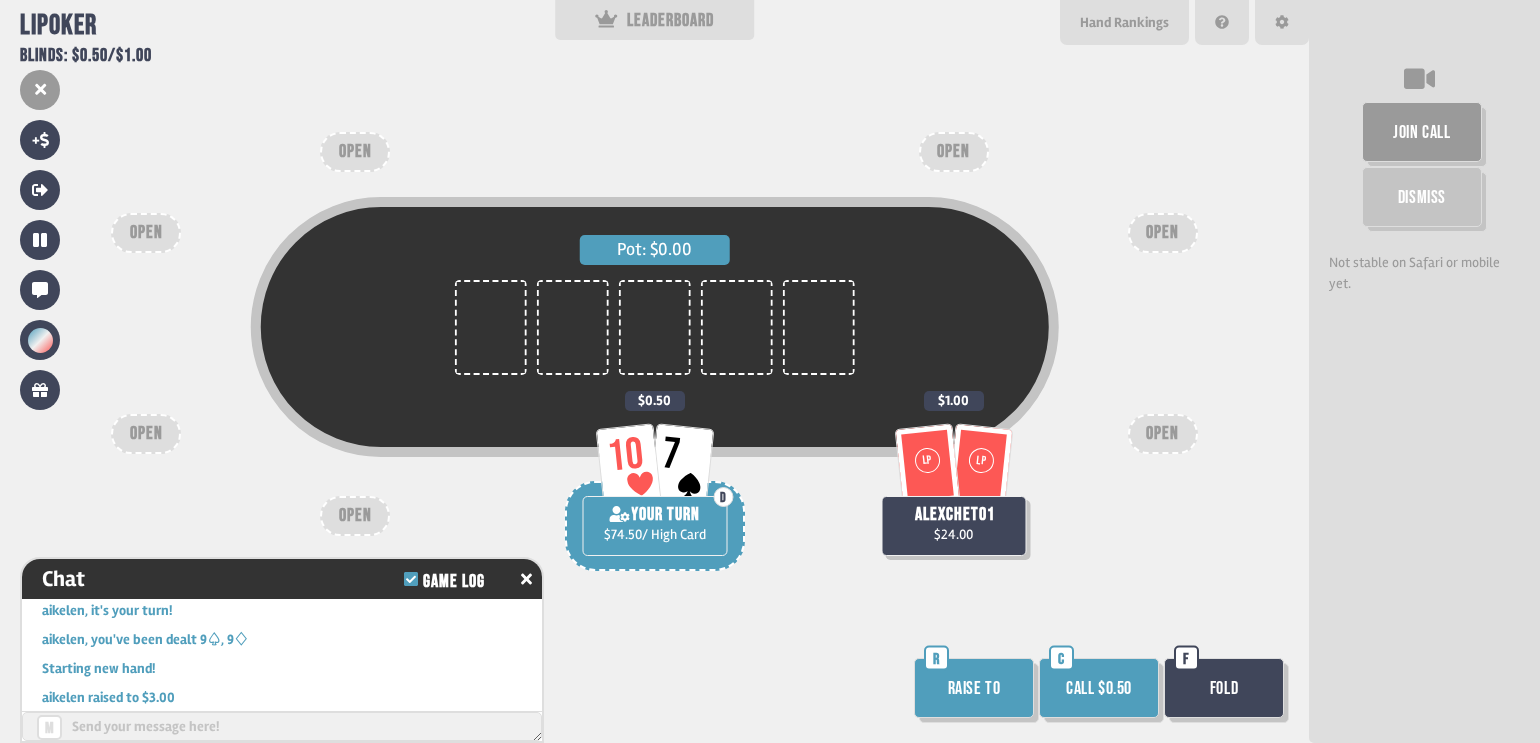 click on "Pot: $0.00   LP LP alexchet01 $24.00  $1.00  10 7 D YOUR TURN $74.50   / High Card $0.50  OPEN OPEN OPEN OPEN OPEN OPEN OPEN Raise to R Call $0.50 C Fold F" at bounding box center [654, 371] 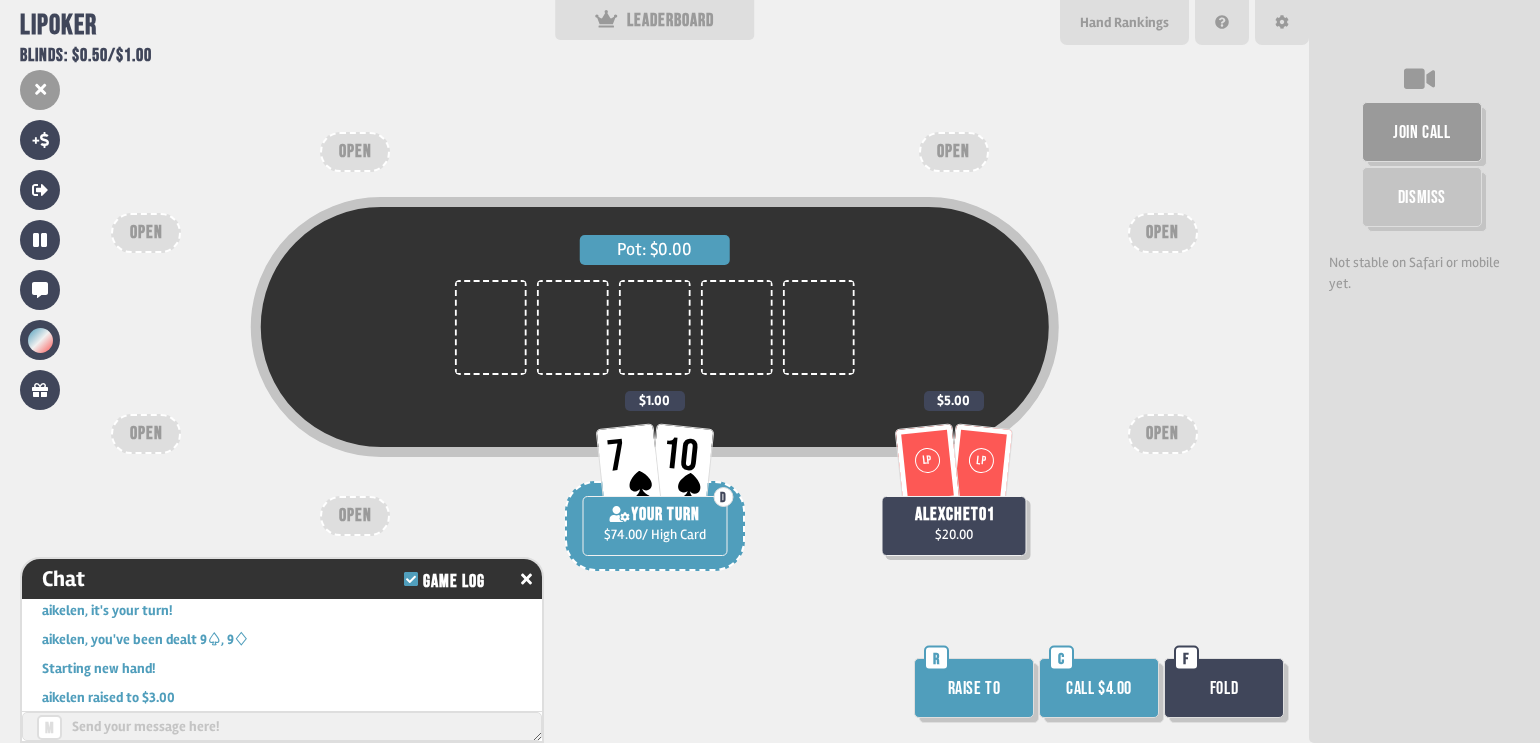 click on "Call $4.00" at bounding box center [1099, 688] 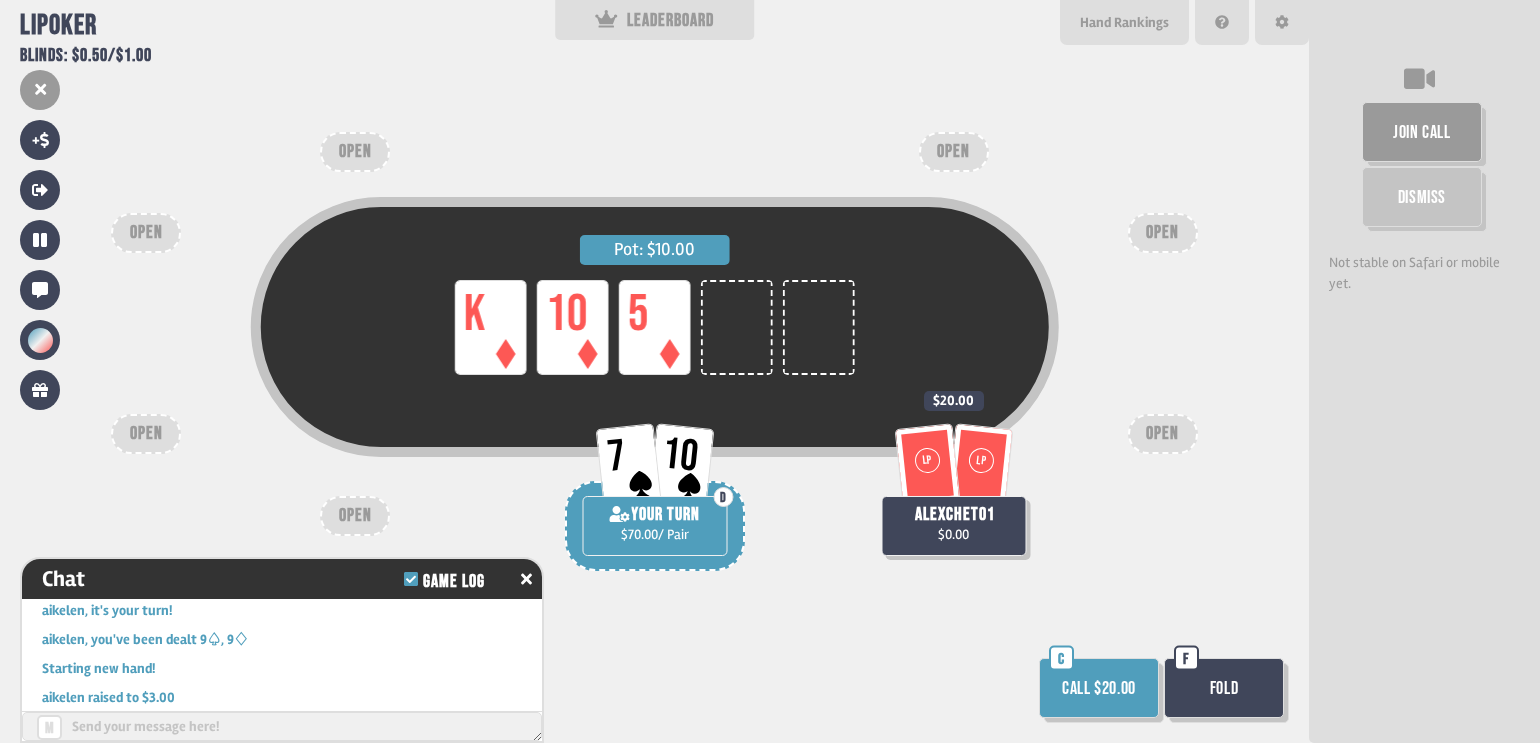 click on "Call $20.00" at bounding box center [1099, 688] 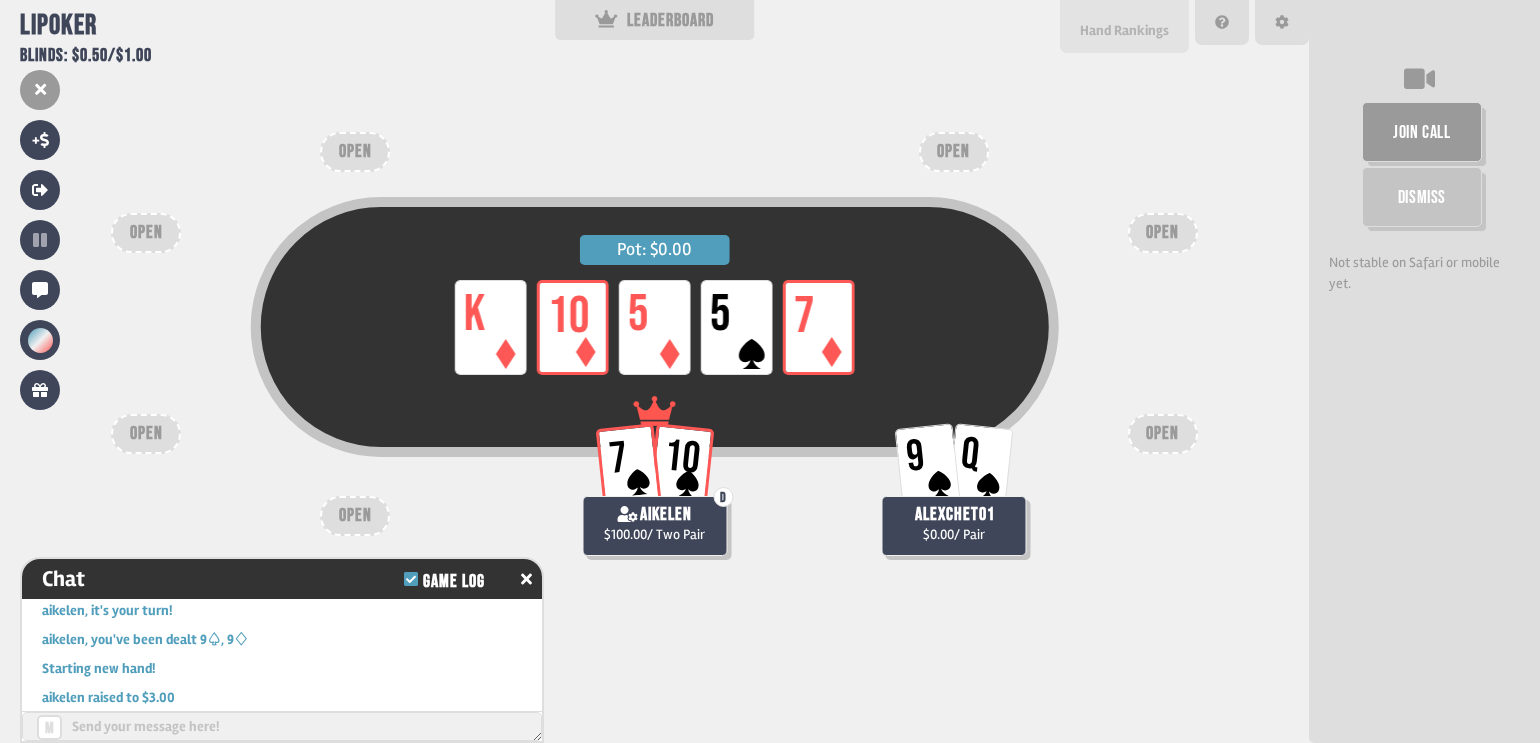 click on "Hand Rankings" at bounding box center [1124, 30] 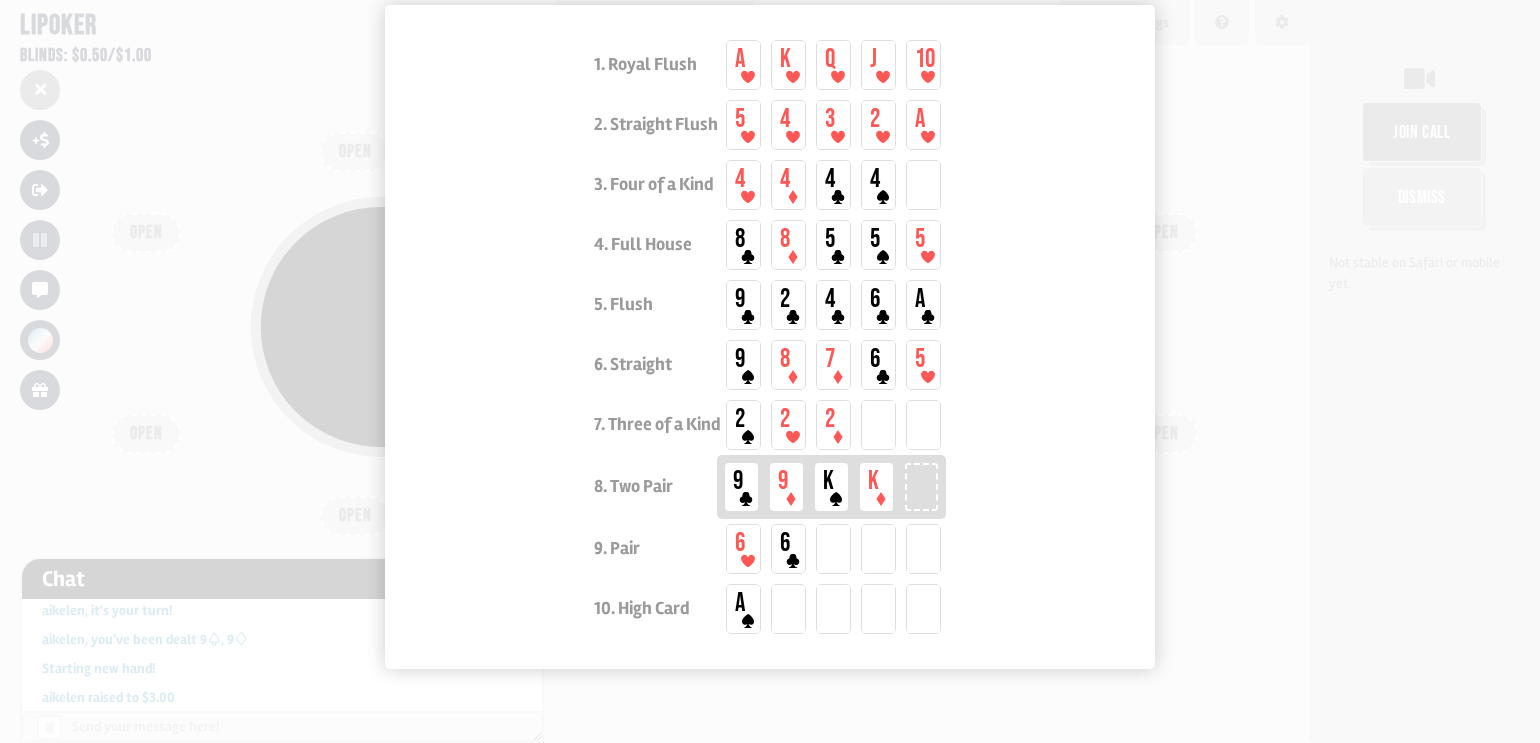 scroll, scrollTop: 136, scrollLeft: 0, axis: vertical 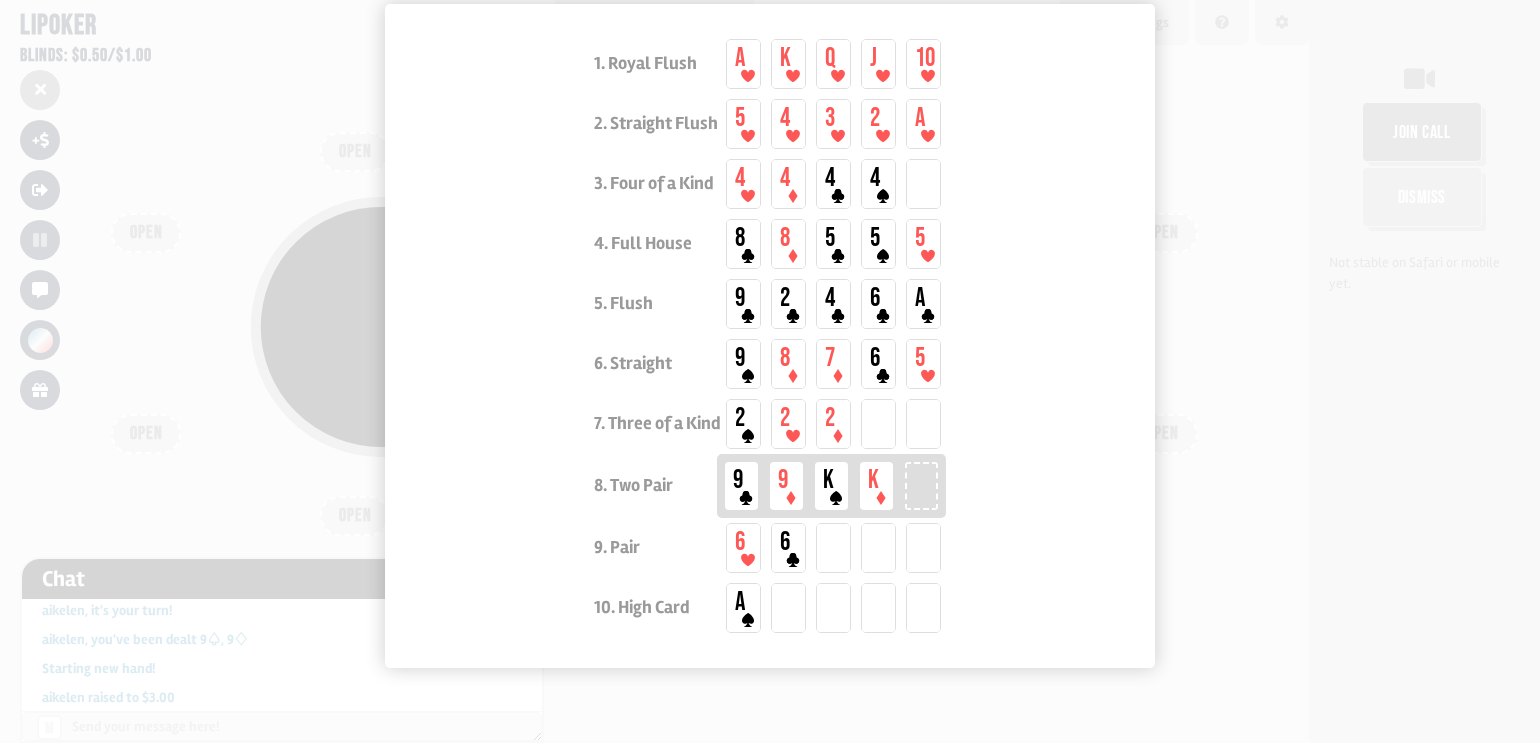 click on "5 4 3 2 A" at bounding box center [833, 124] 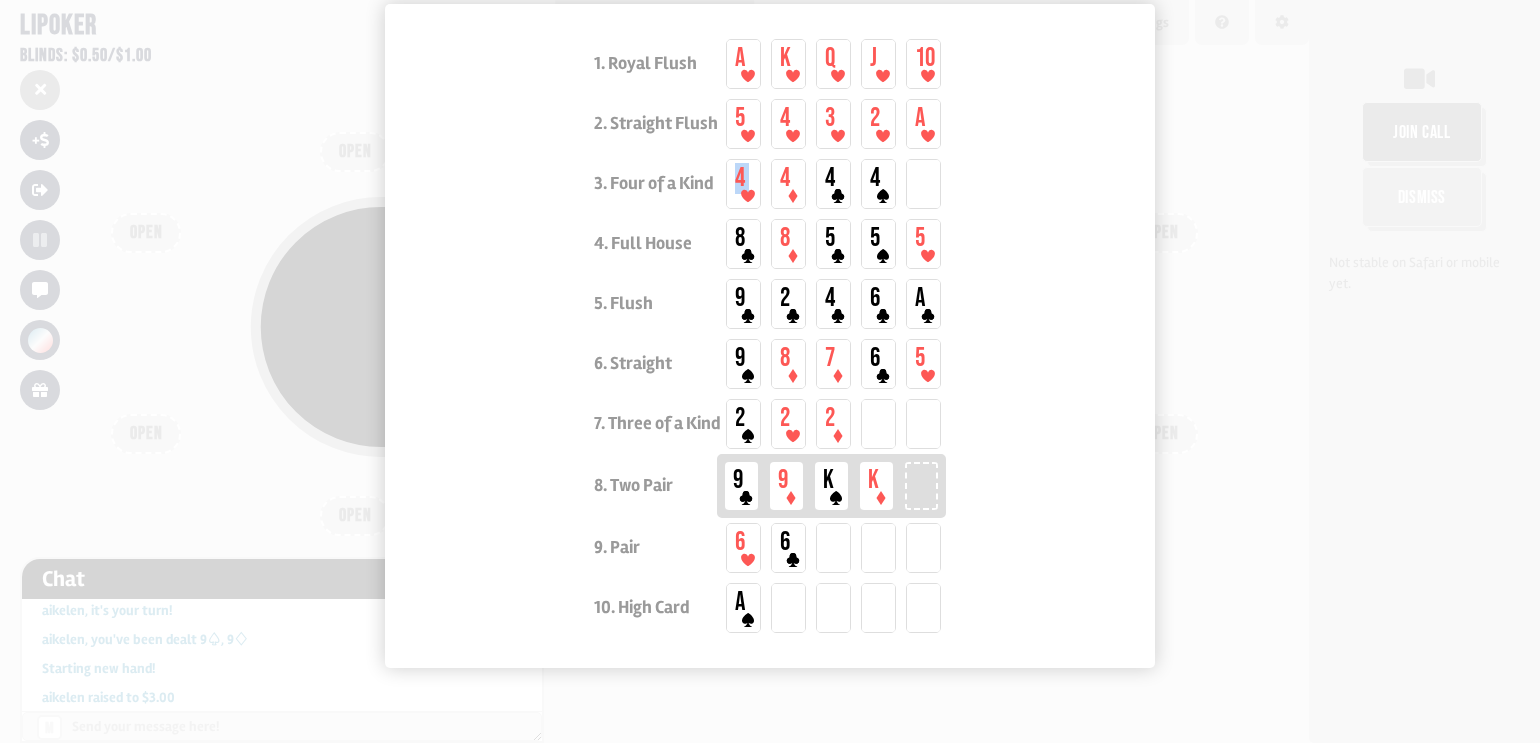 drag, startPoint x: 748, startPoint y: 206, endPoint x: 740, endPoint y: 266, distance: 60.530983 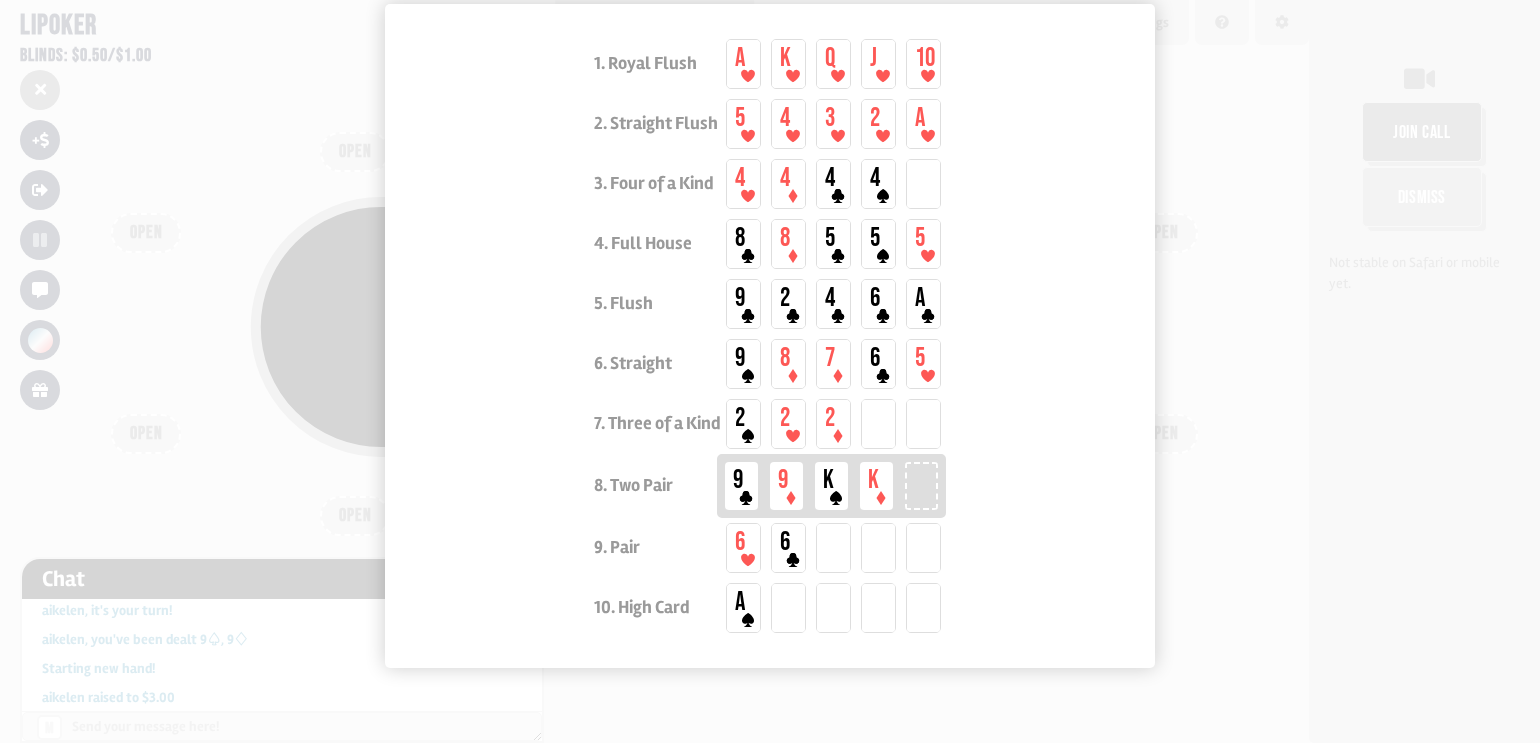 drag, startPoint x: 736, startPoint y: 318, endPoint x: 736, endPoint y: 360, distance: 42 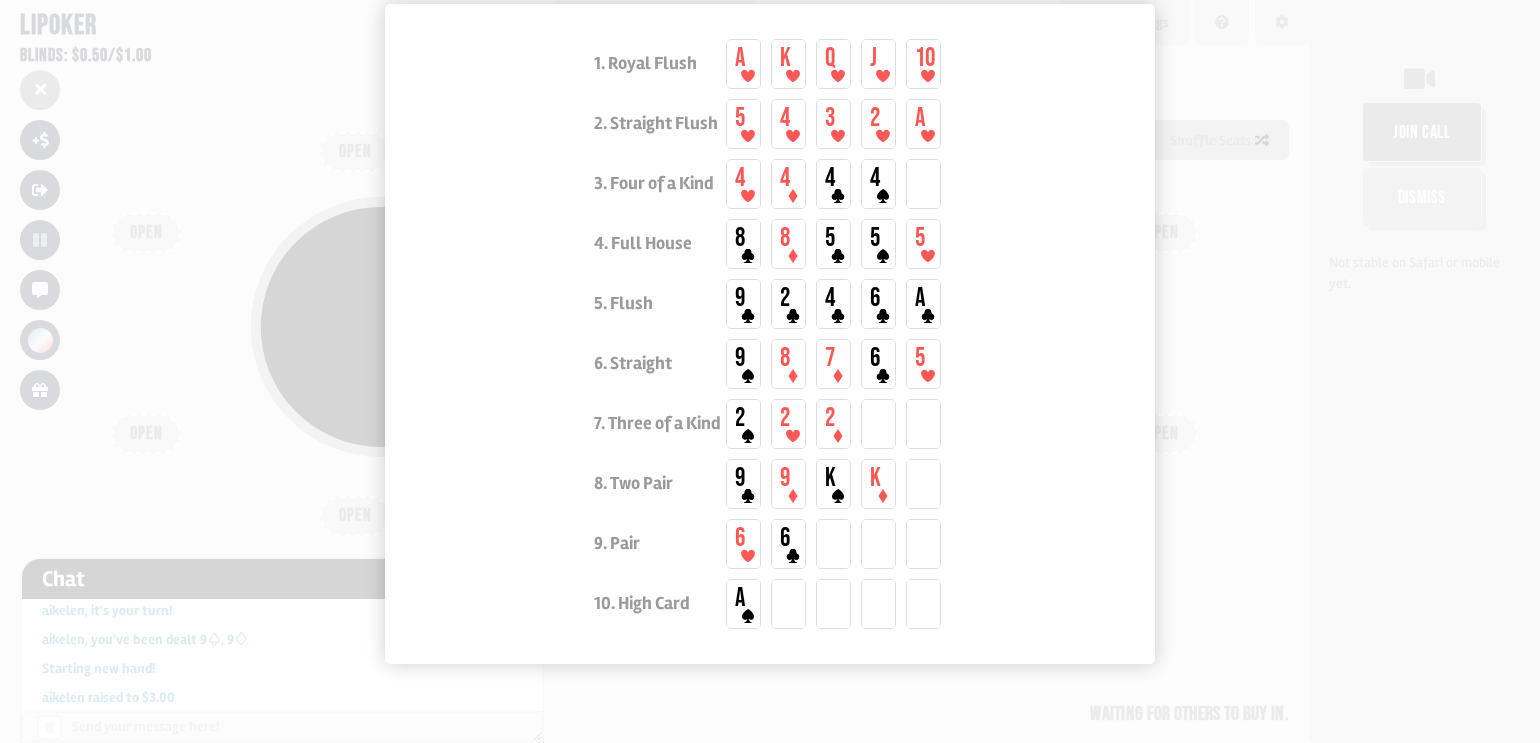 click 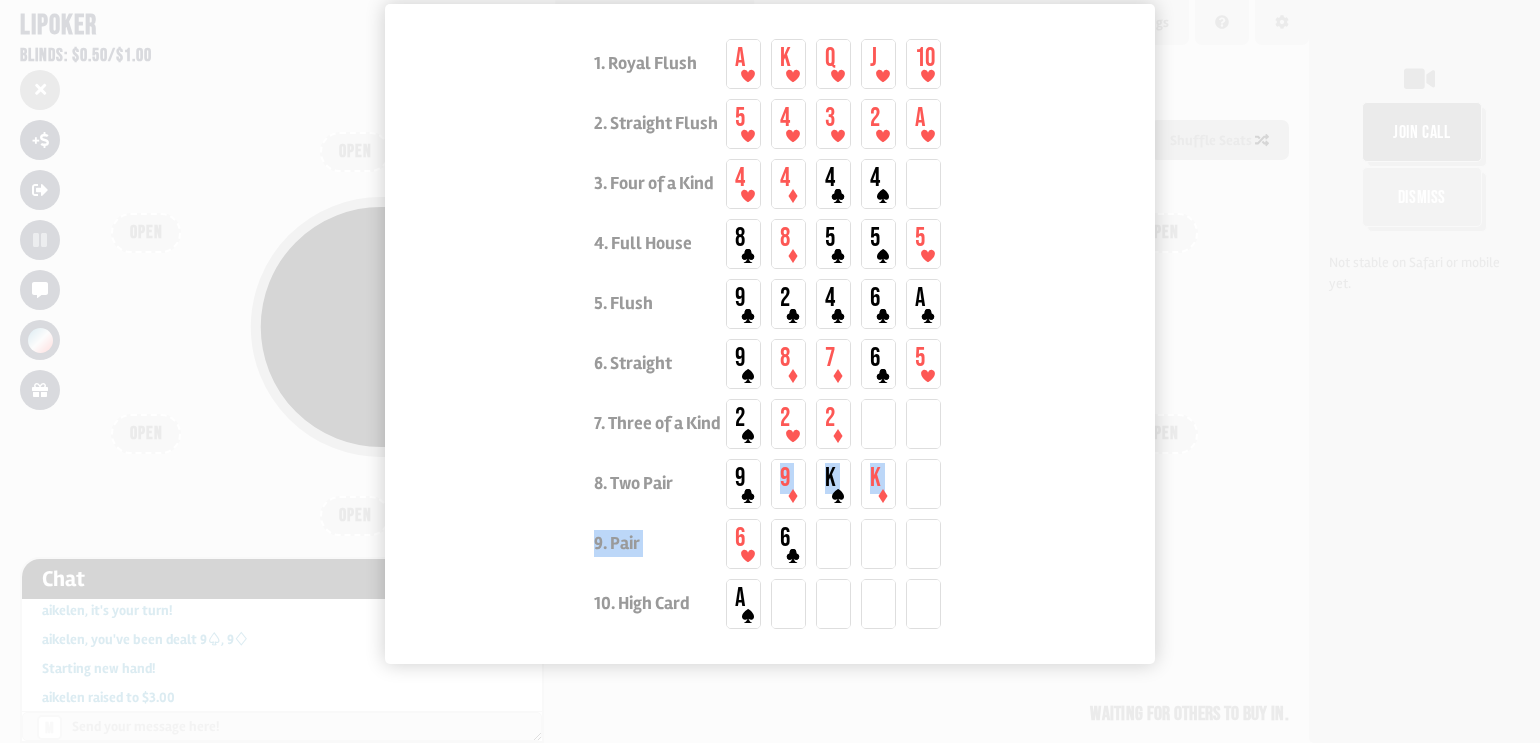 drag, startPoint x: 751, startPoint y: 516, endPoint x: 794, endPoint y: 496, distance: 47.423622 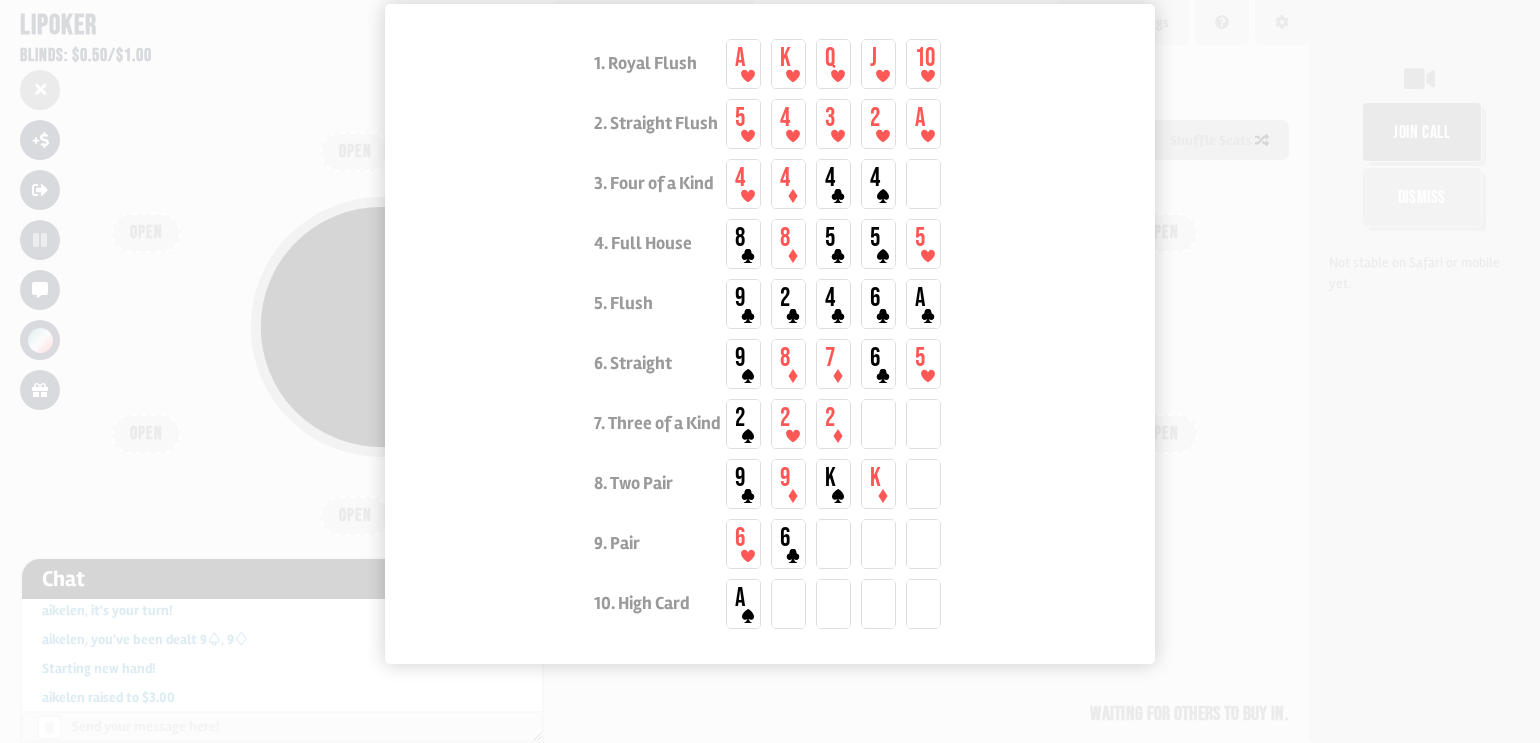click at bounding box center [770, 371] 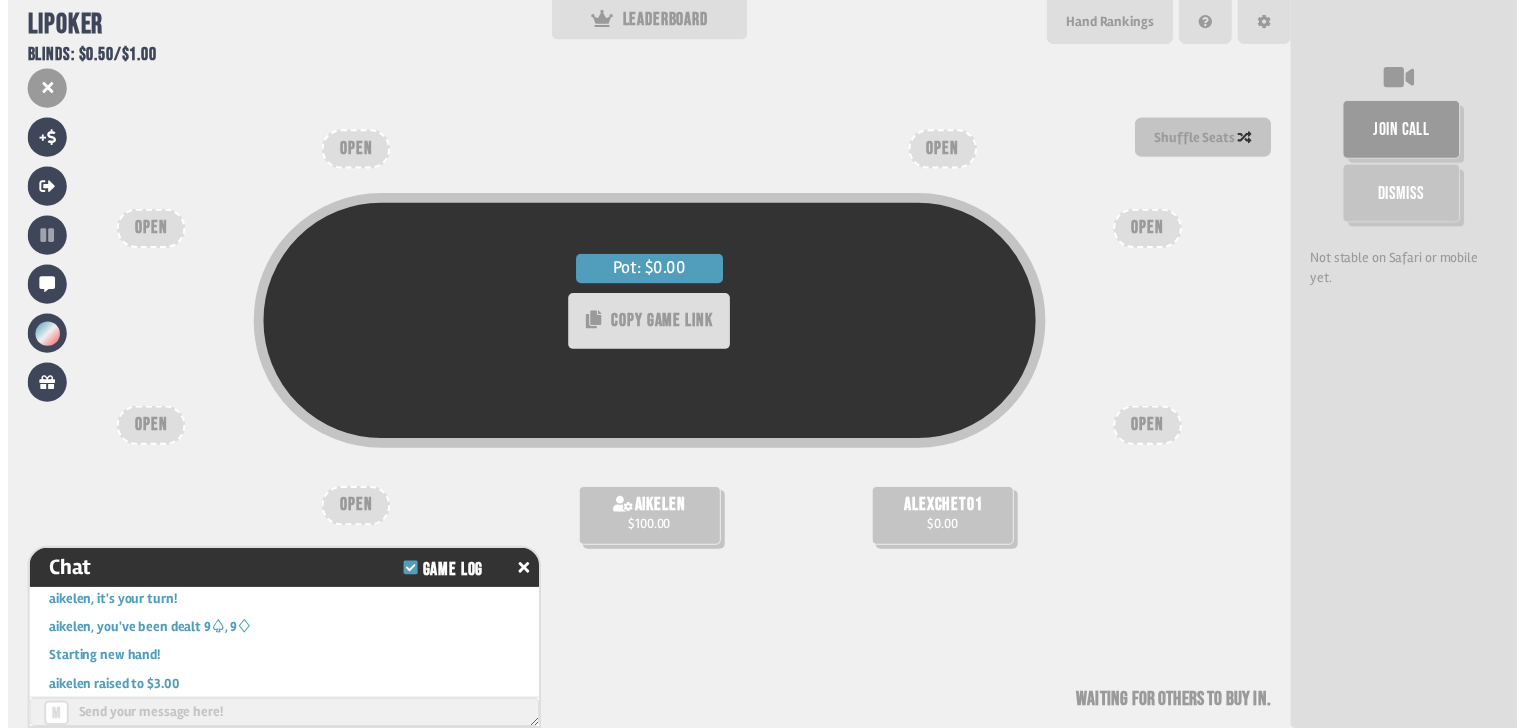 scroll, scrollTop: 88, scrollLeft: 0, axis: vertical 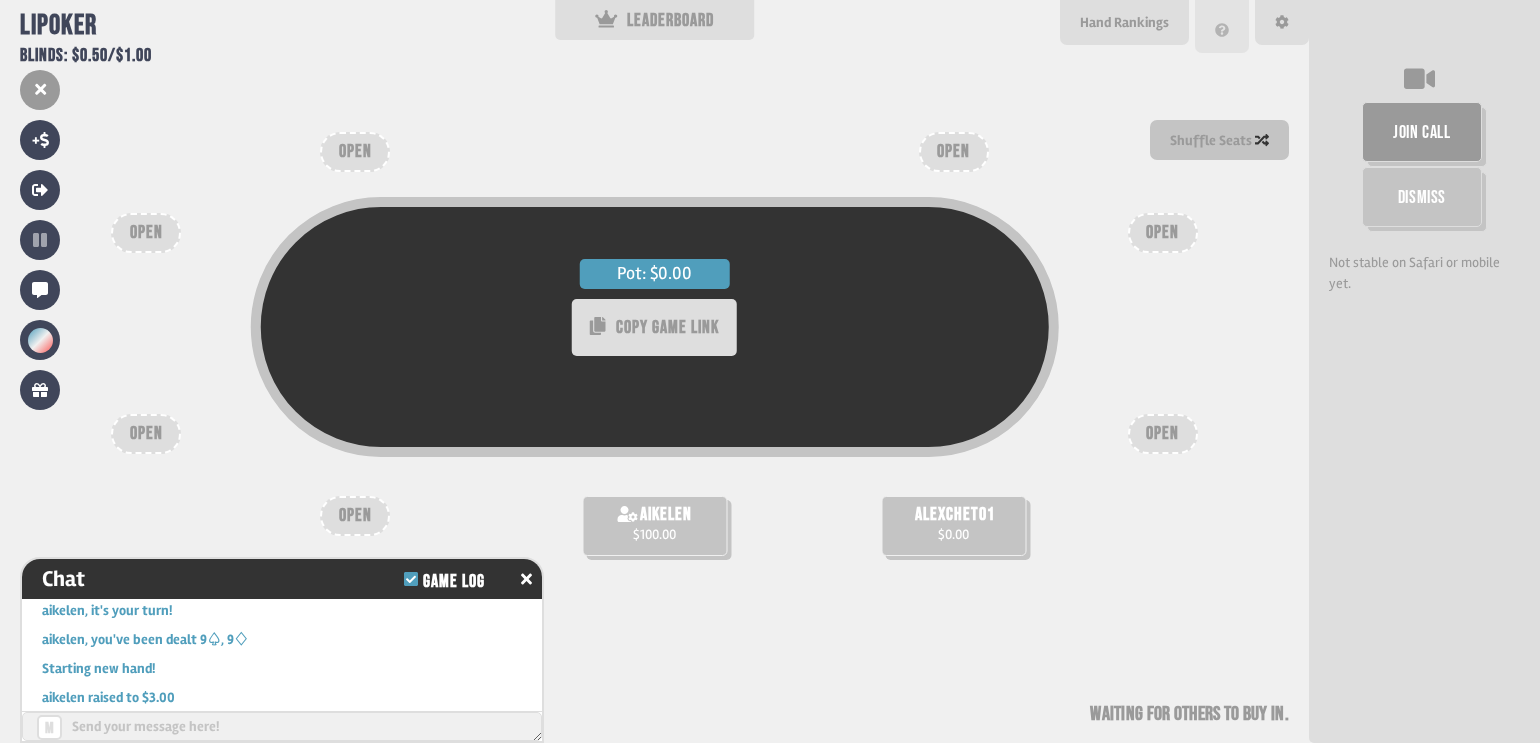 click 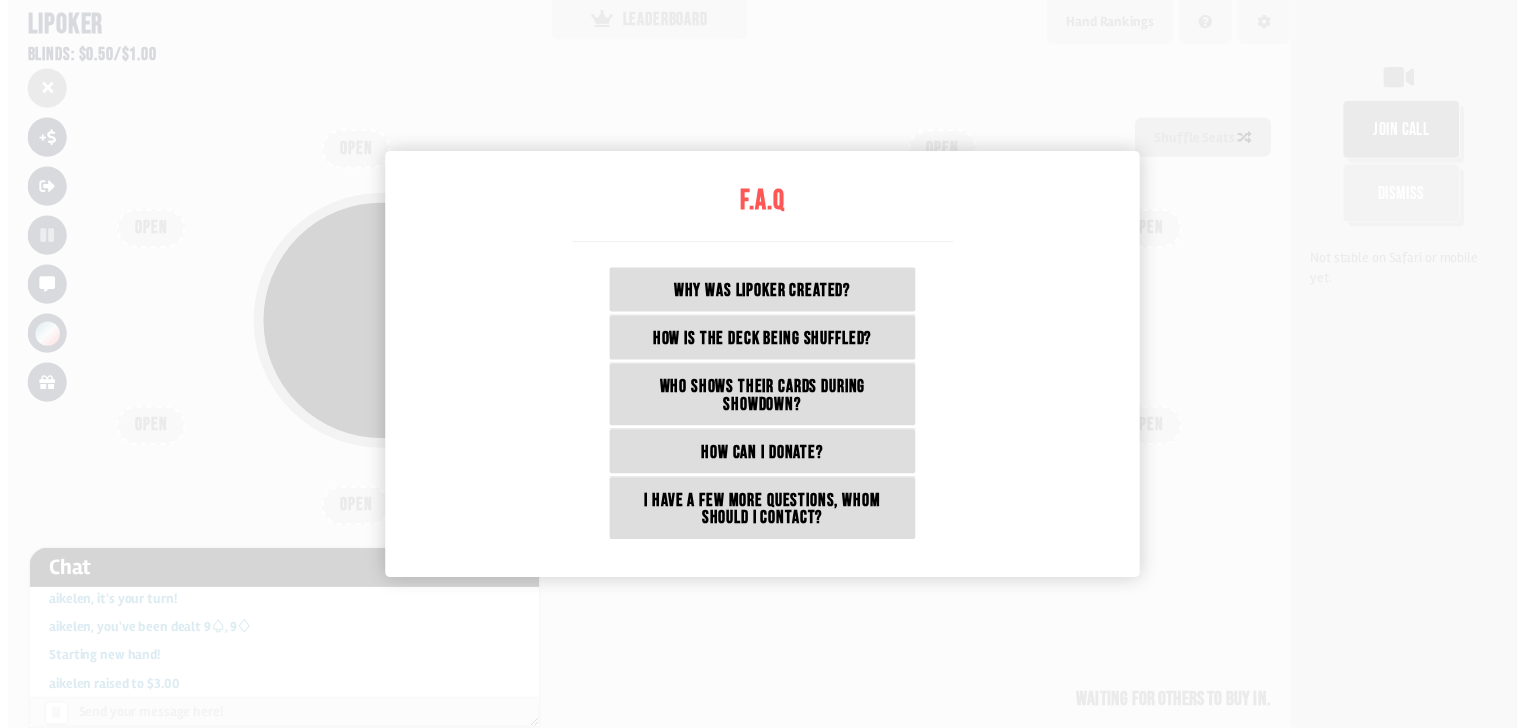 scroll, scrollTop: 875, scrollLeft: 0, axis: vertical 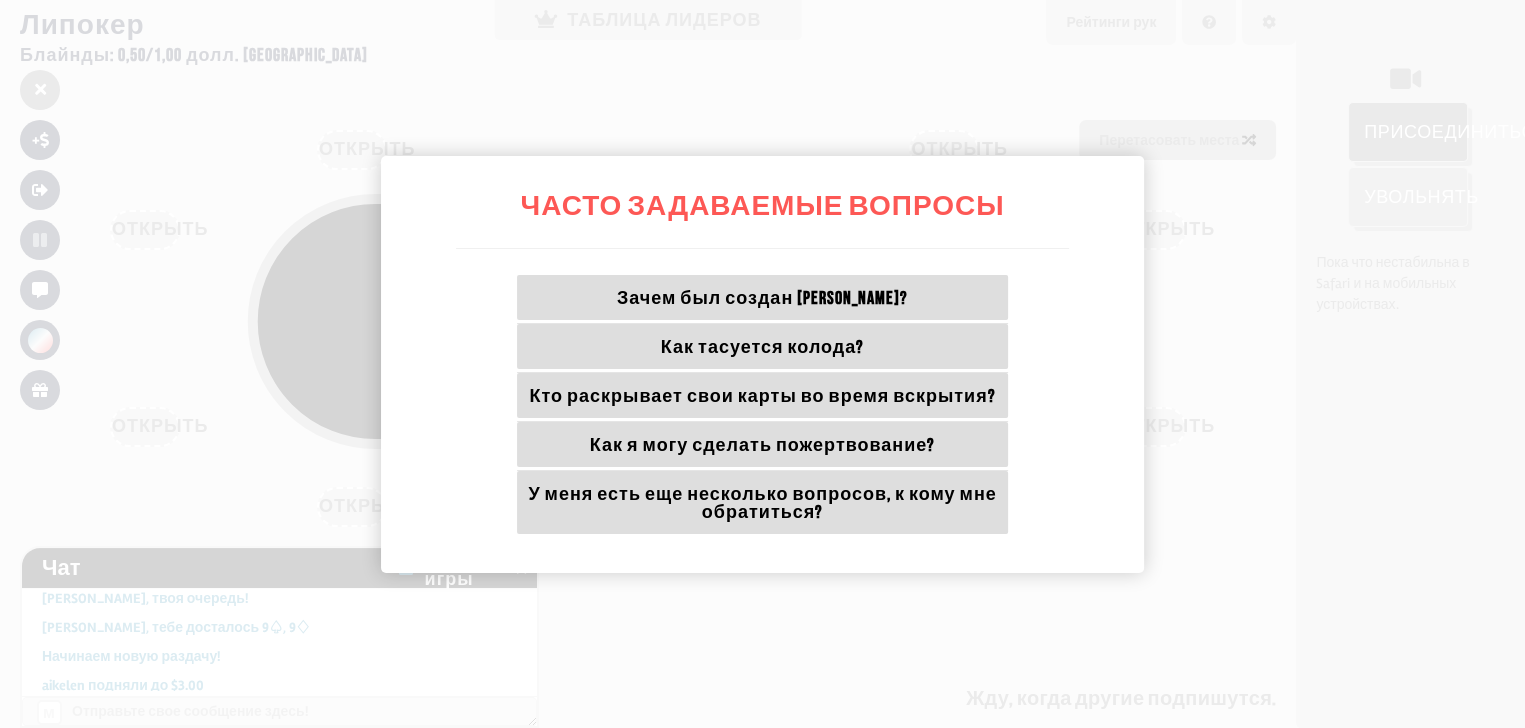 click at bounding box center (762, 364) 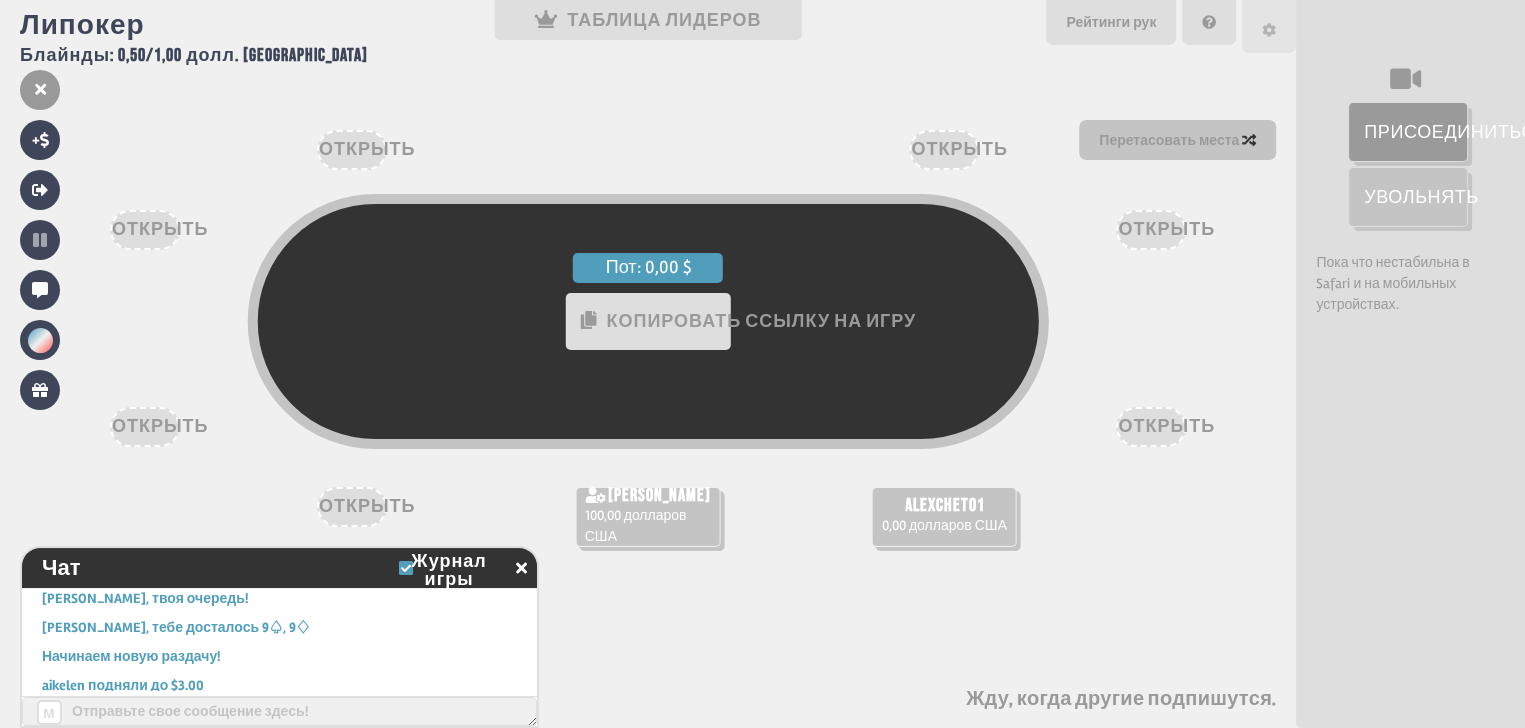 click at bounding box center (1269, 30) 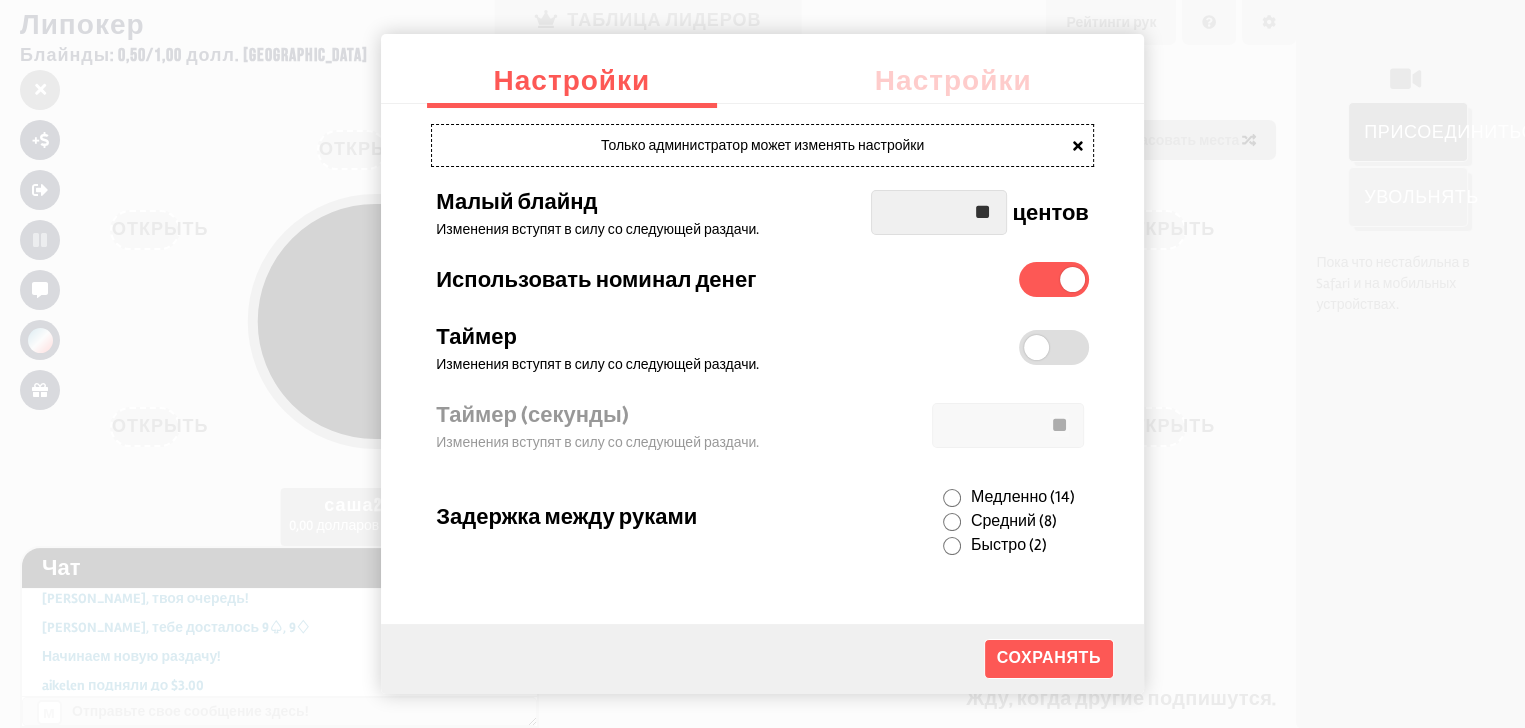 click at bounding box center [762, 364] 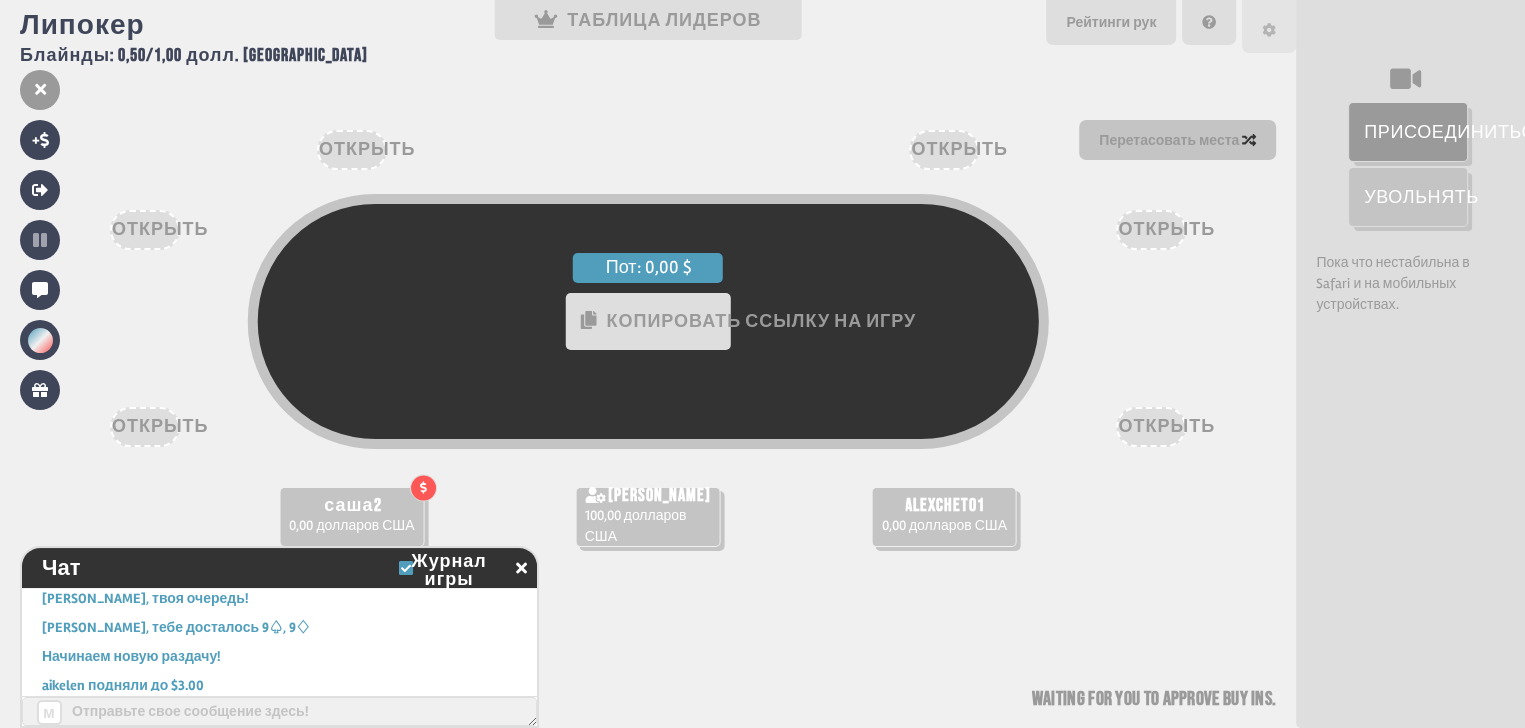 click at bounding box center [1269, 26] 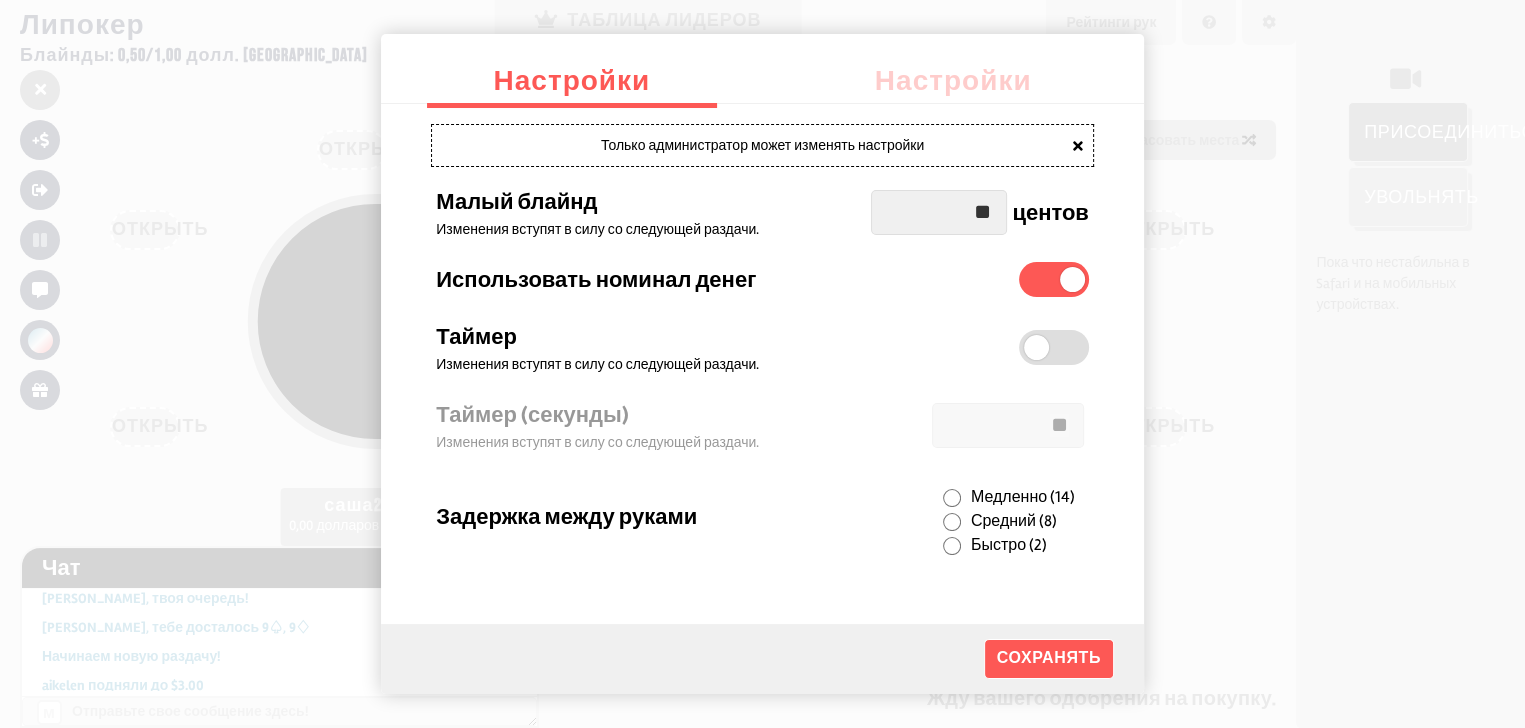 click on "Настройки" at bounding box center [953, 81] 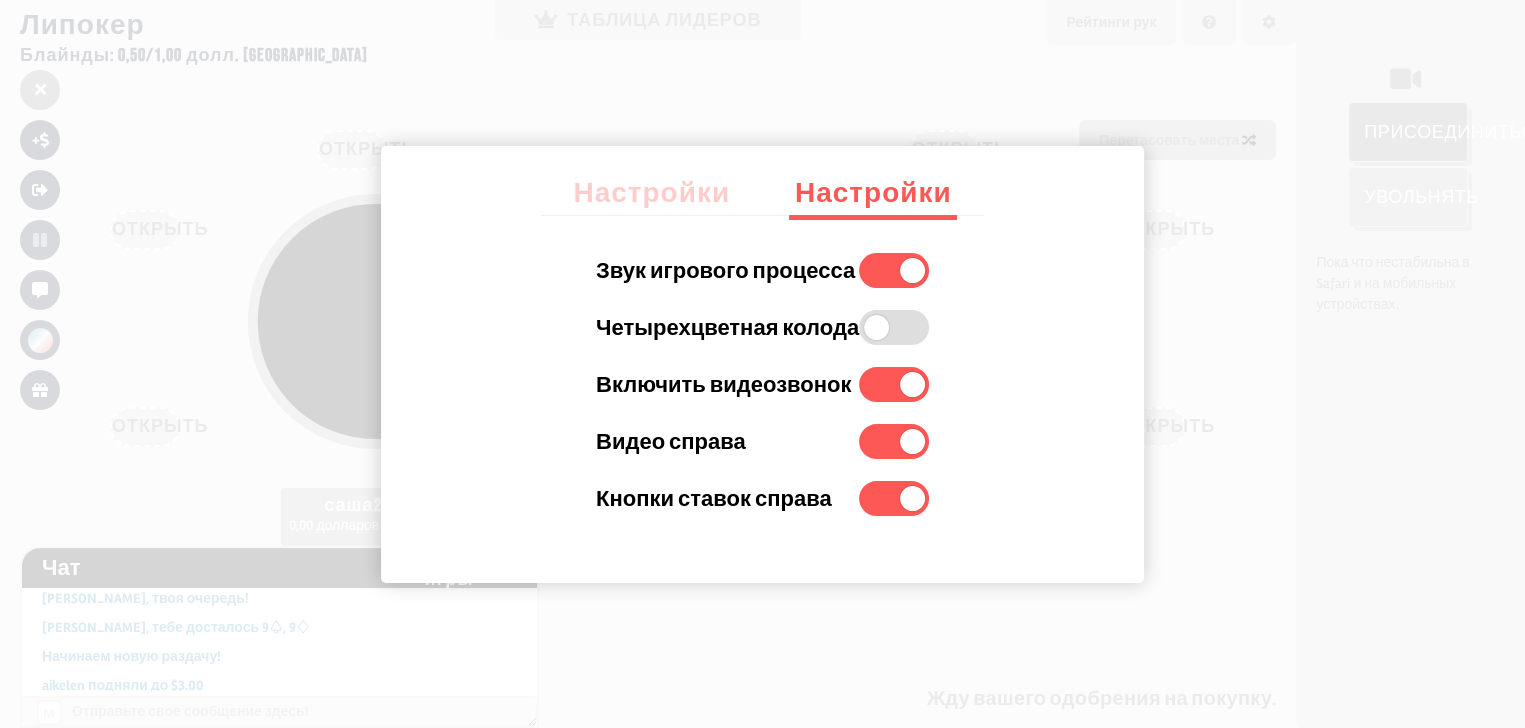 click at bounding box center (876, 327) 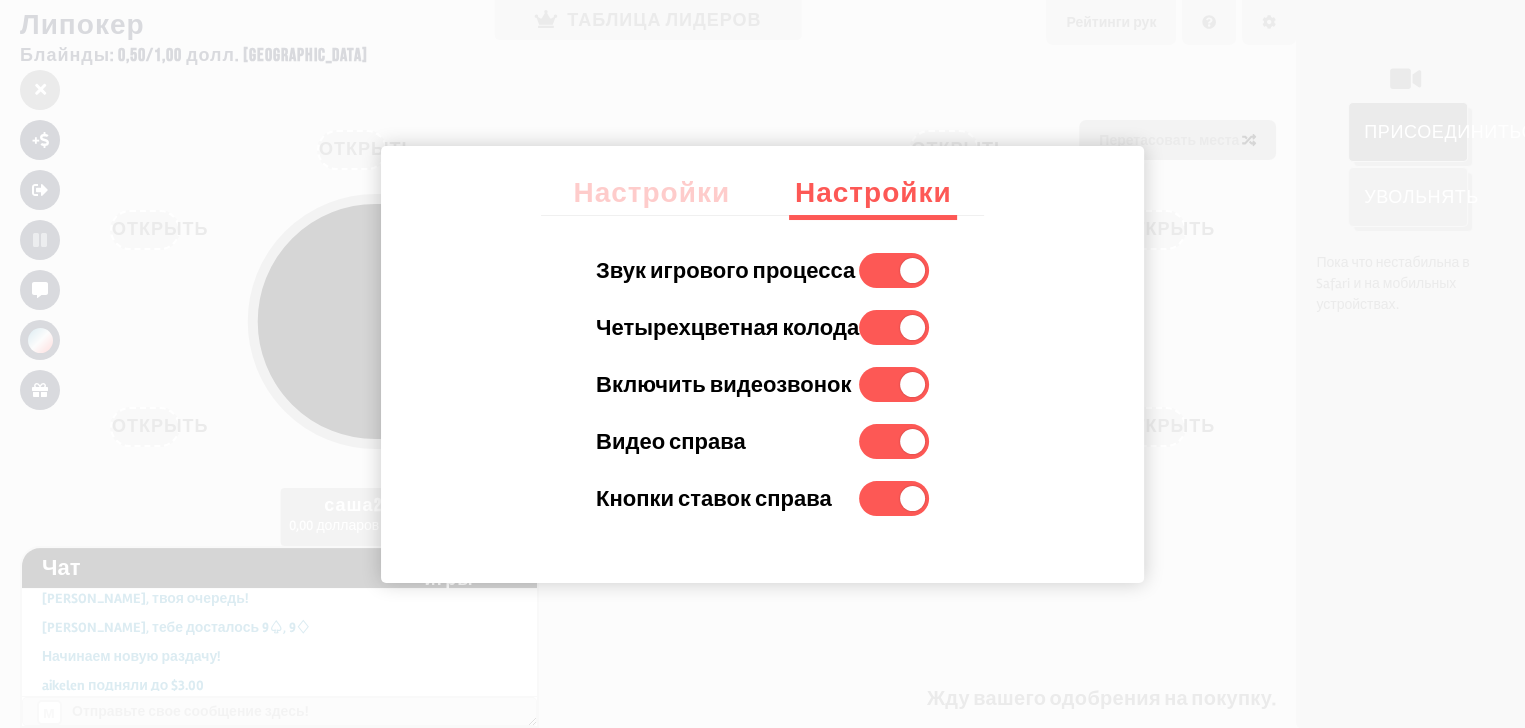click on "Настройки" at bounding box center [651, 193] 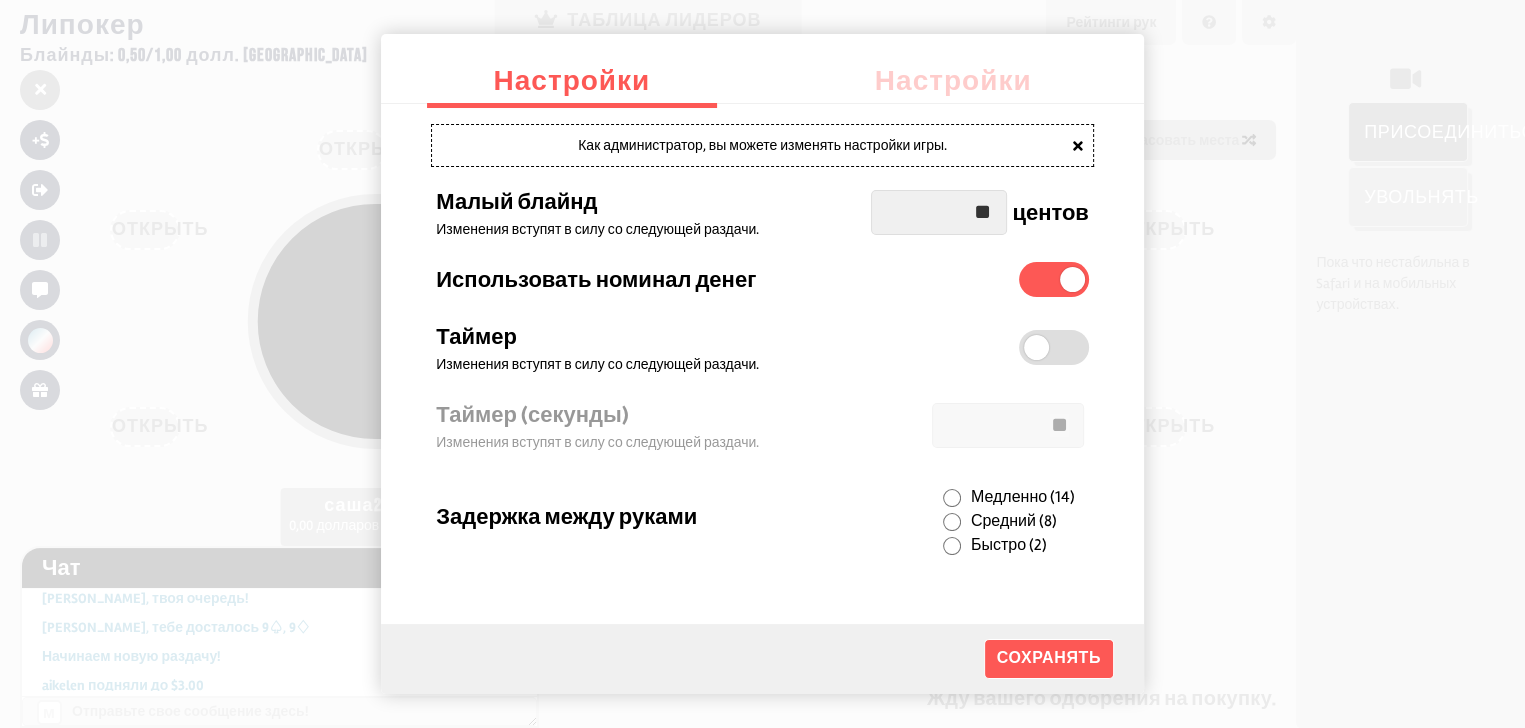 click at bounding box center (762, 364) 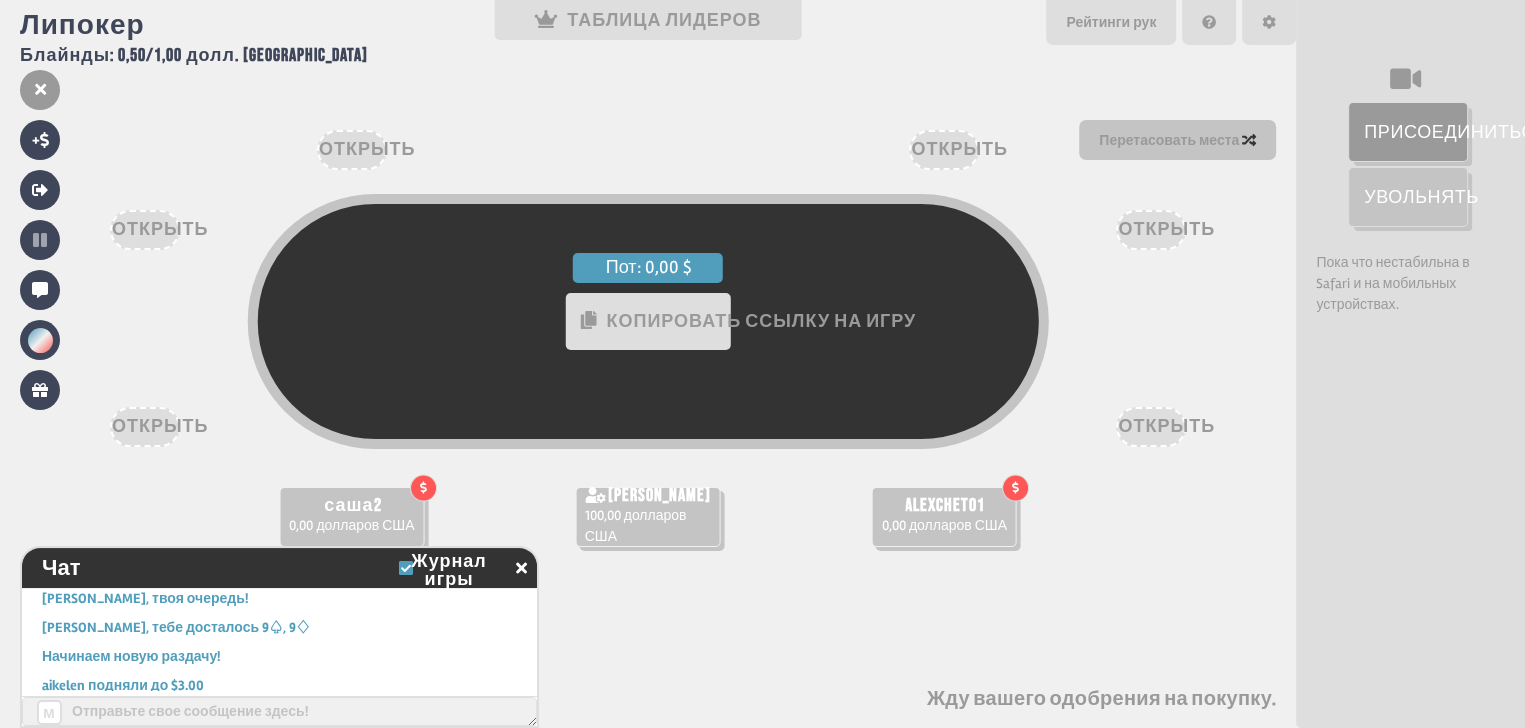 click on "присоединиться к звонку" at bounding box center [1408, 132] 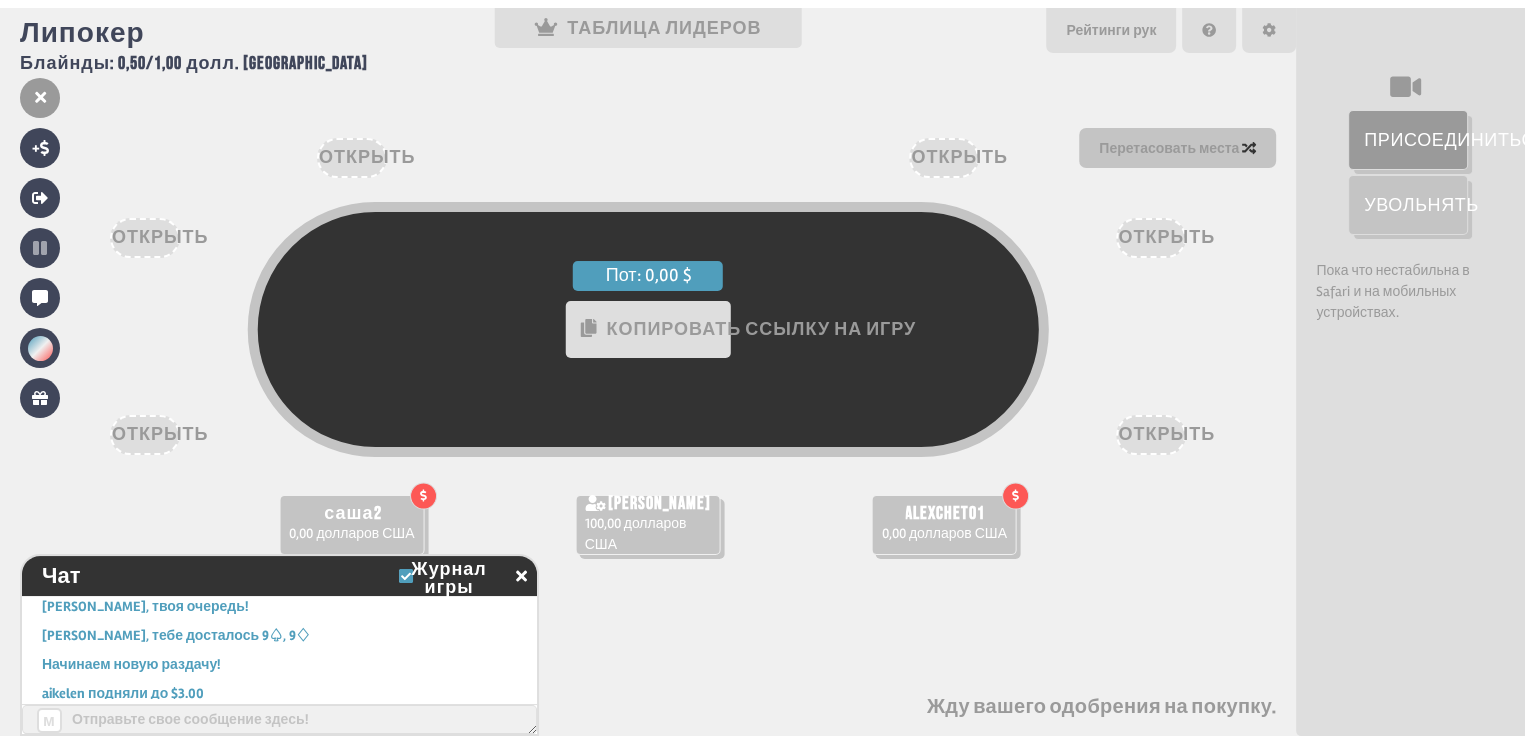 scroll, scrollTop: 88, scrollLeft: 0, axis: vertical 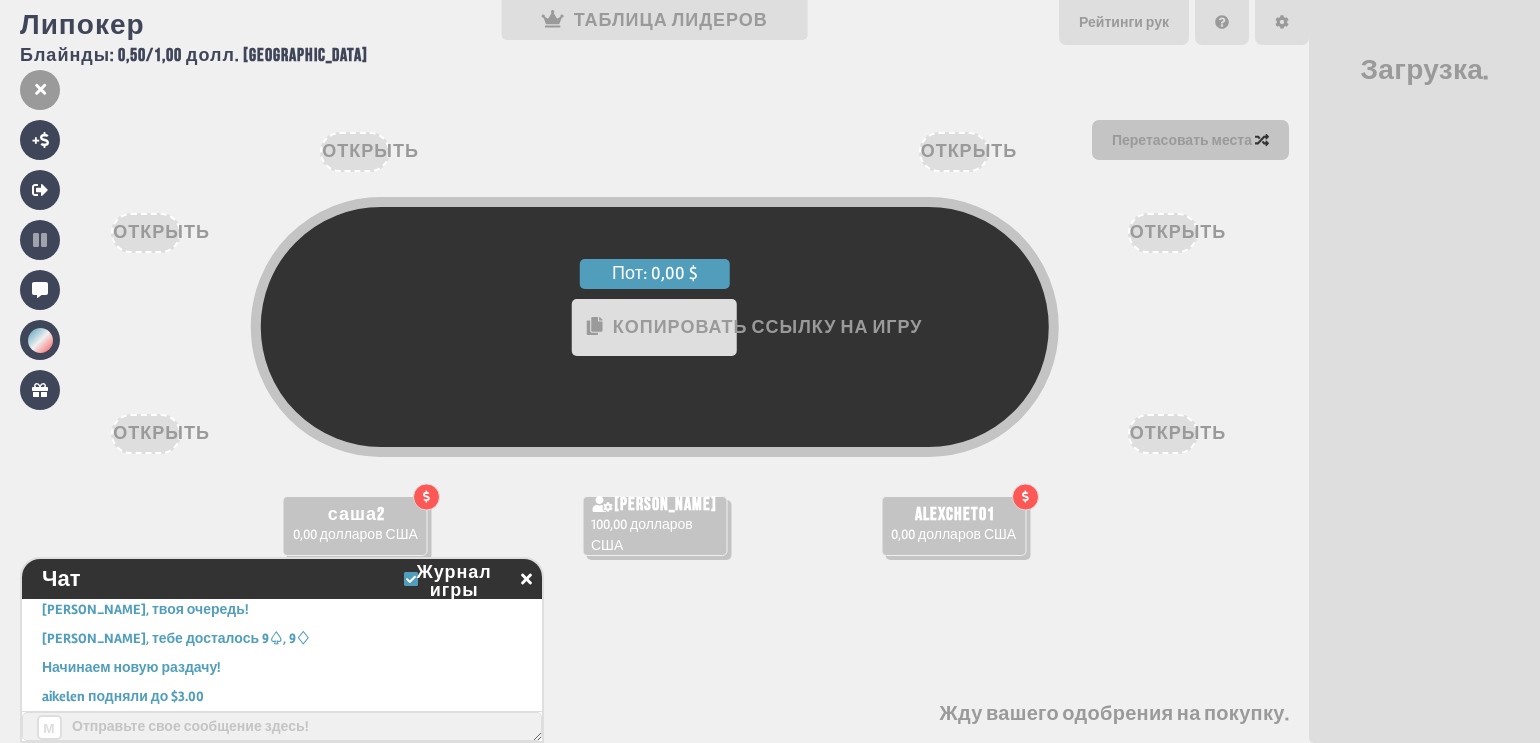 click on "0,00 долларов США" at bounding box center [953, 534] 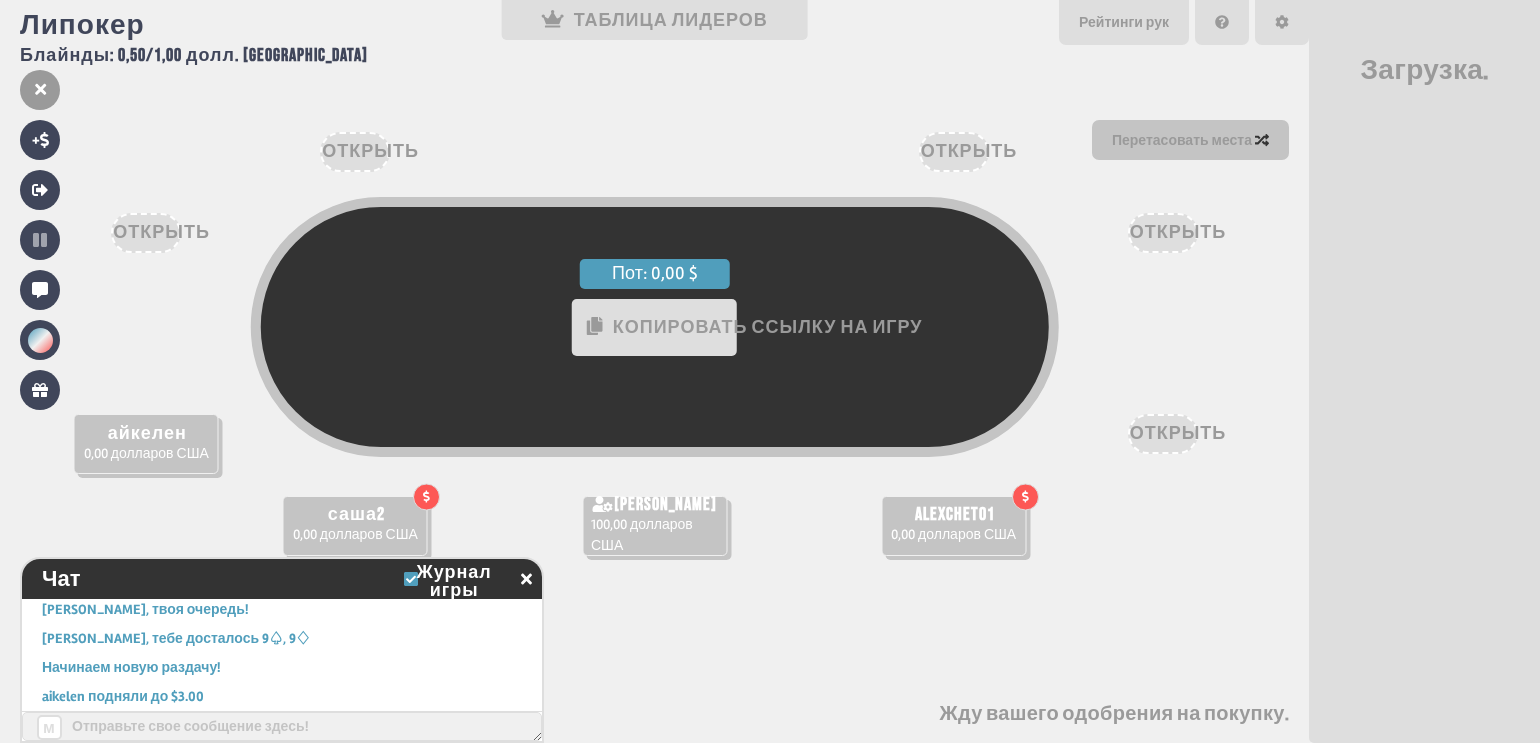 click on "Пот: 0,00 $   КОПИРОВАТЬ ССЫЛКУ НА ИГРУ" at bounding box center [654, 365] 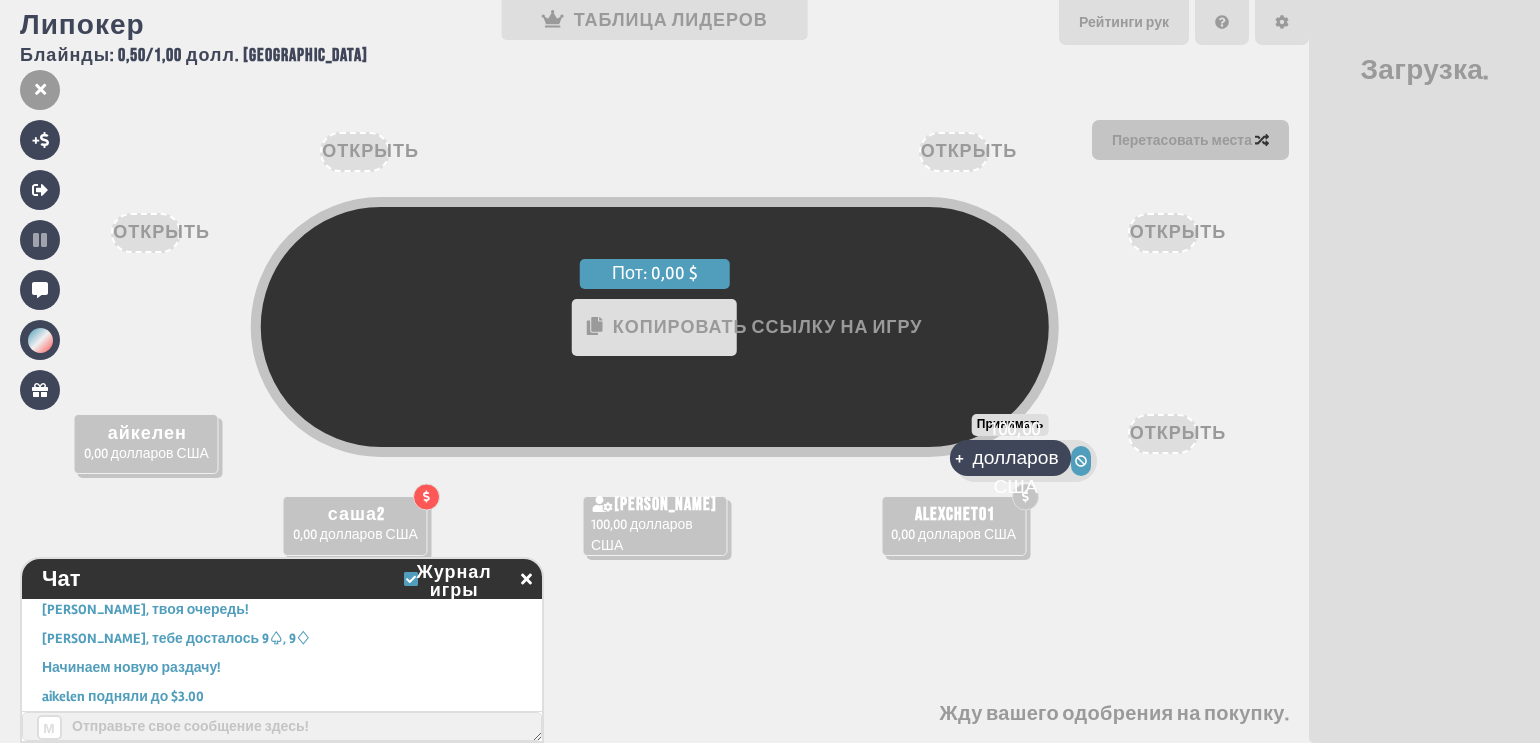click on "100,00 долларов США" at bounding box center [1015, 458] 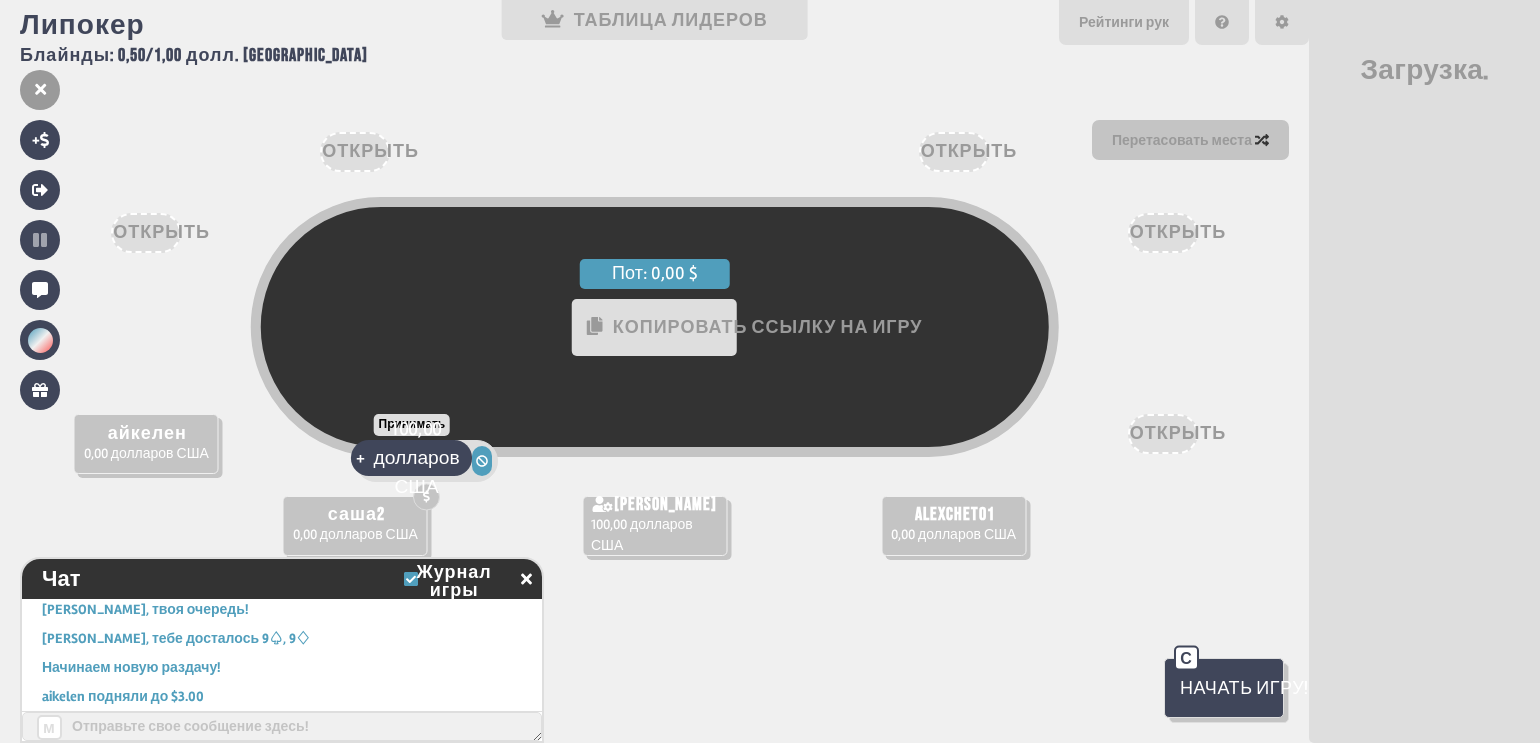 click on "100,00 долларов США" at bounding box center [417, 458] 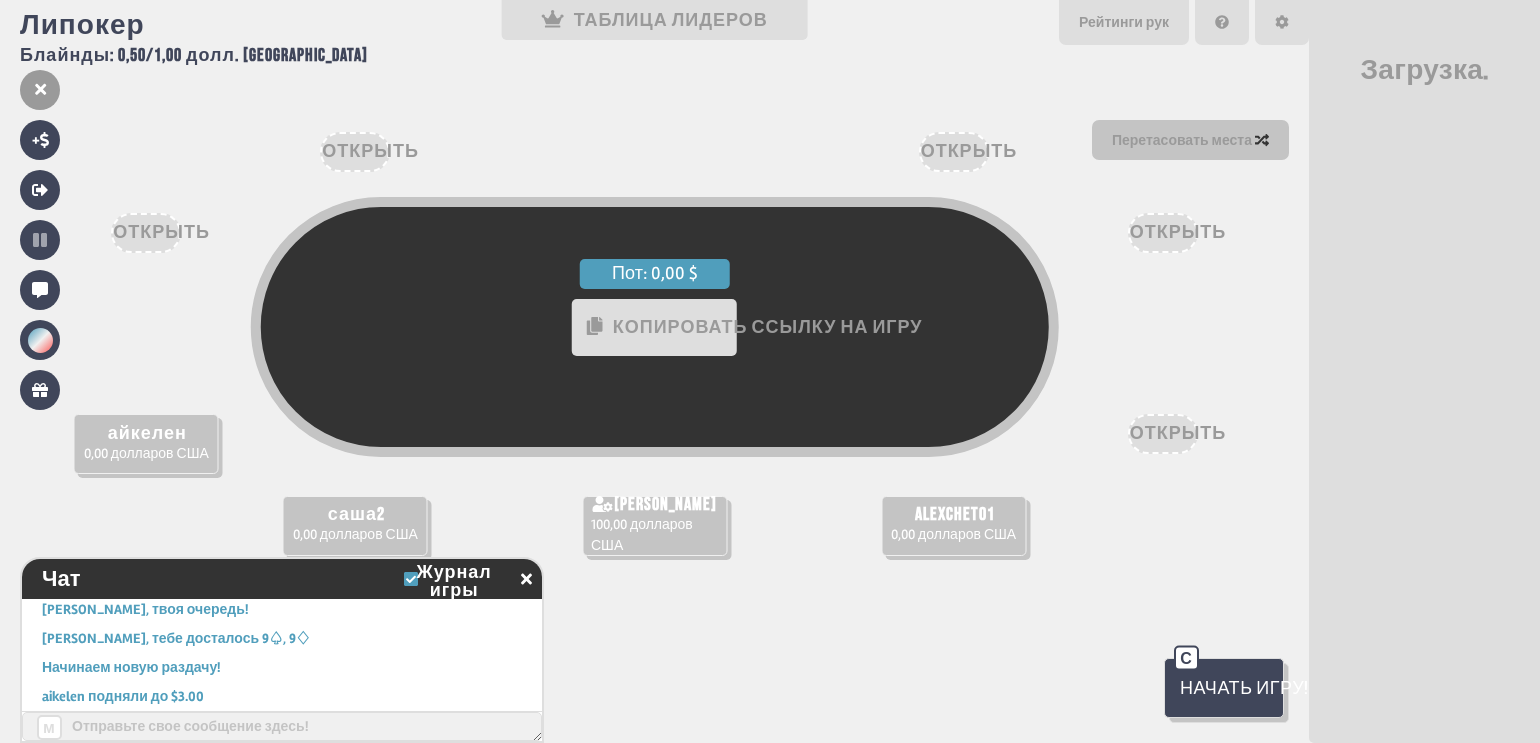 click on "Пот: 0,00 $   КОПИРОВАТЬ ССЫЛКУ НА ИГРУ айкелен 0,00 долларов США саша2 0,00 долларов США alexchet01 0,00 долларов США [PERSON_NAME] 100,00 долларов США ОТКРЫТЬ ОТКРЫТЬ ОТКРЫТЬ ОТКРЫТЬ ОТКРЫТЬ Начать игру! С" at bounding box center (654, 371) 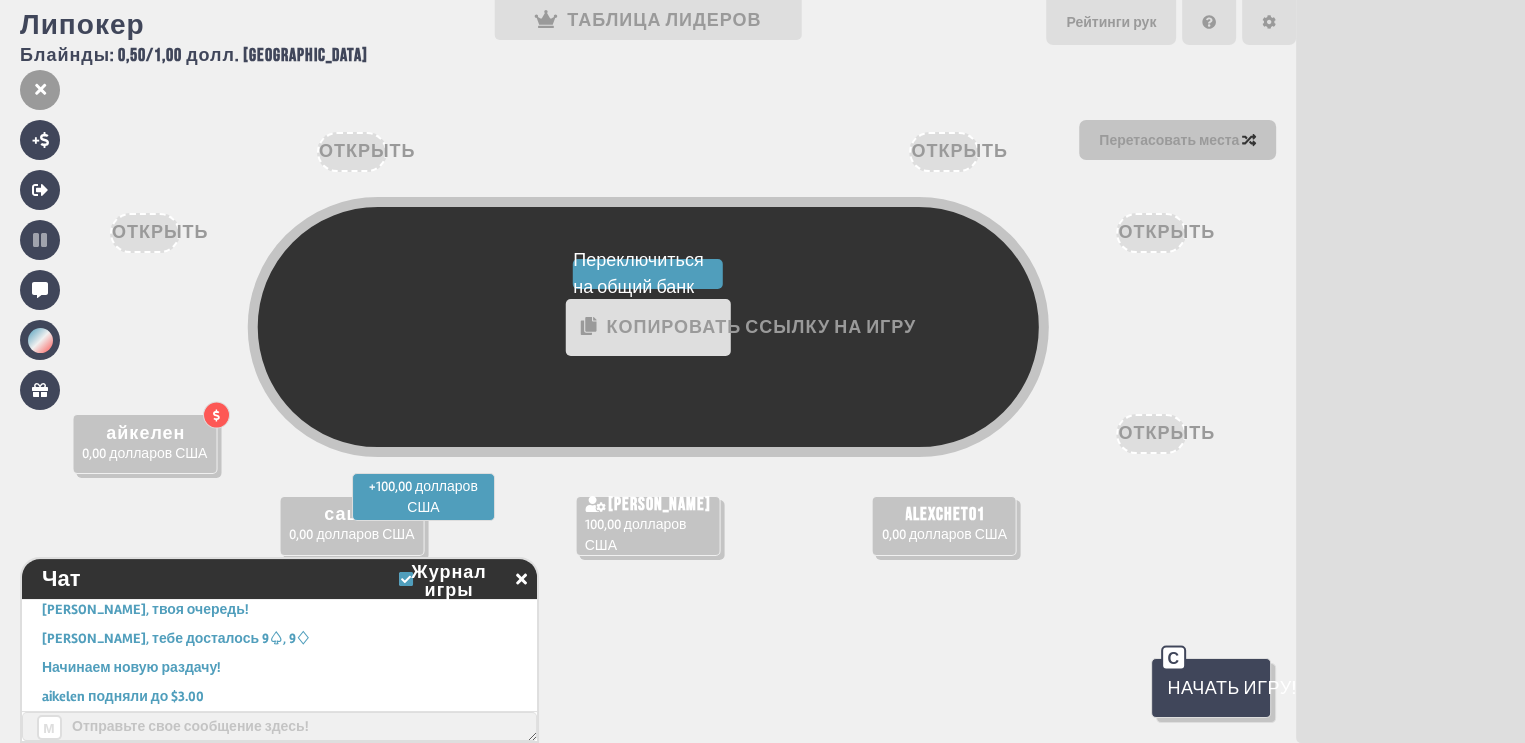 drag, startPoint x: 700, startPoint y: 101, endPoint x: 648, endPoint y: 75, distance: 58.137768 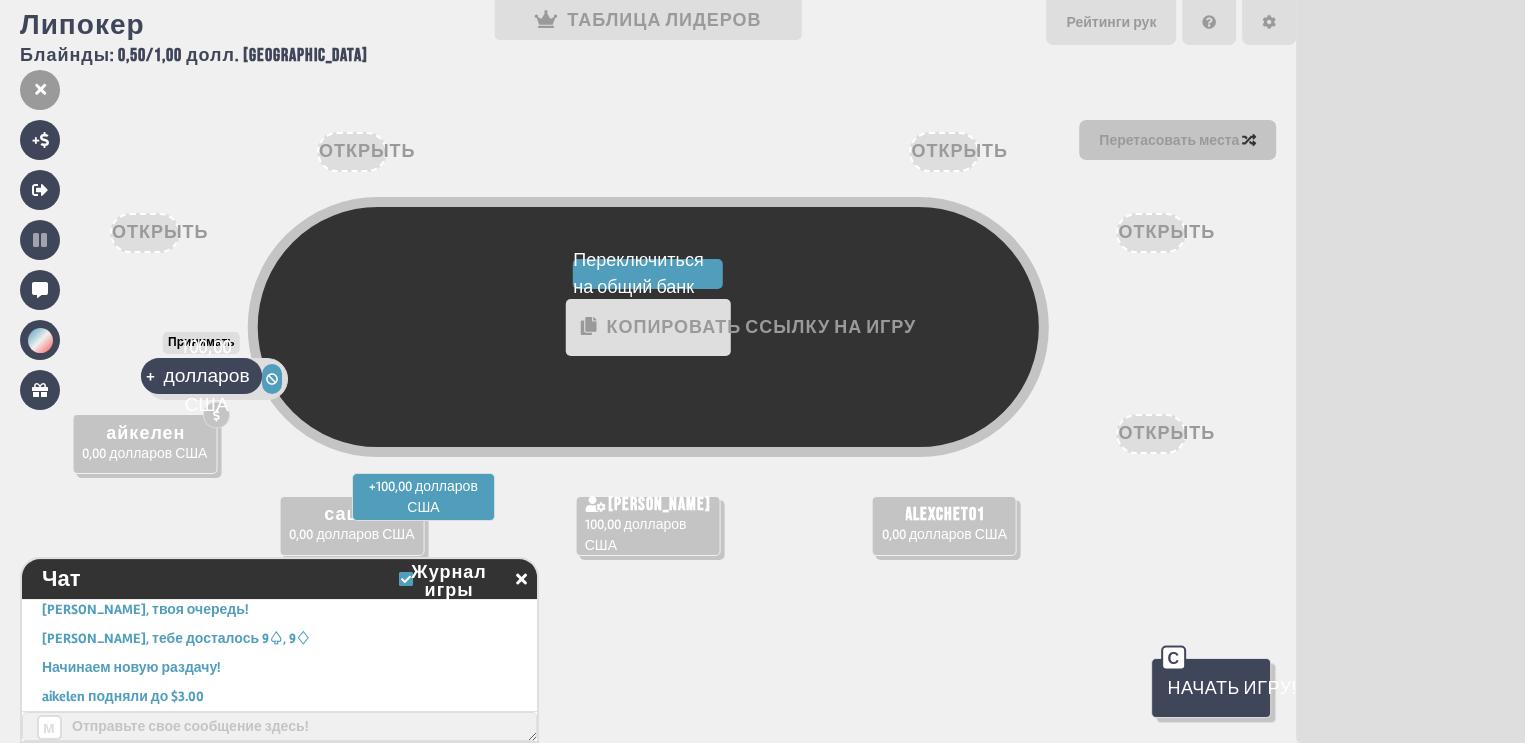 click on "100,00 долларов США" at bounding box center [206, 376] 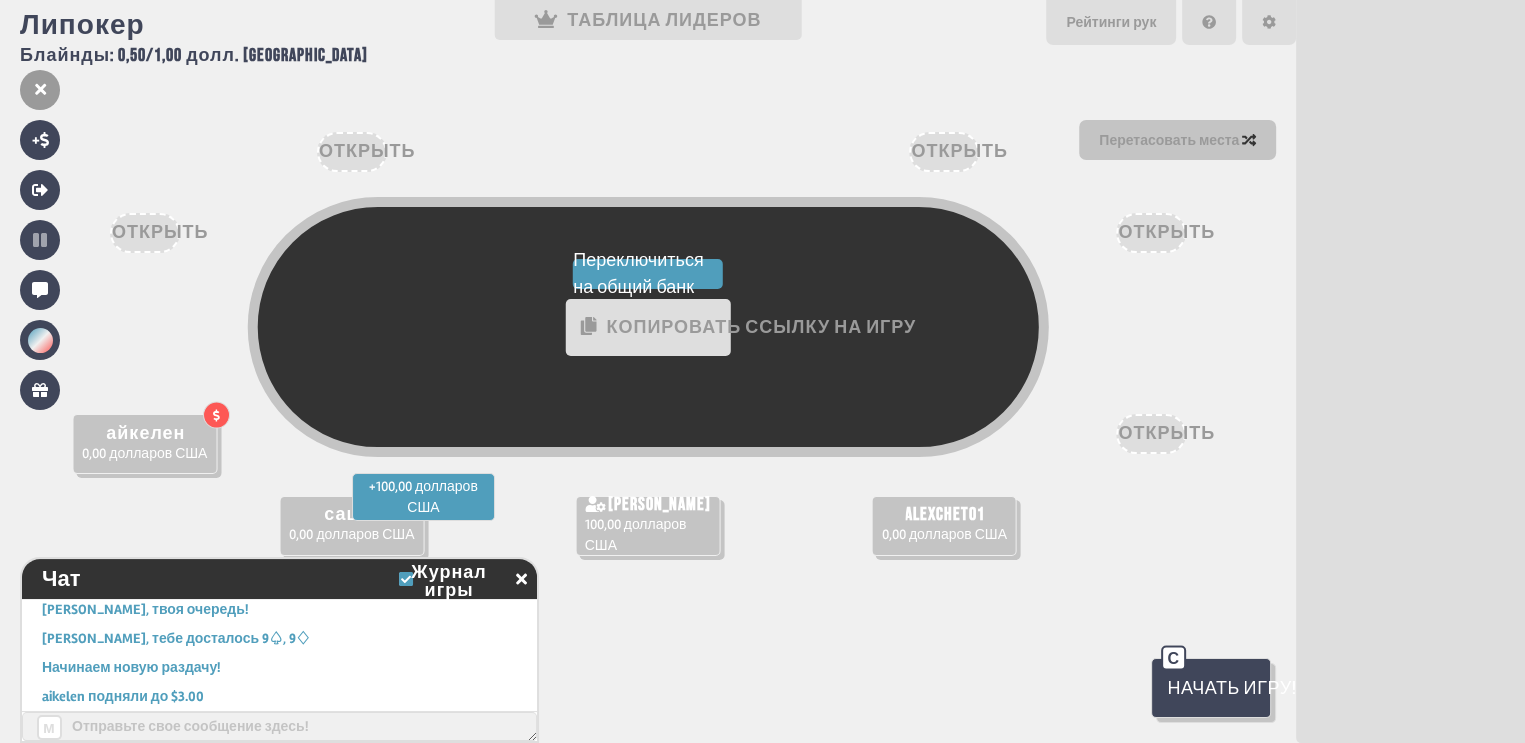 click on "Принимать + 100,00 долларов США Отклонить айкелен 0,00 долларов США" at bounding box center [144, 444] 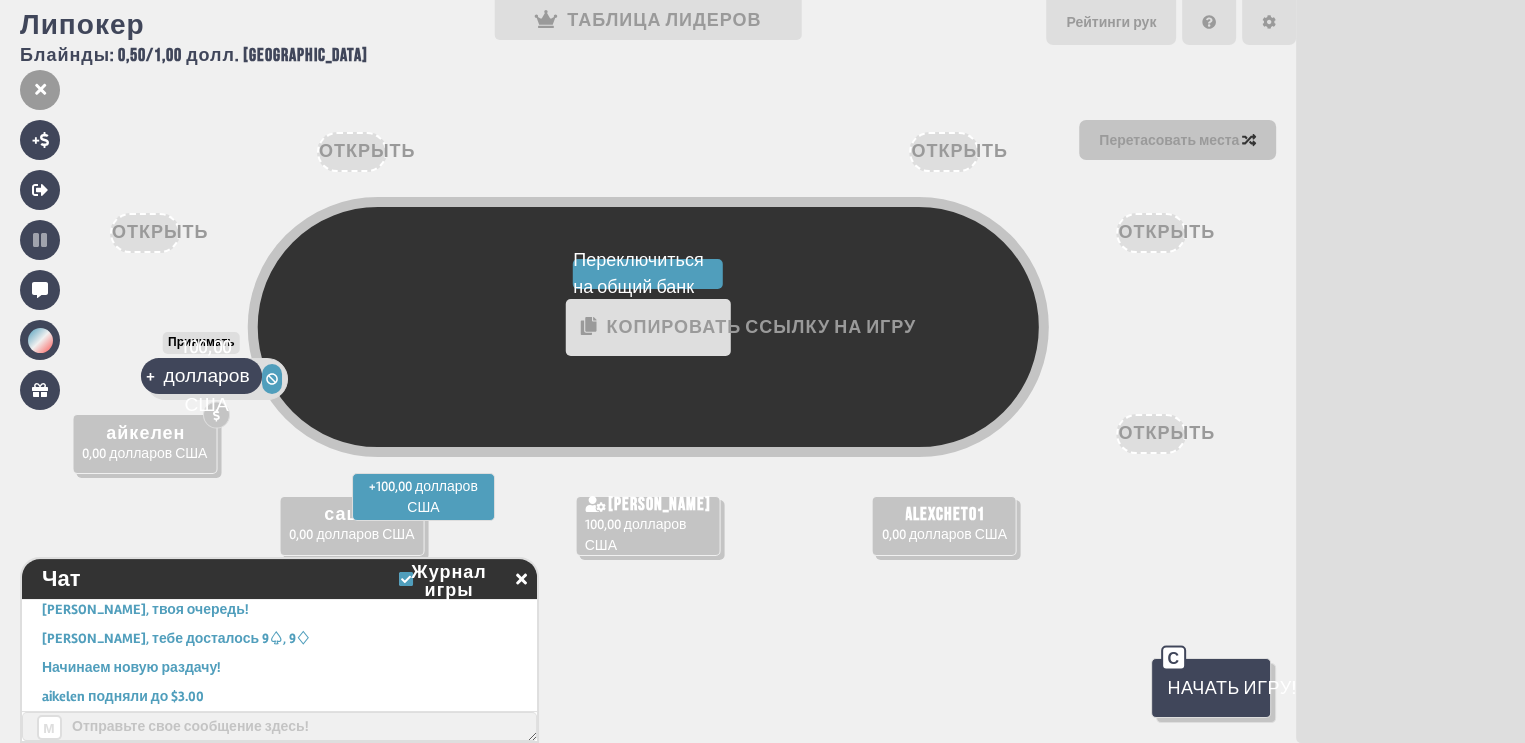 click on "100,00 долларов США" at bounding box center [206, 376] 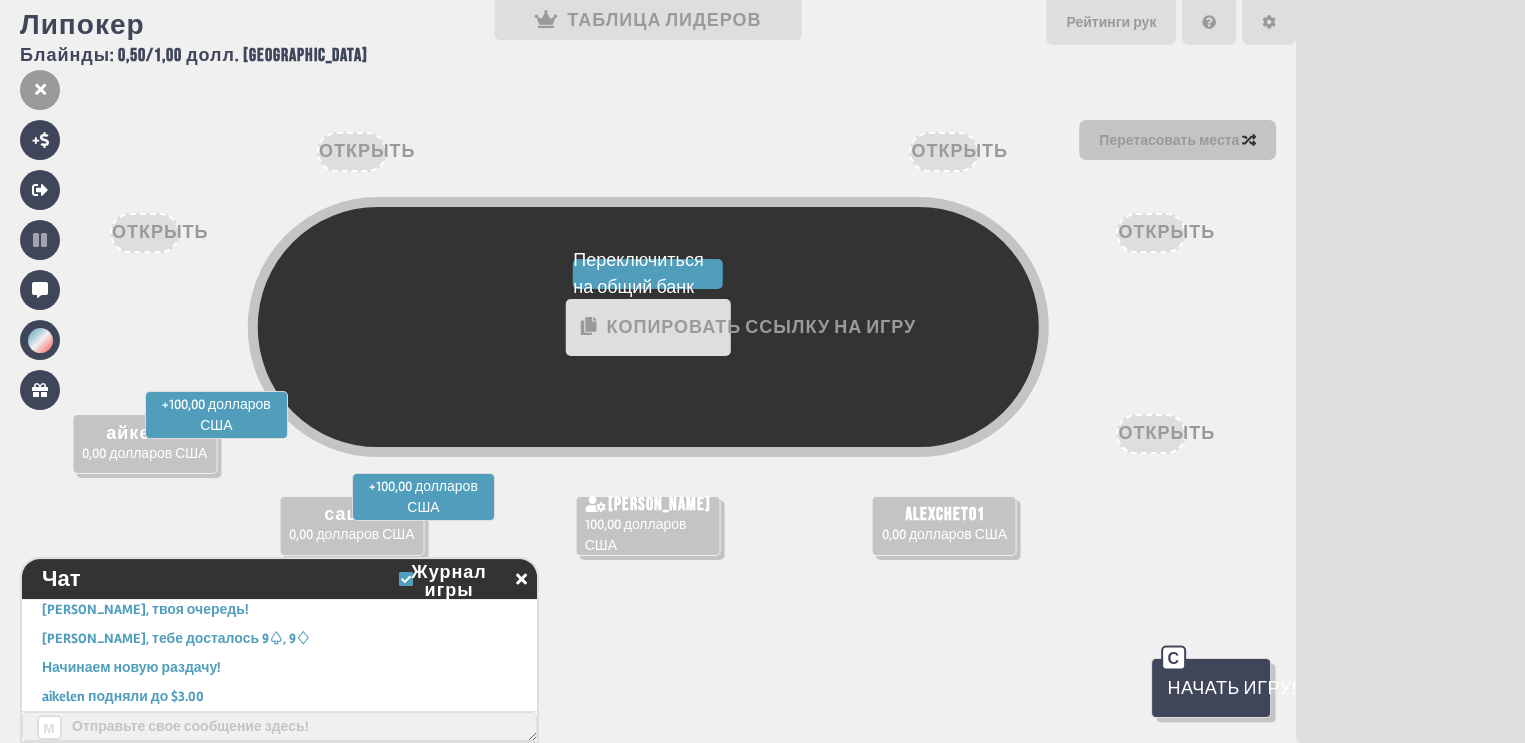 click on "Начать игру!" at bounding box center (1231, 688) 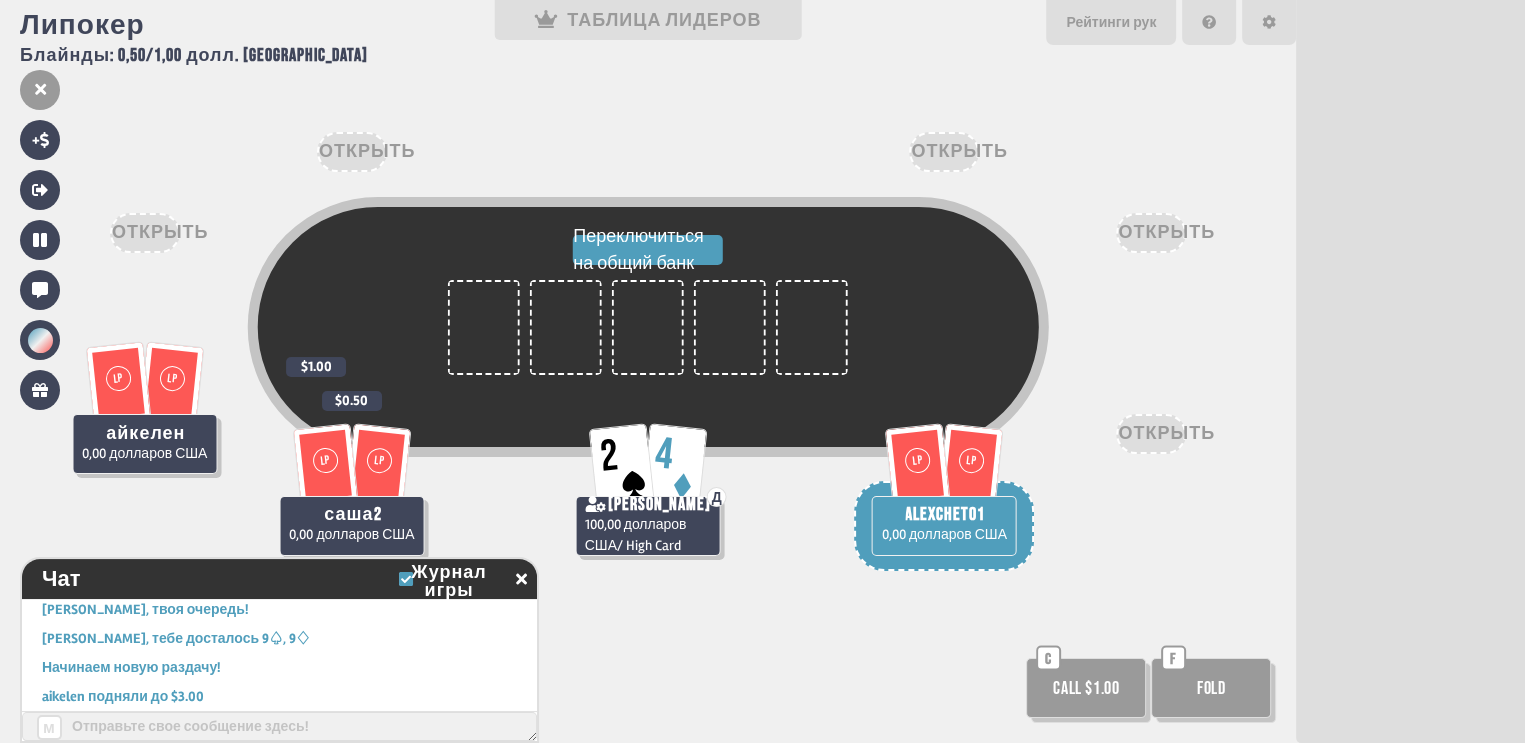 scroll, scrollTop: 87, scrollLeft: 0, axis: vertical 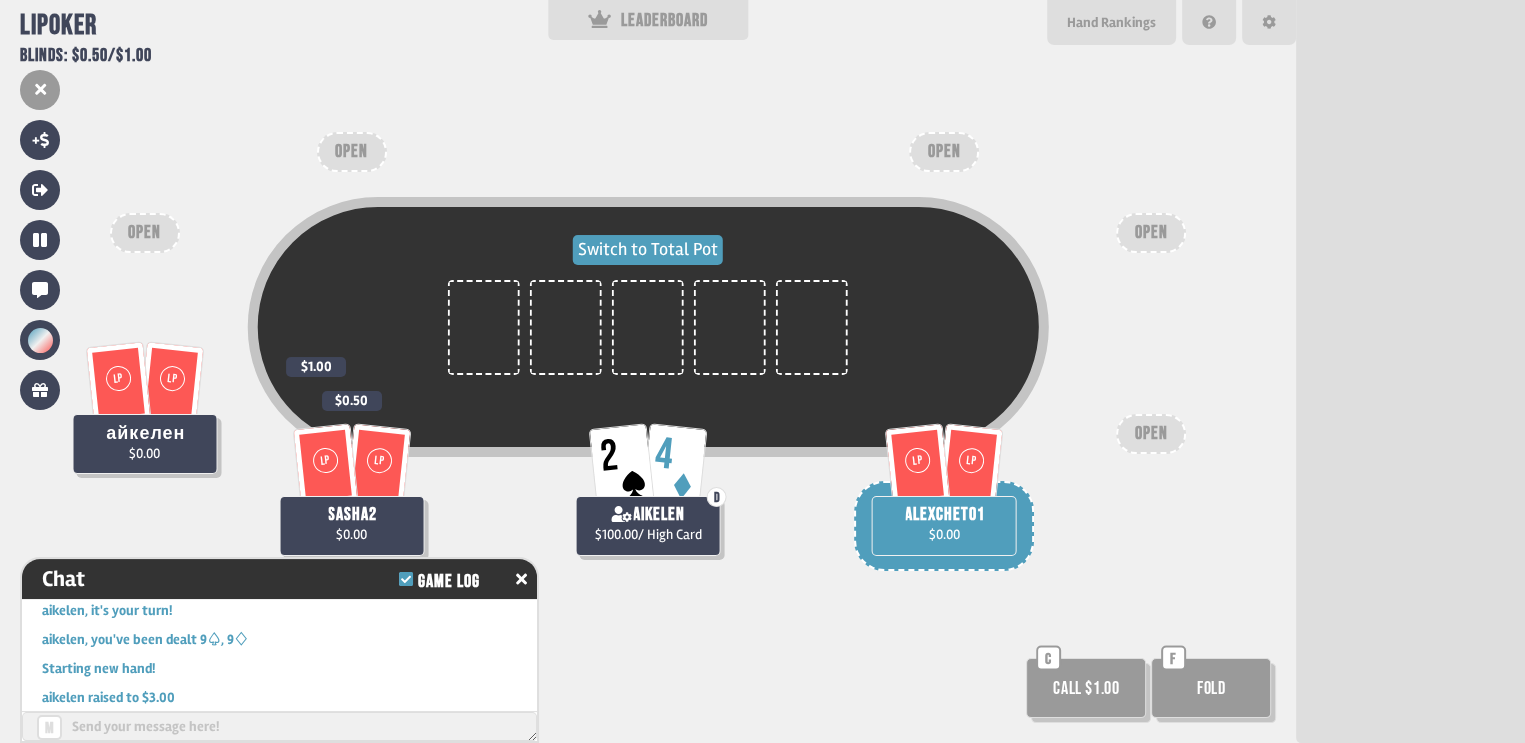 click on "Switch to Total Pot   LP LP айкелен $0.00  $1.00  LP LP sasha2 $0.00  $0.50  LP LP alexchet01 $0.00  2 4 D aikelen $100.00   / High Card OPEN OPEN OPEN OPEN OPEN Call $1.00 C Fold F" at bounding box center [648, 371] 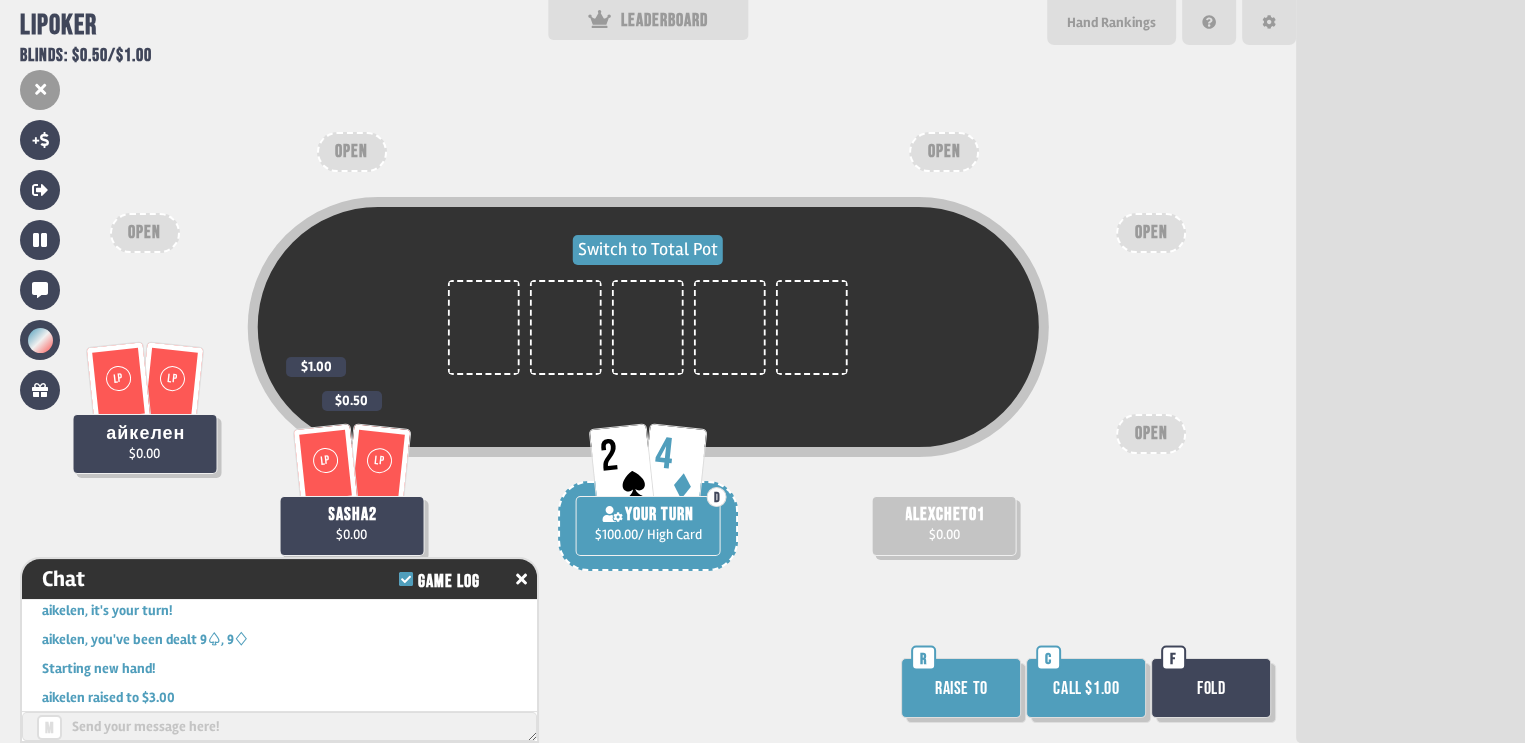 click on "Call $1.00" at bounding box center [1086, 688] 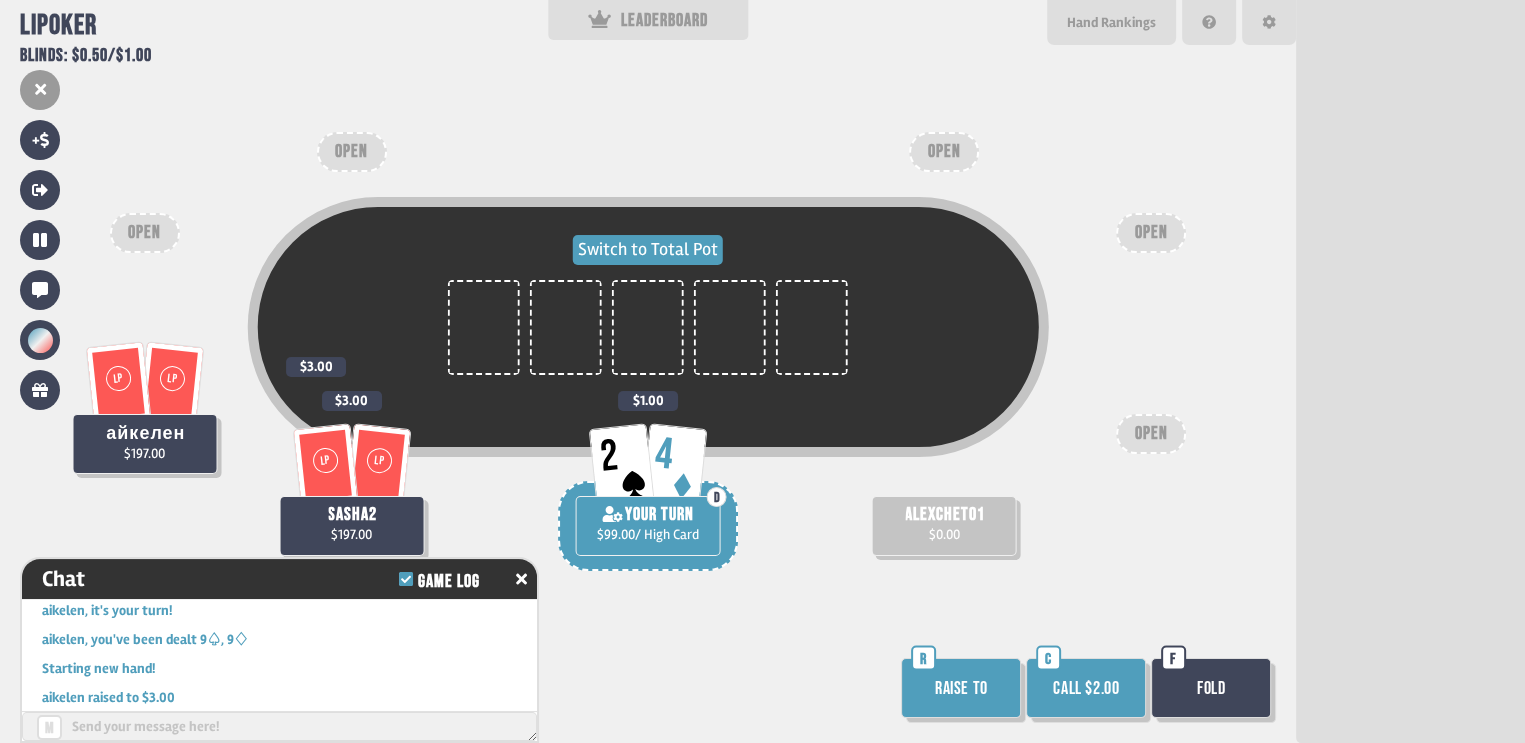 click on "Call $2.00" at bounding box center [1086, 688] 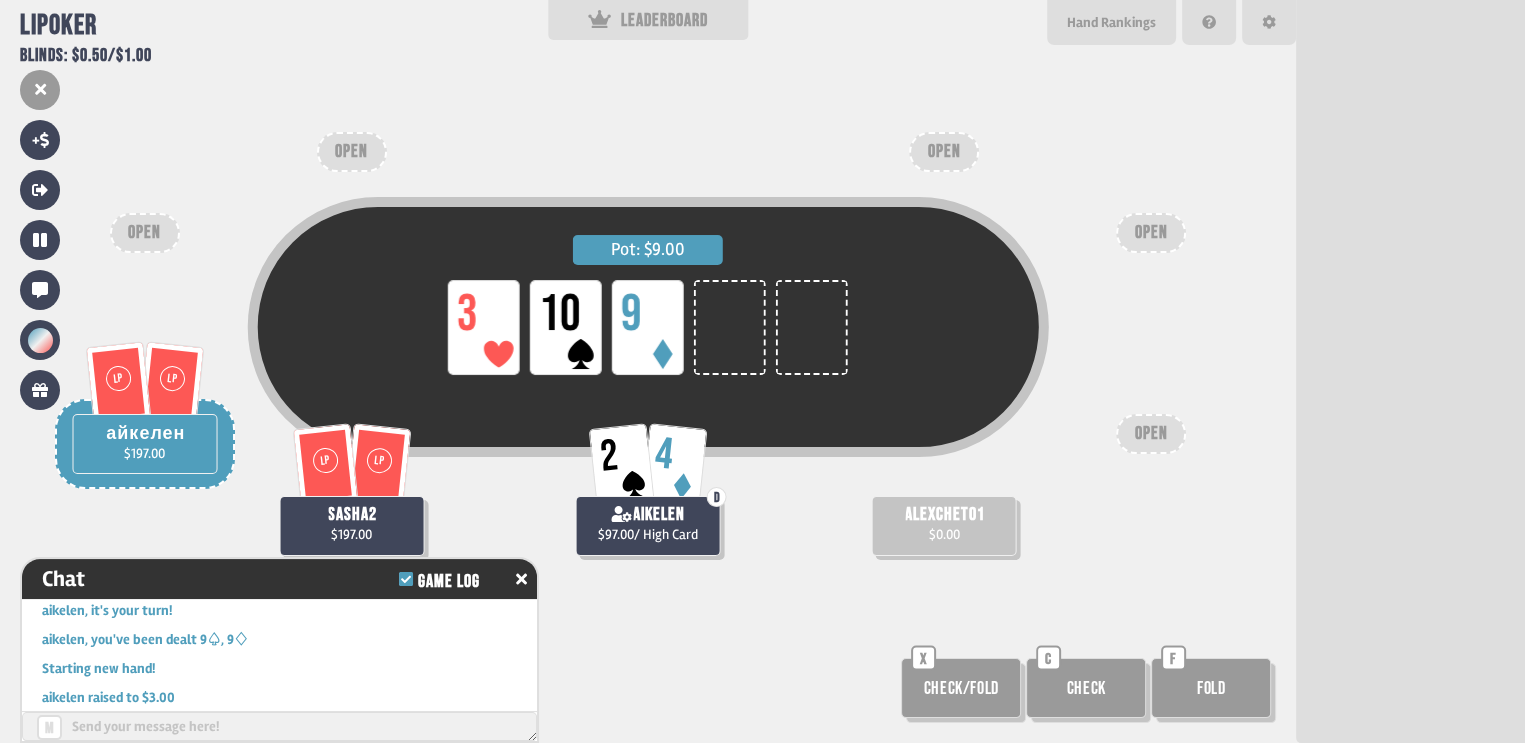 click on "Fold" at bounding box center (1211, 688) 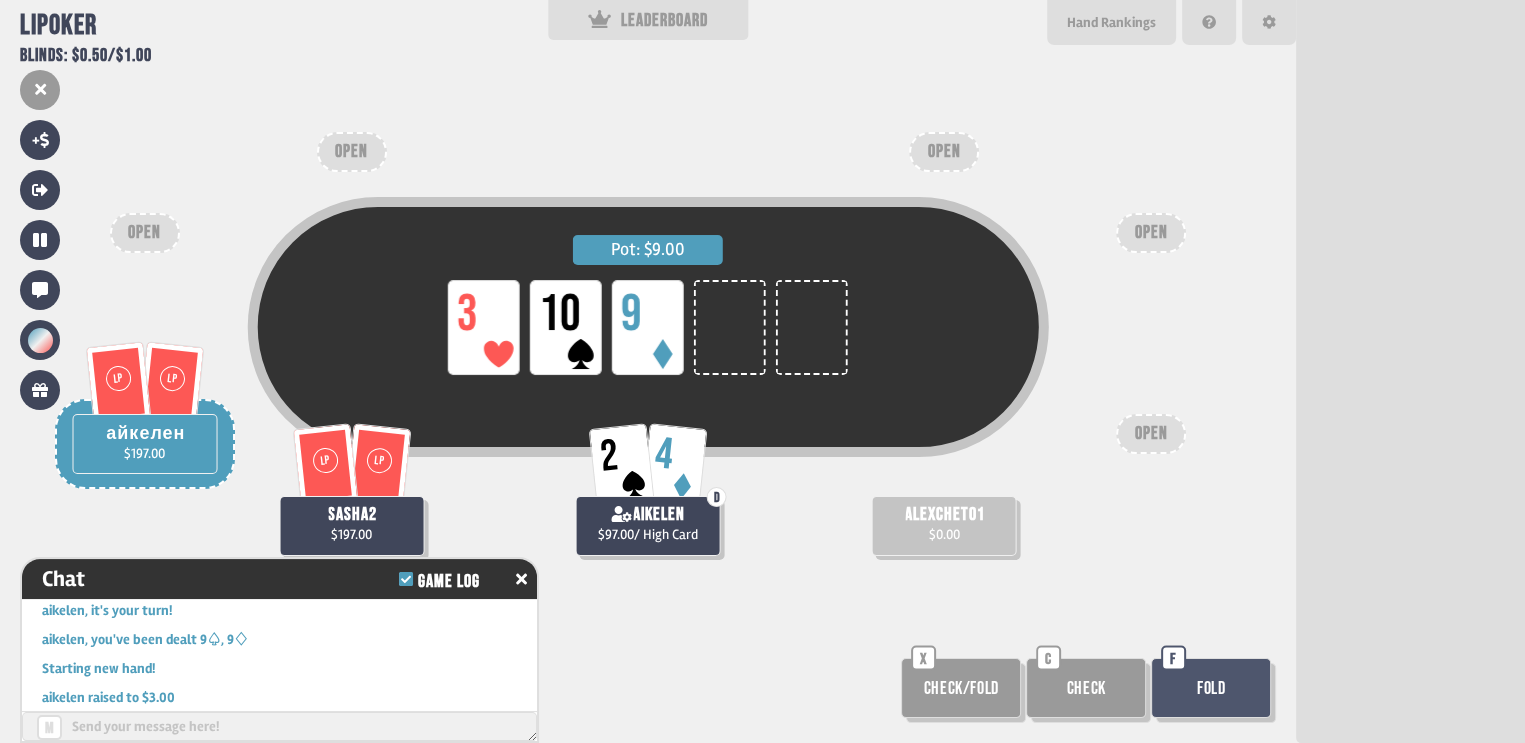 click on "Fold" at bounding box center (1211, 688) 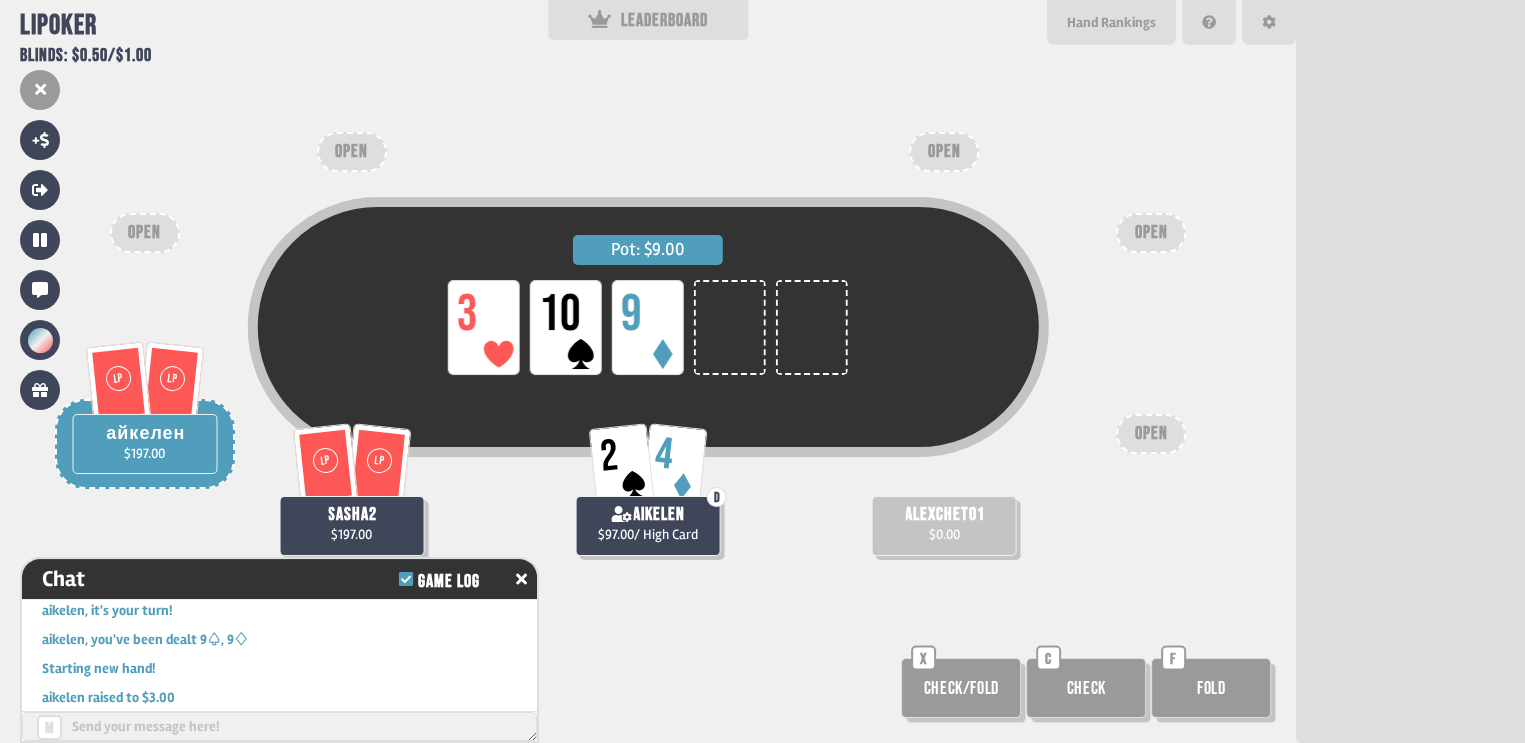 click on "Fold" at bounding box center (1211, 688) 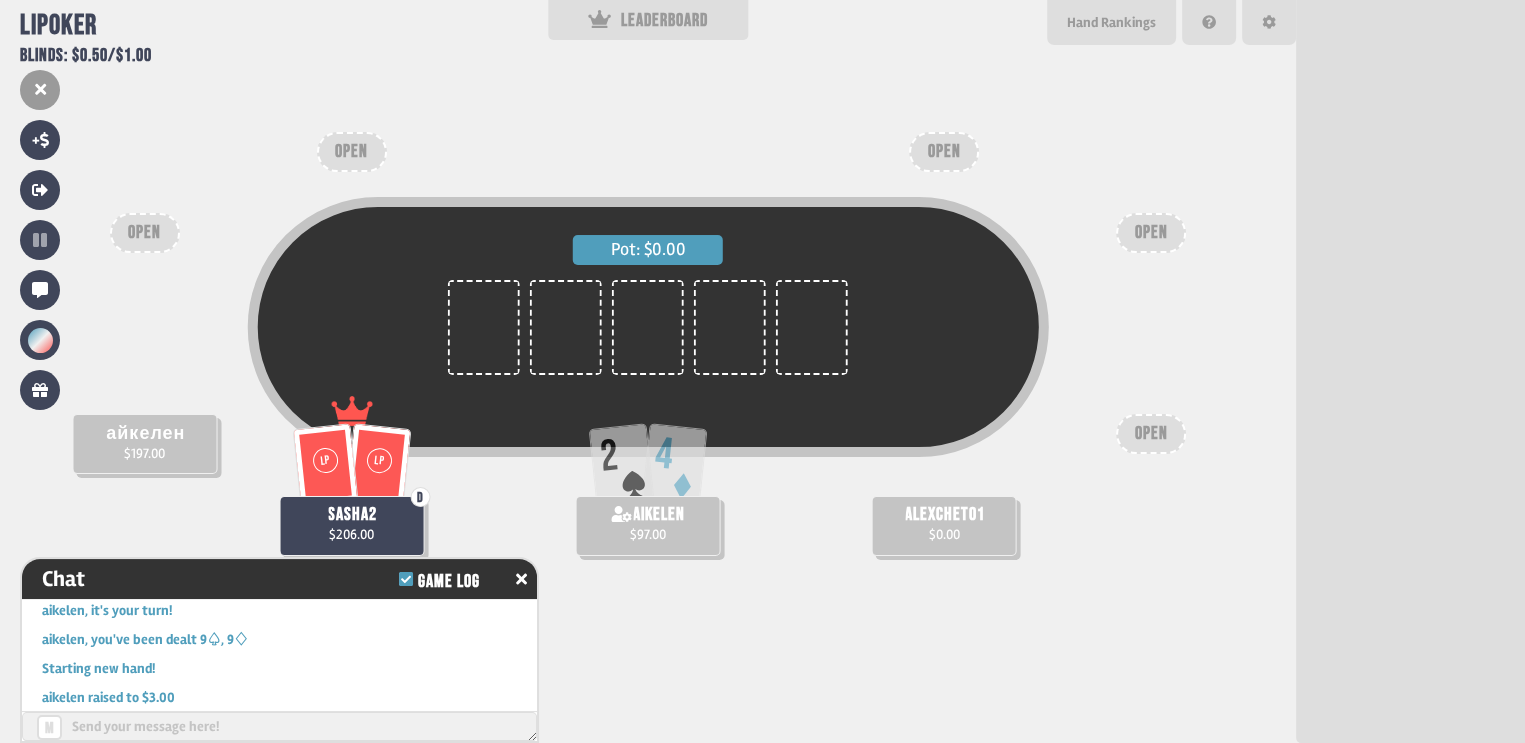 scroll, scrollTop: 87, scrollLeft: 0, axis: vertical 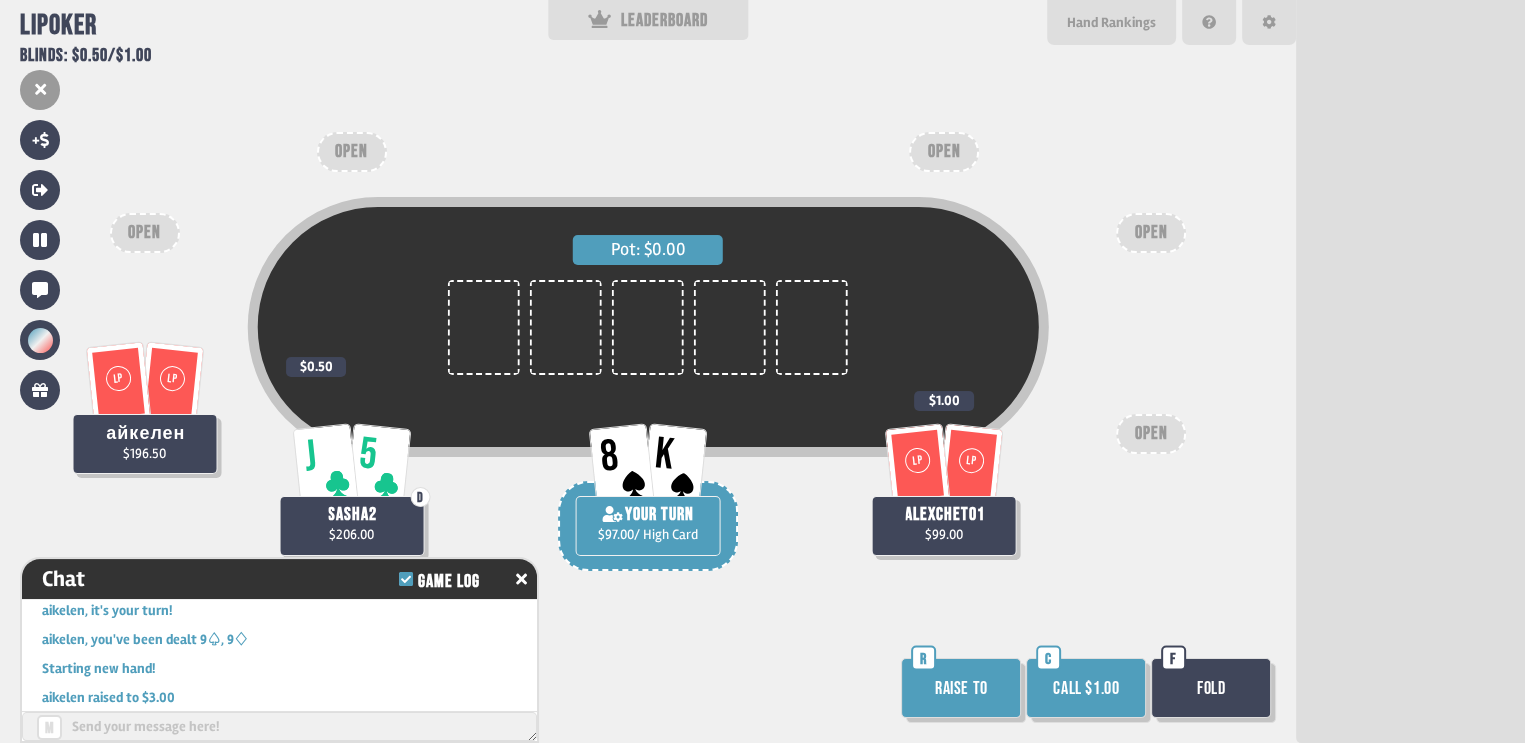 click on "Call $1.00" at bounding box center (1086, 688) 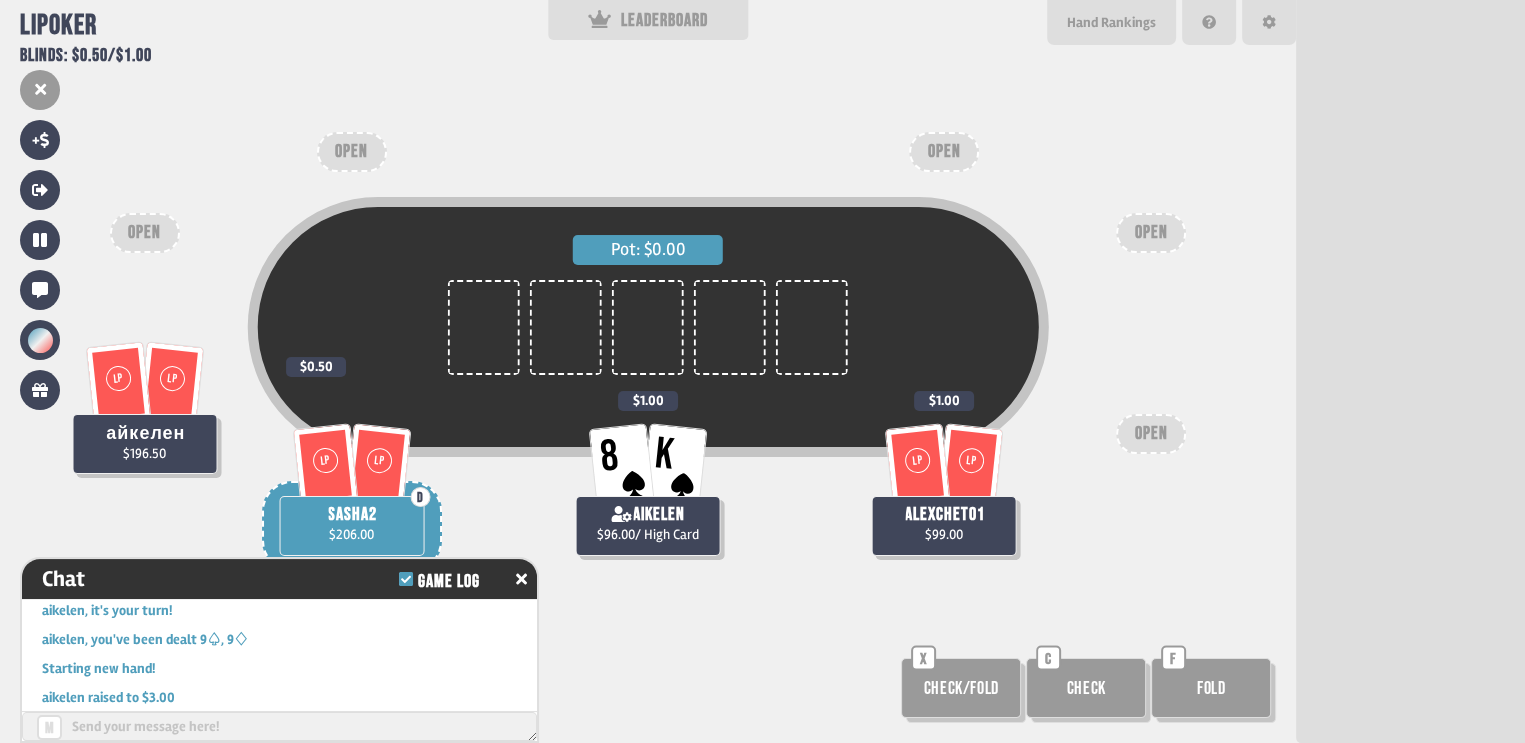 click on "Check" at bounding box center [1086, 688] 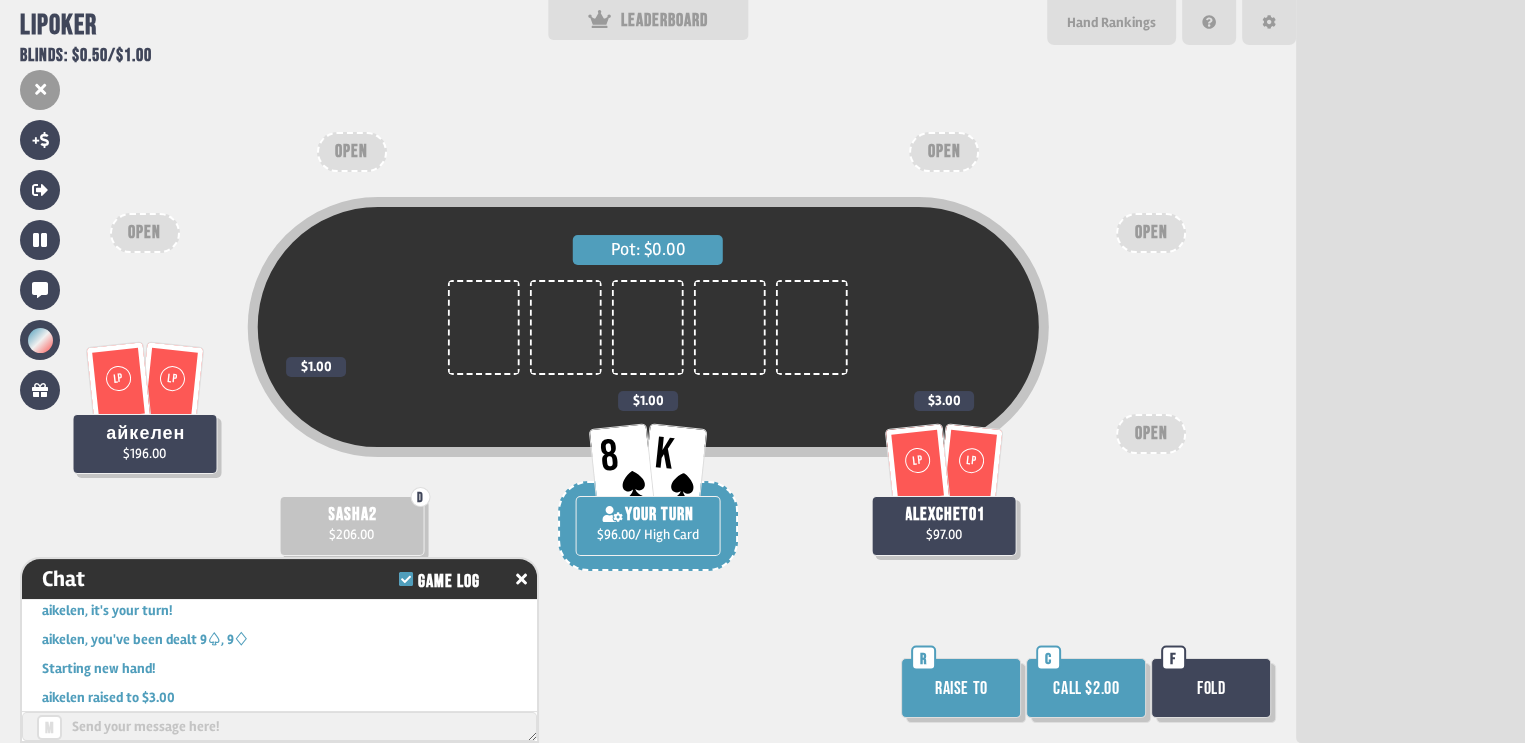 click on "Call $2.00" at bounding box center [1086, 688] 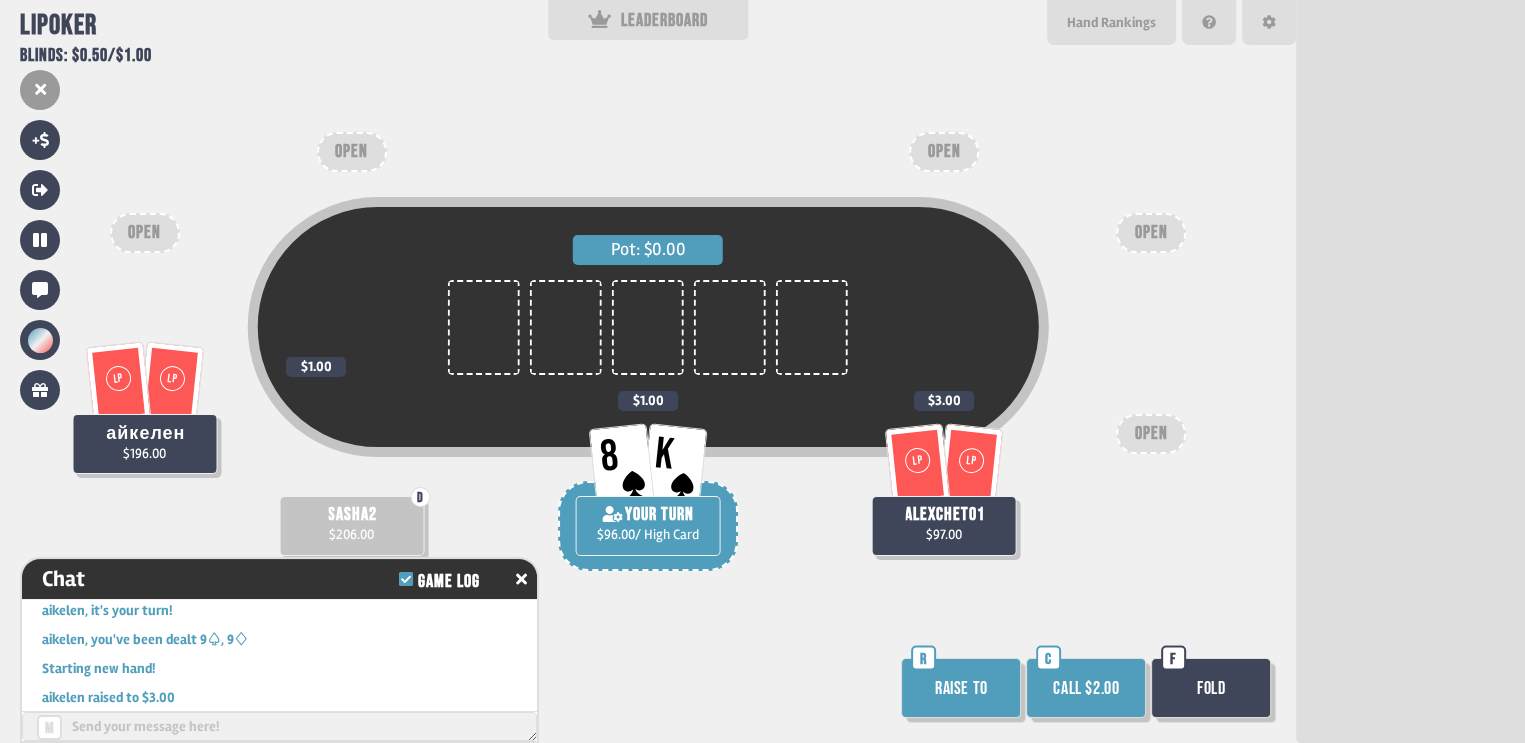 click on "Call $2.00" at bounding box center (1086, 688) 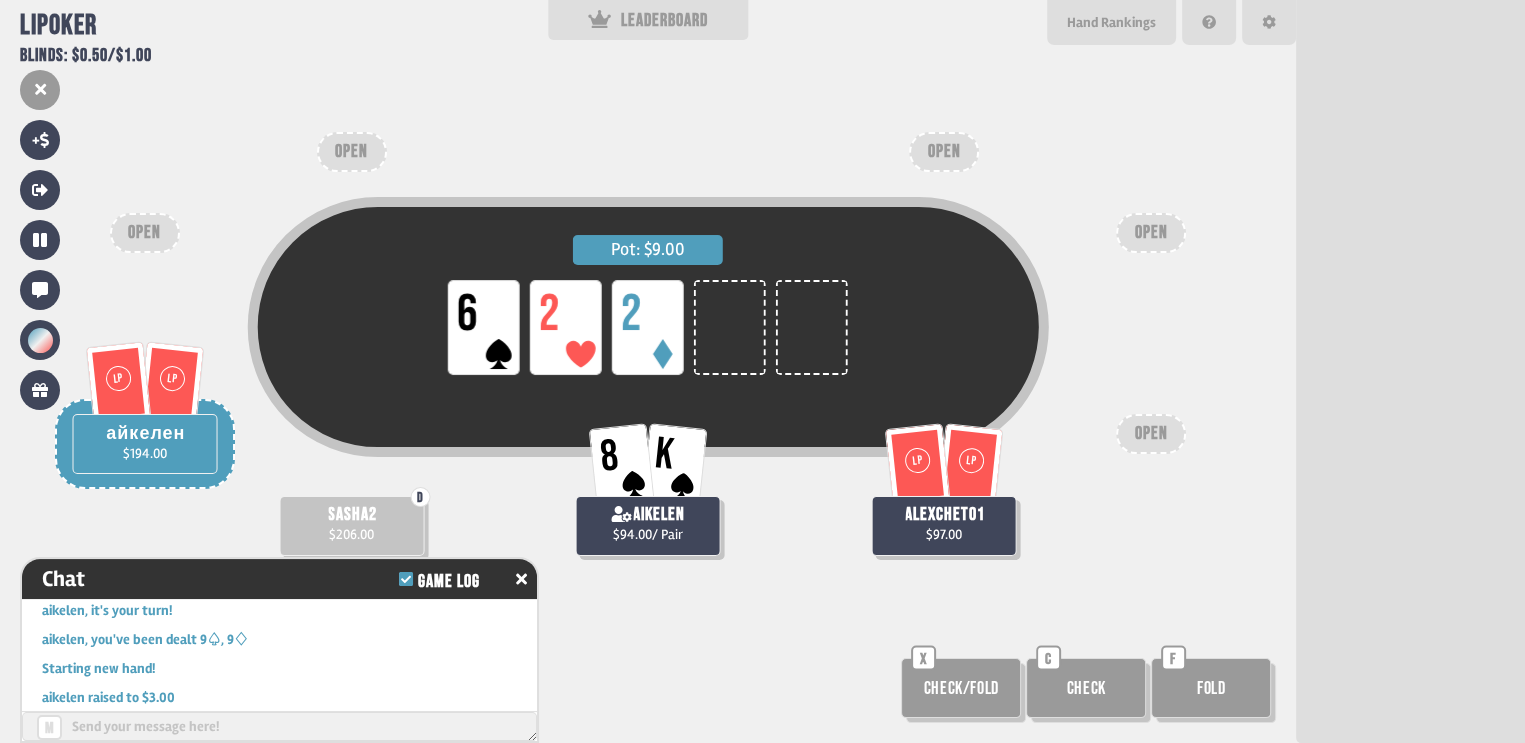 click on "Check" at bounding box center [1086, 688] 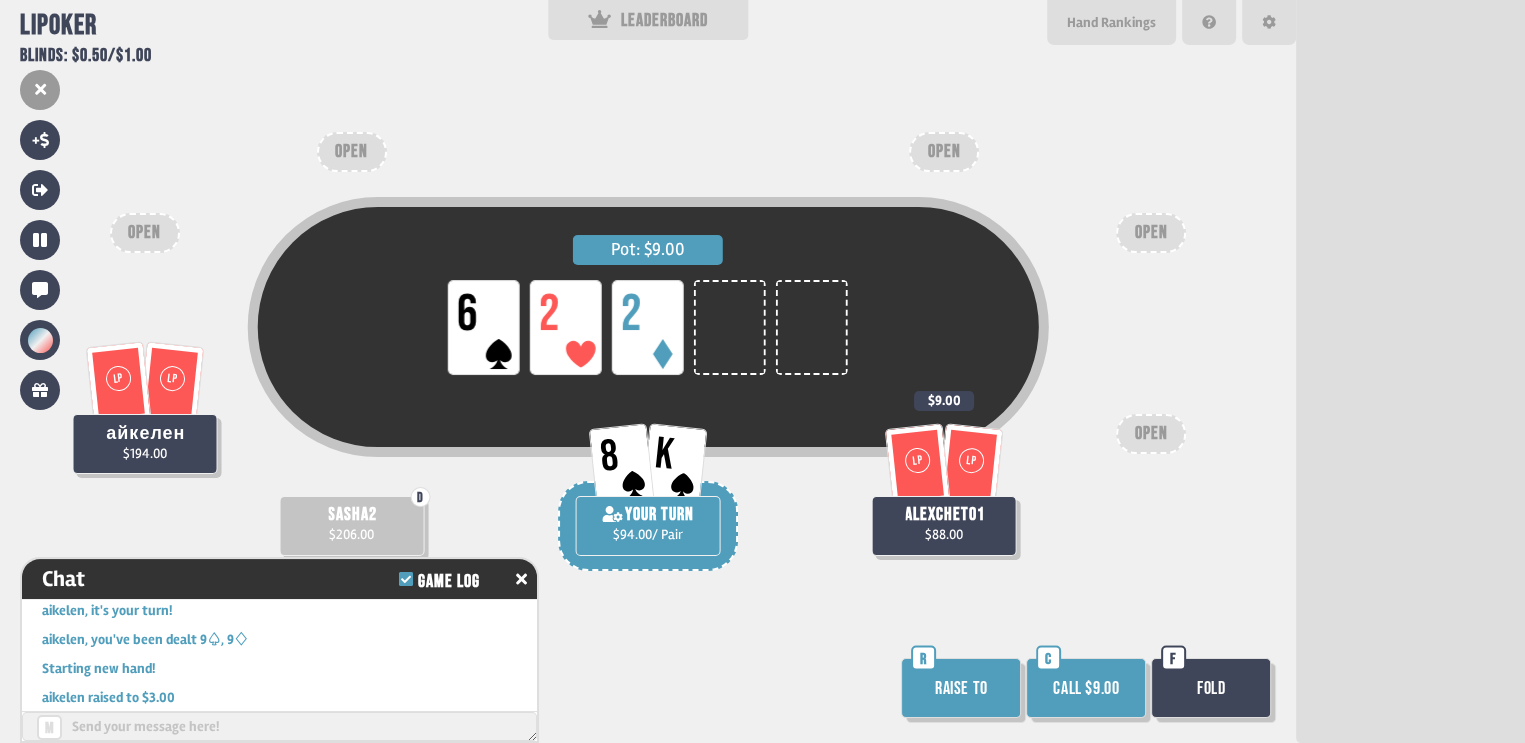 click on "Call $9.00" at bounding box center (1086, 688) 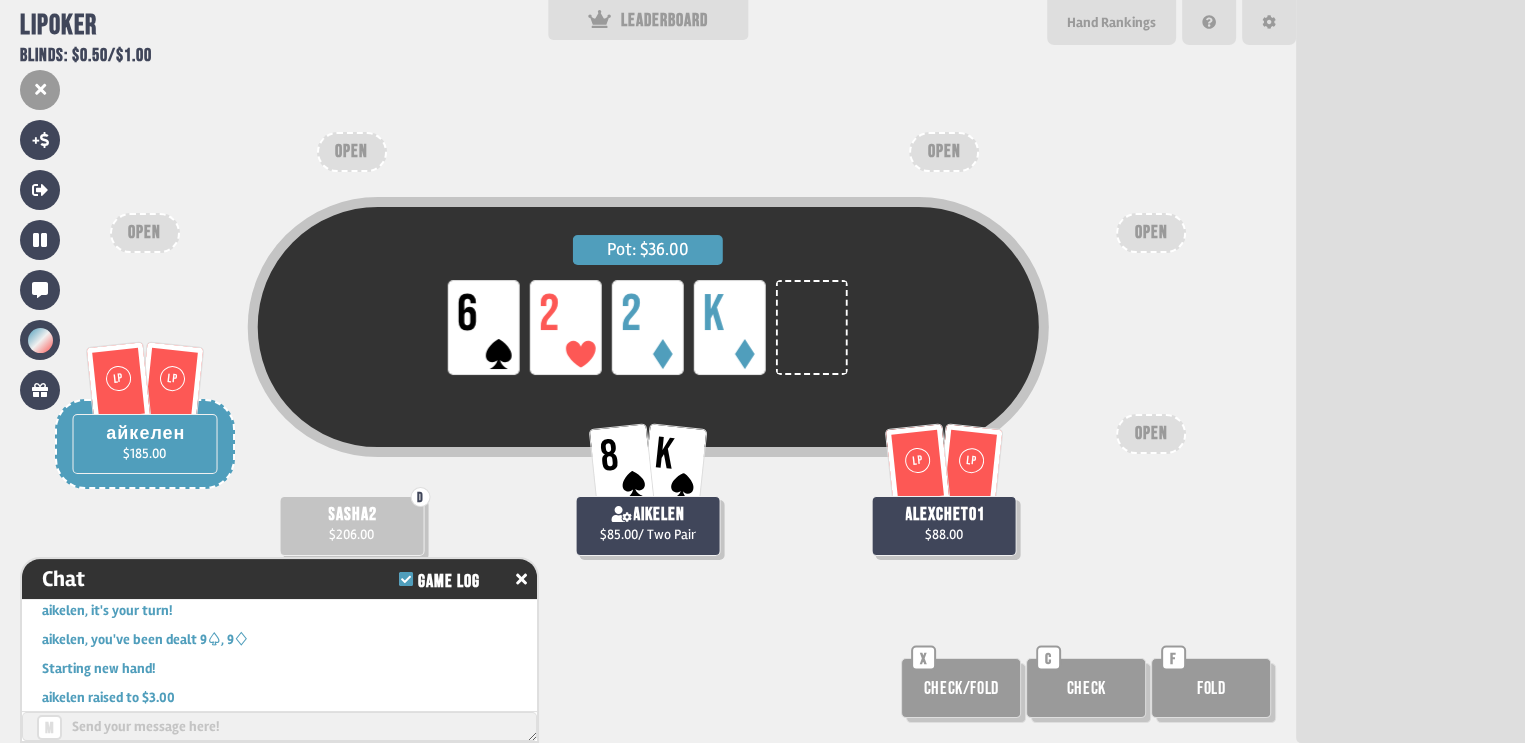 click on "Check/Fold" at bounding box center [961, 688] 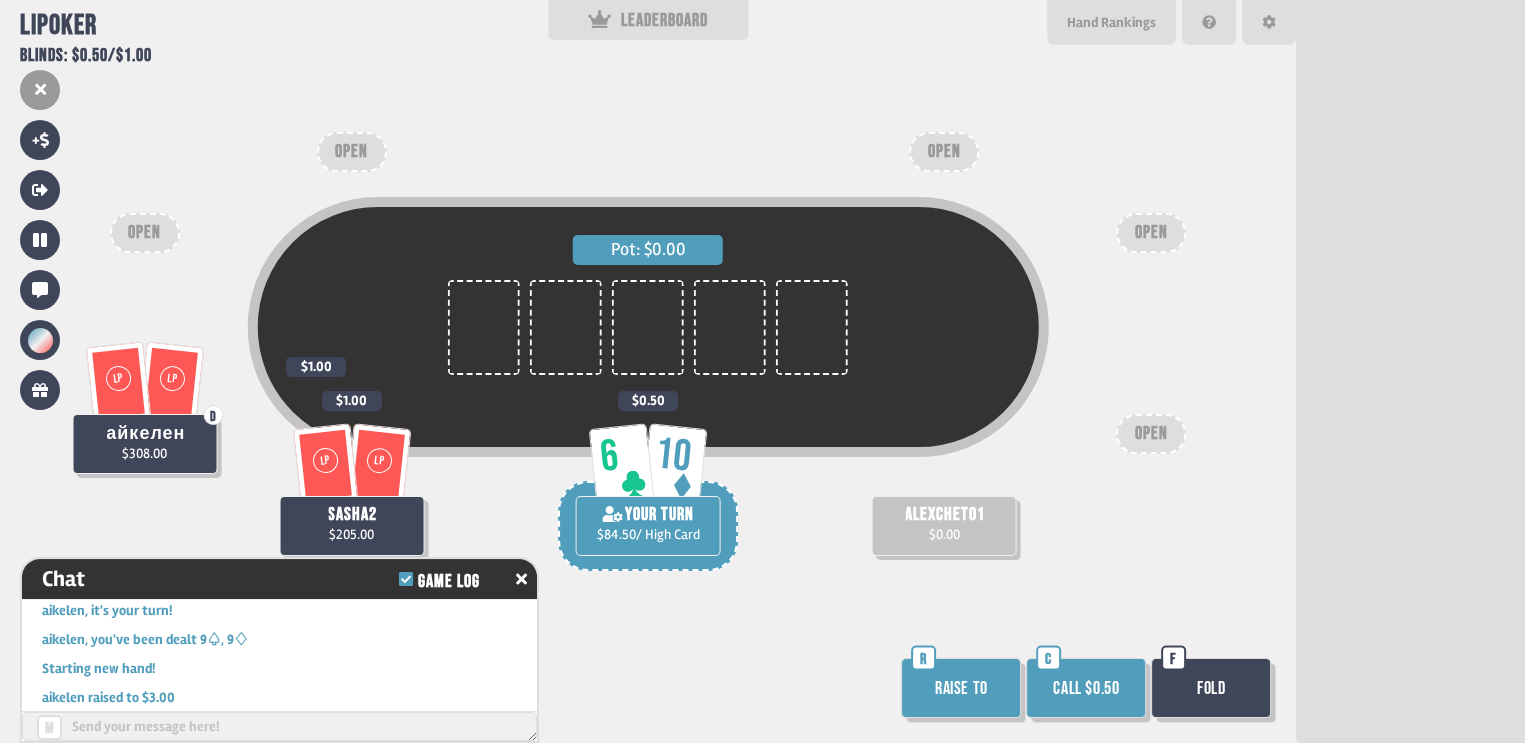 scroll, scrollTop: 87, scrollLeft: 0, axis: vertical 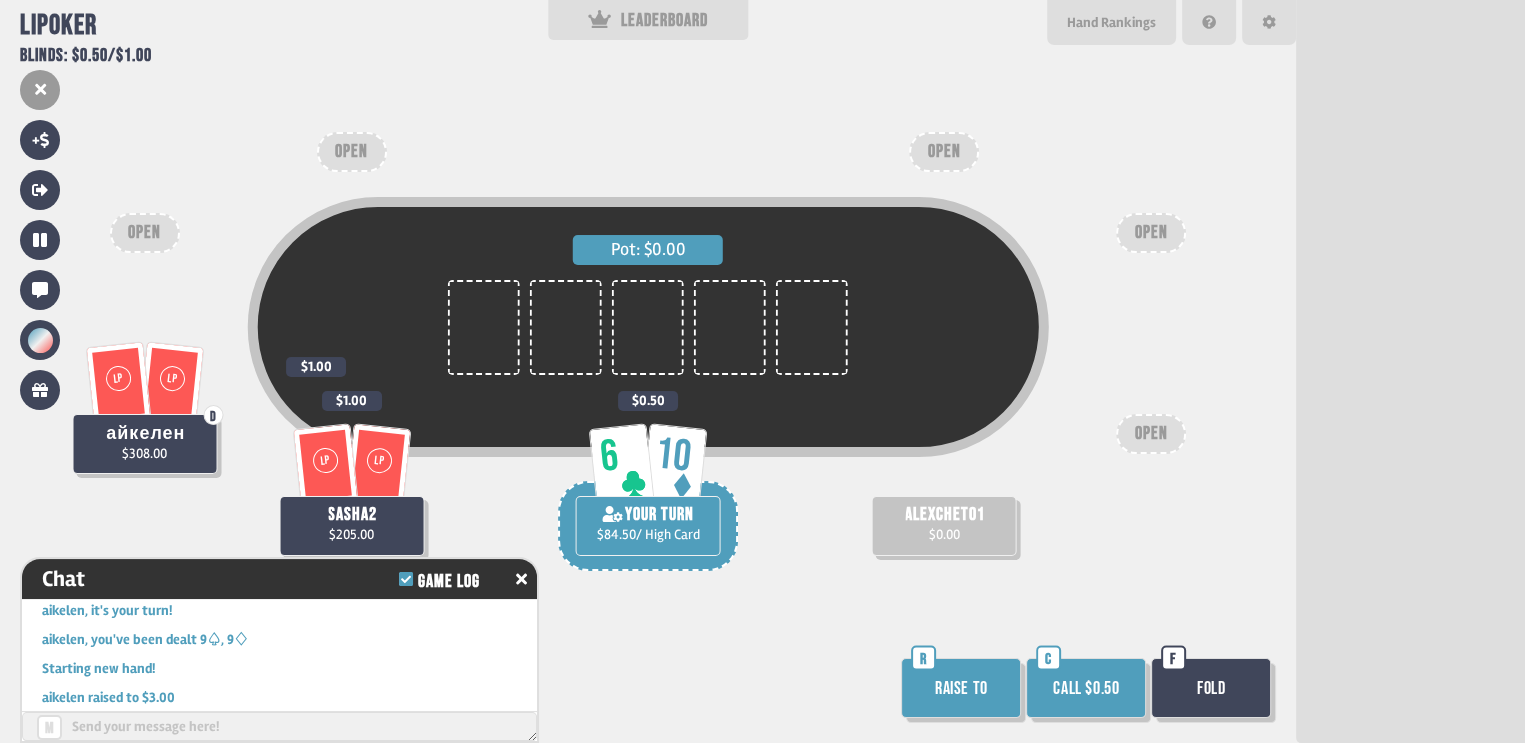 click on "Call $0.50" at bounding box center [1086, 688] 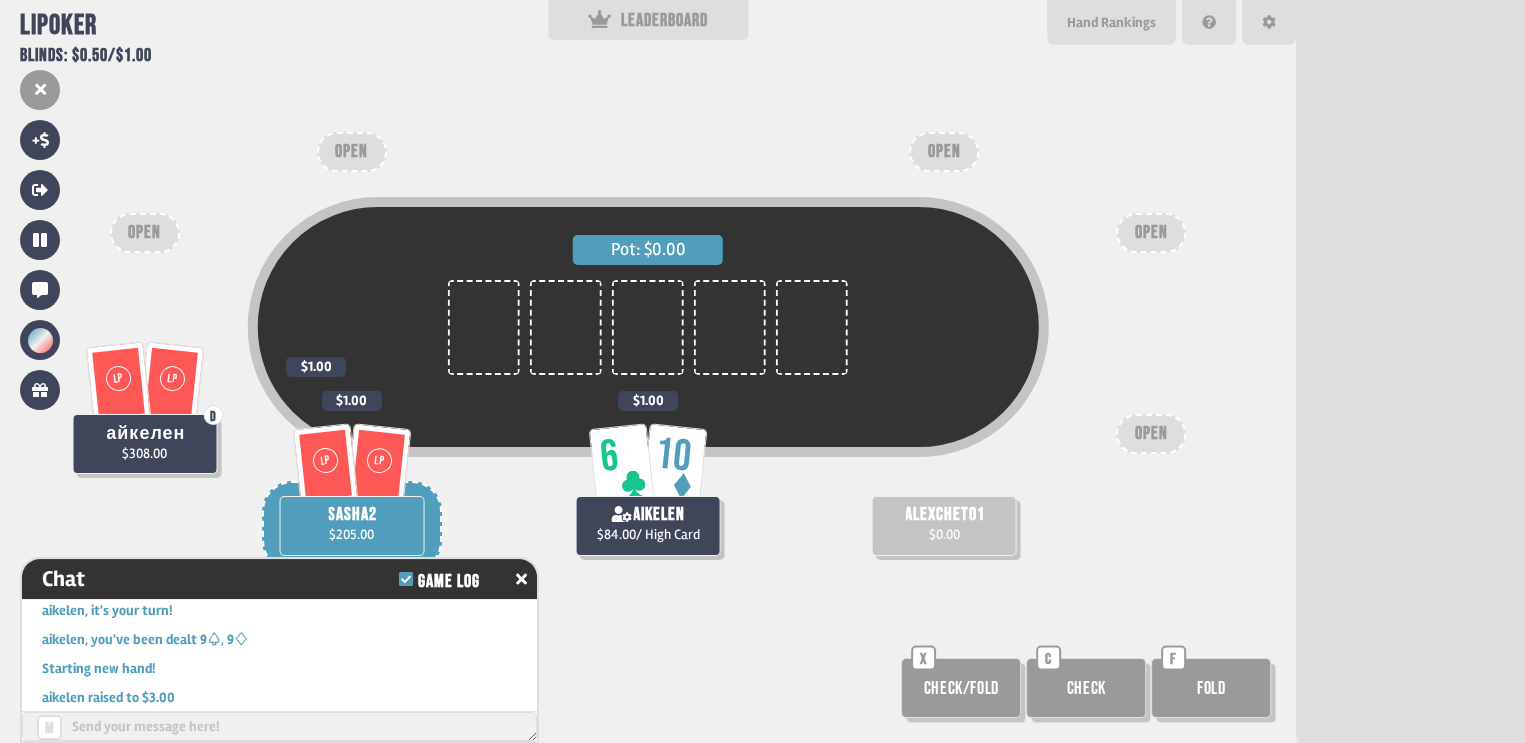 click on "alexchet01 $0.00" at bounding box center [944, 476] 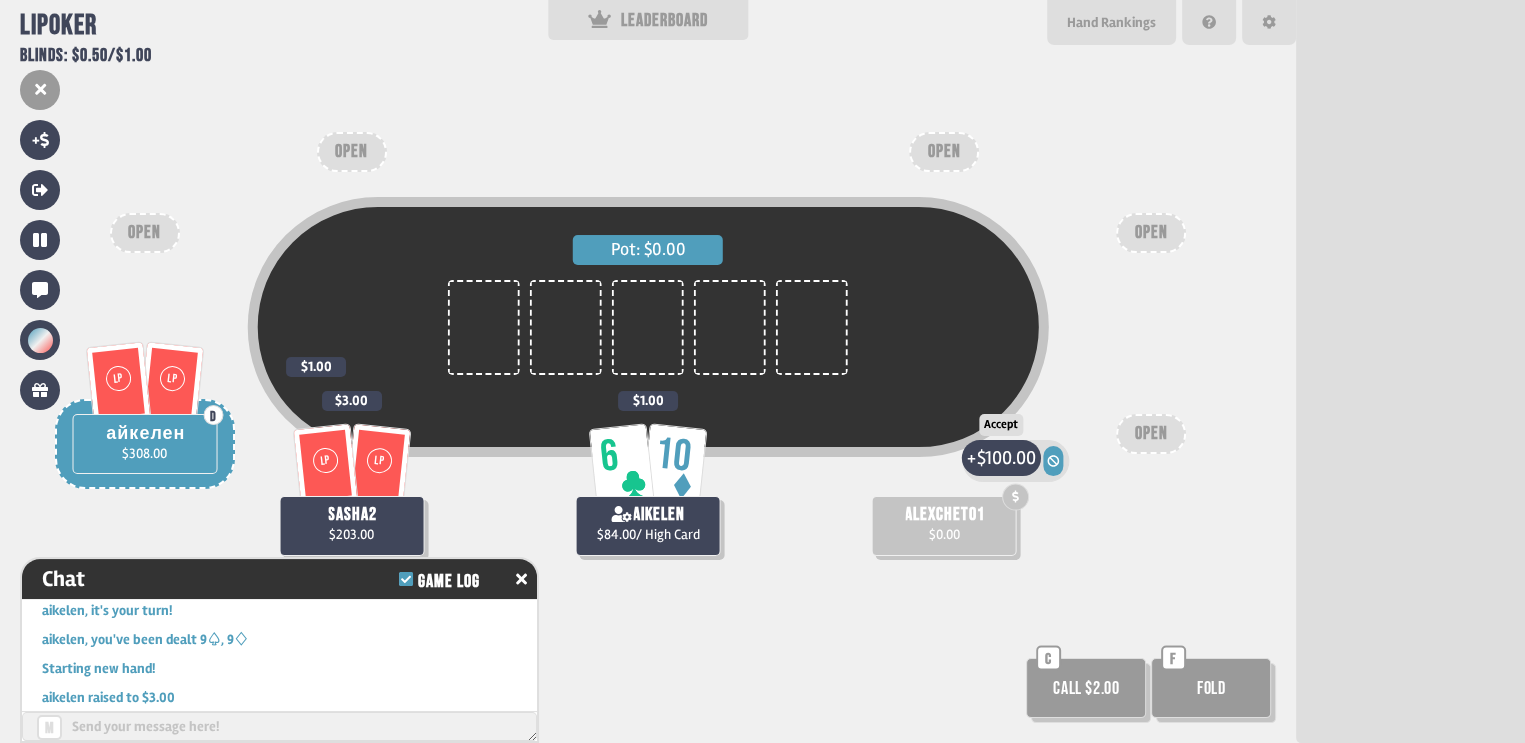 click on "$100.00" at bounding box center (1006, 457) 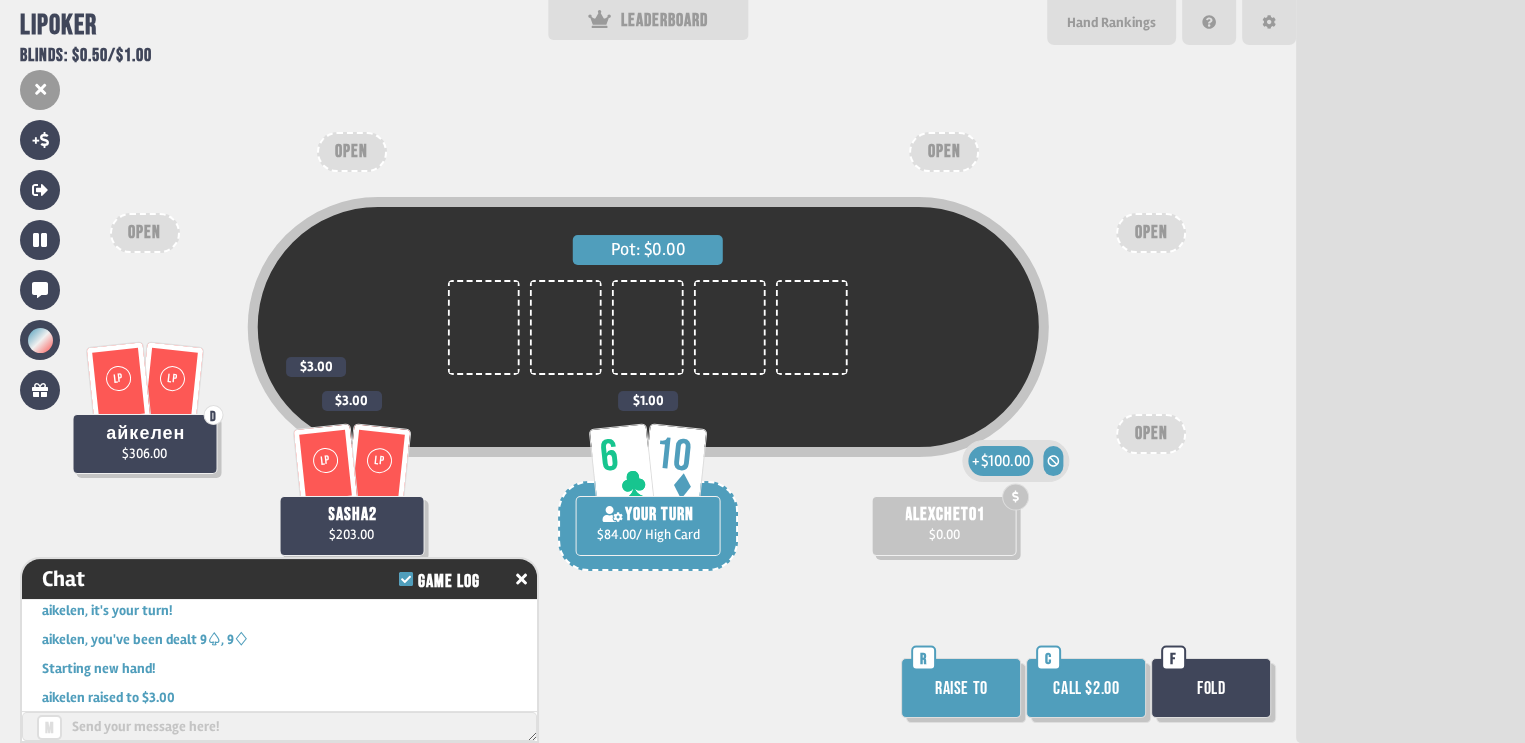 click 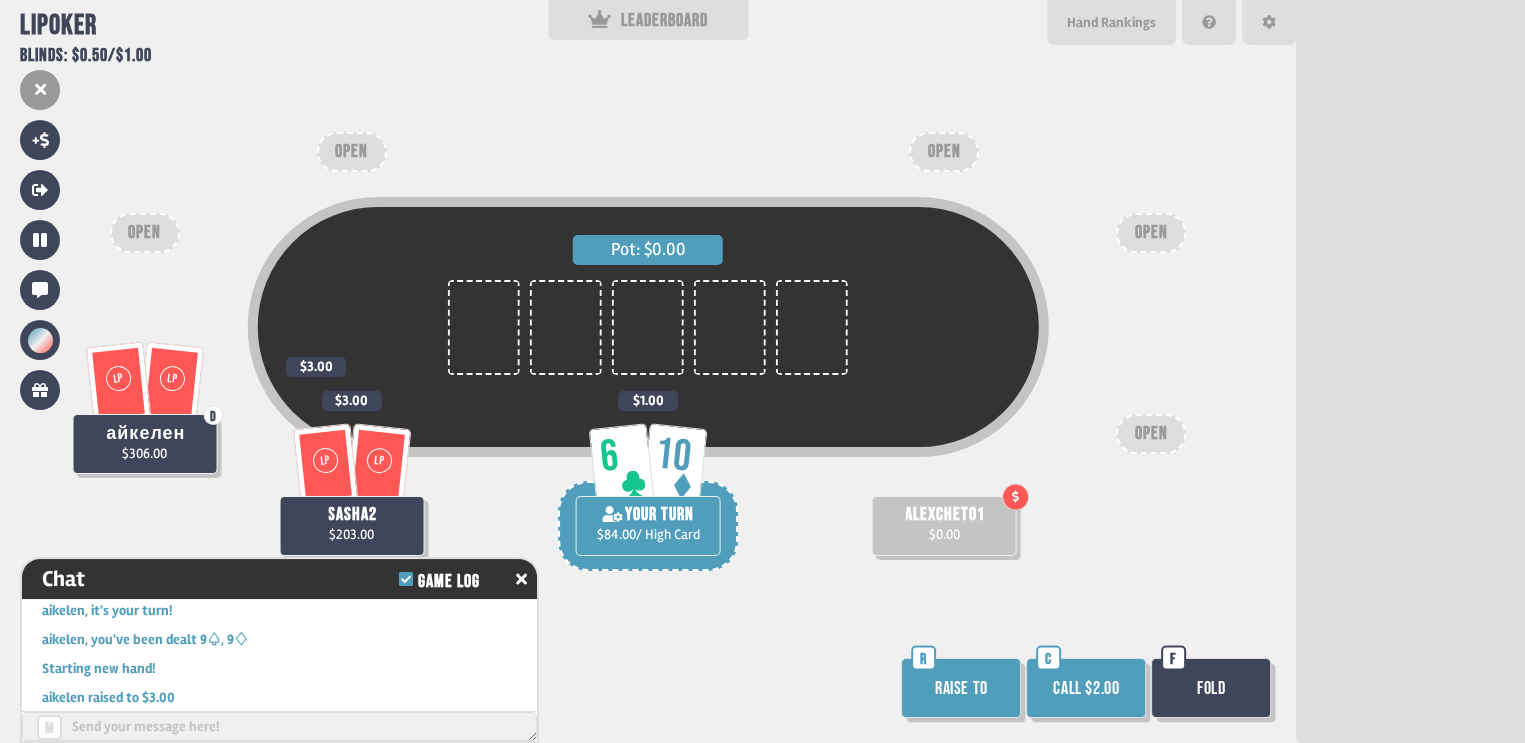click at bounding box center (1015, 496) 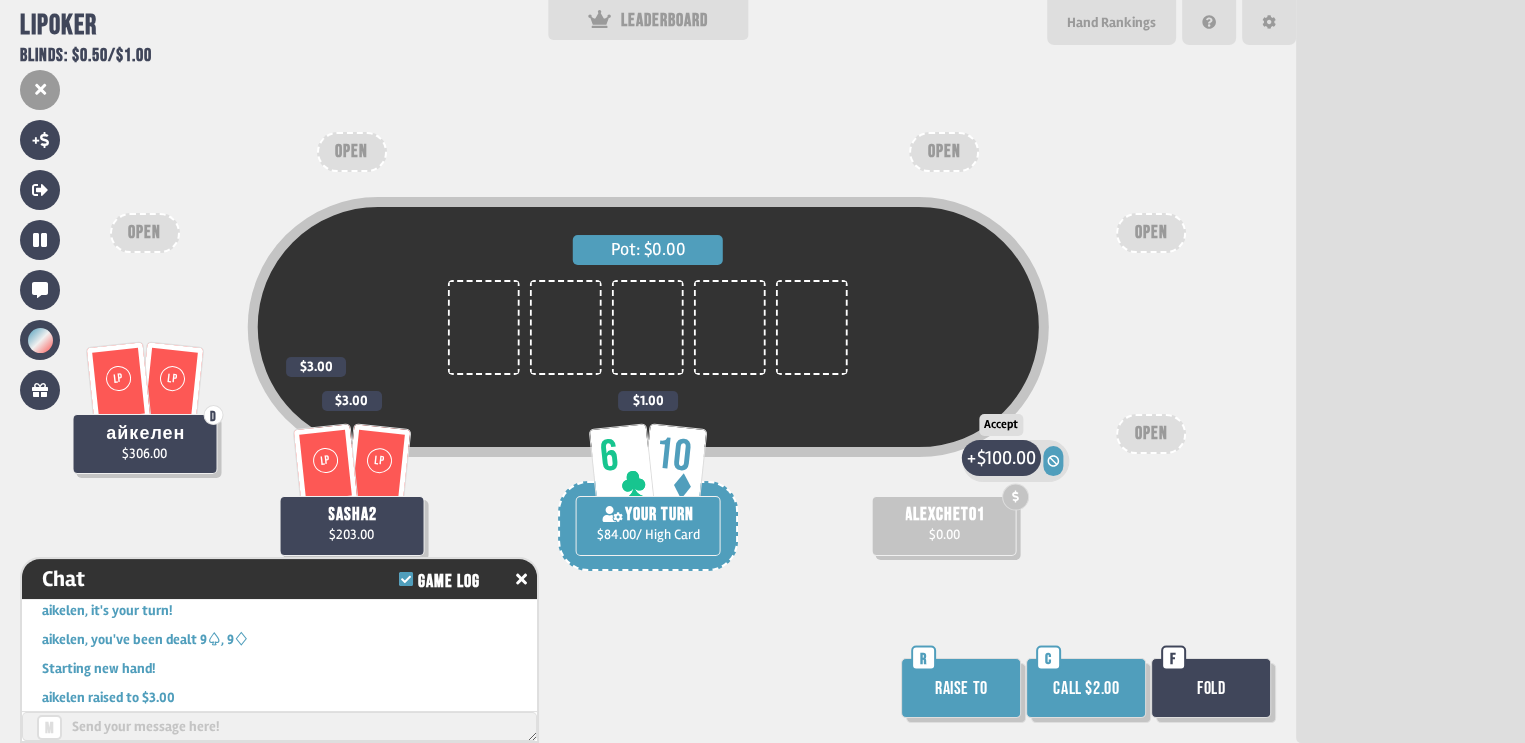 click on "$100.00" at bounding box center (1006, 457) 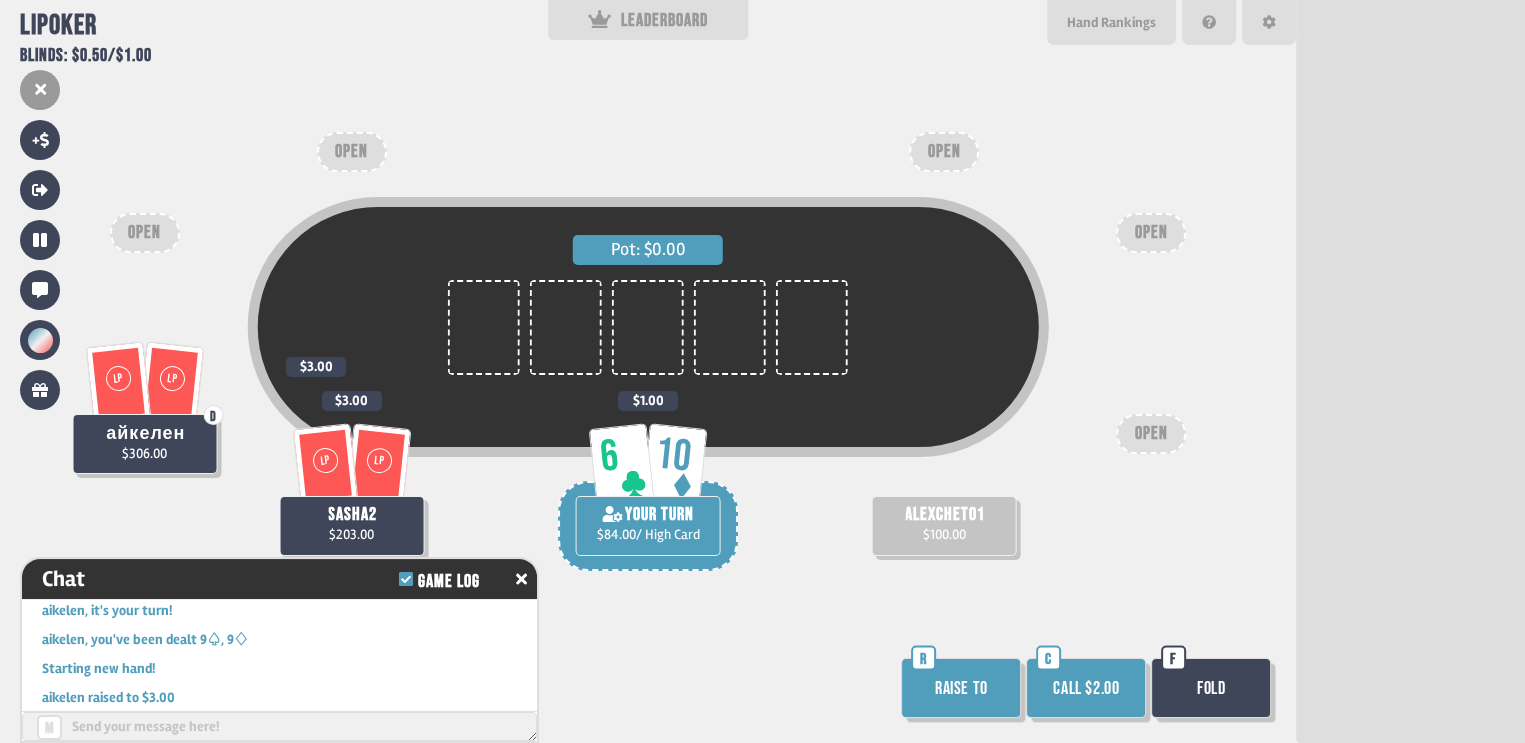 click at bounding box center (944, 438) 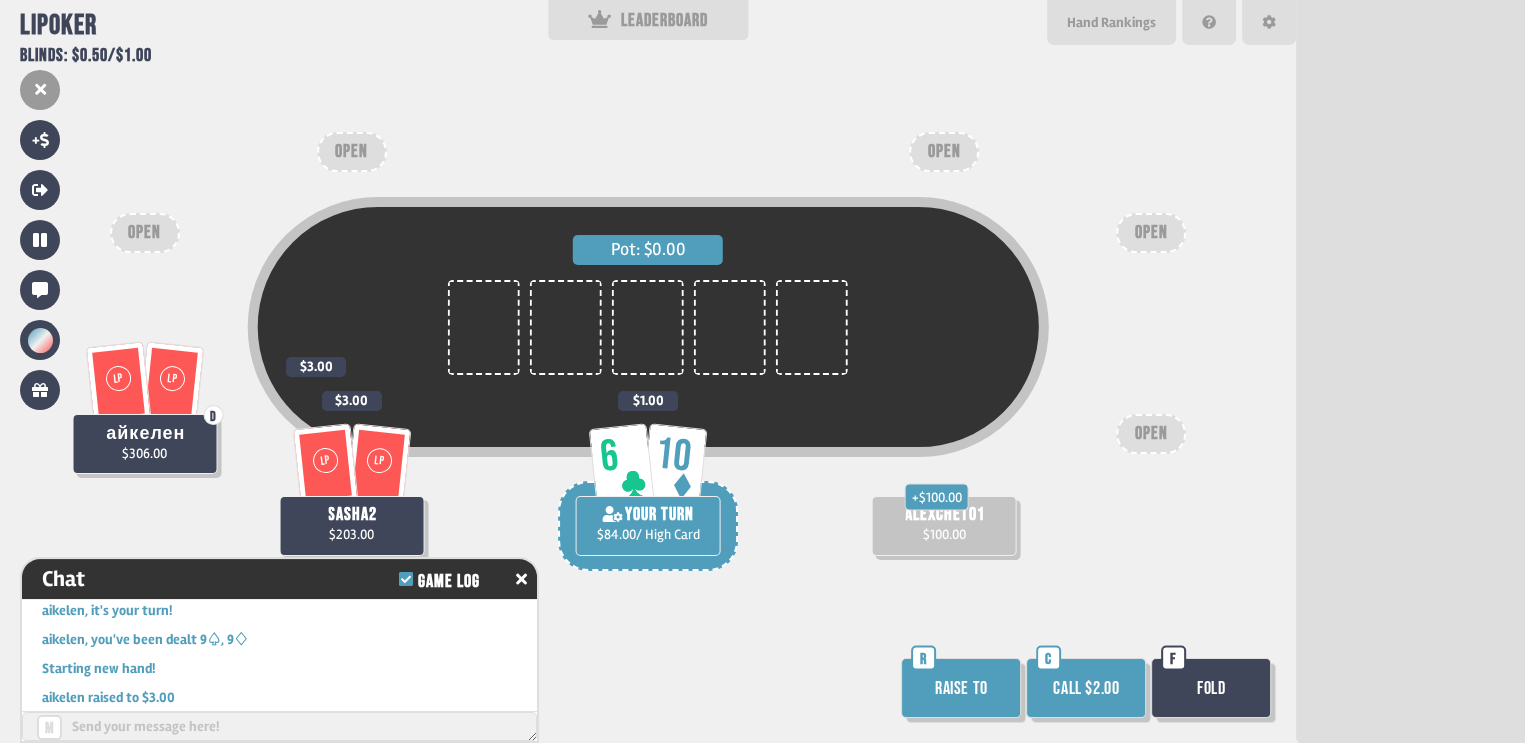 click on "Call $2.00" at bounding box center (1086, 688) 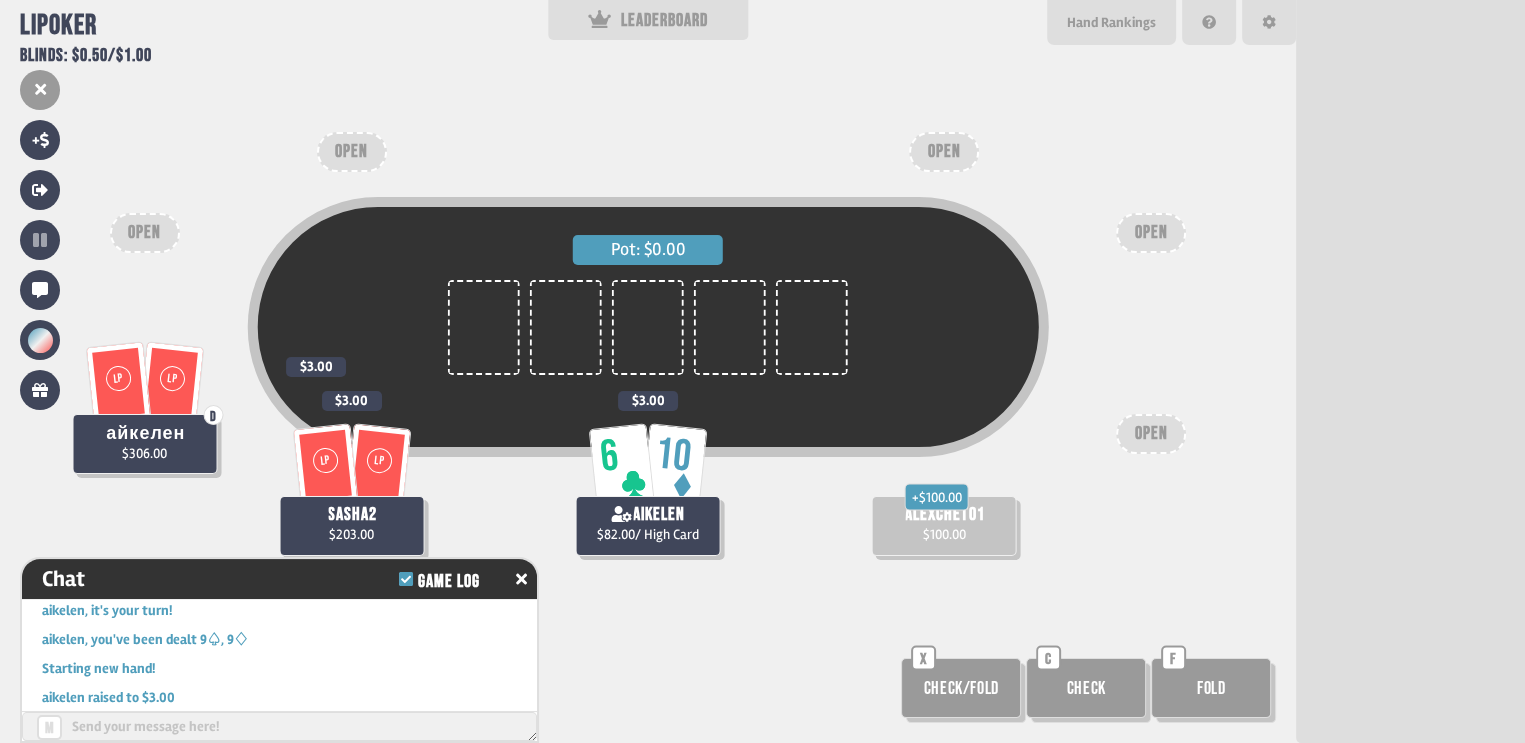click on "Check" at bounding box center (1086, 688) 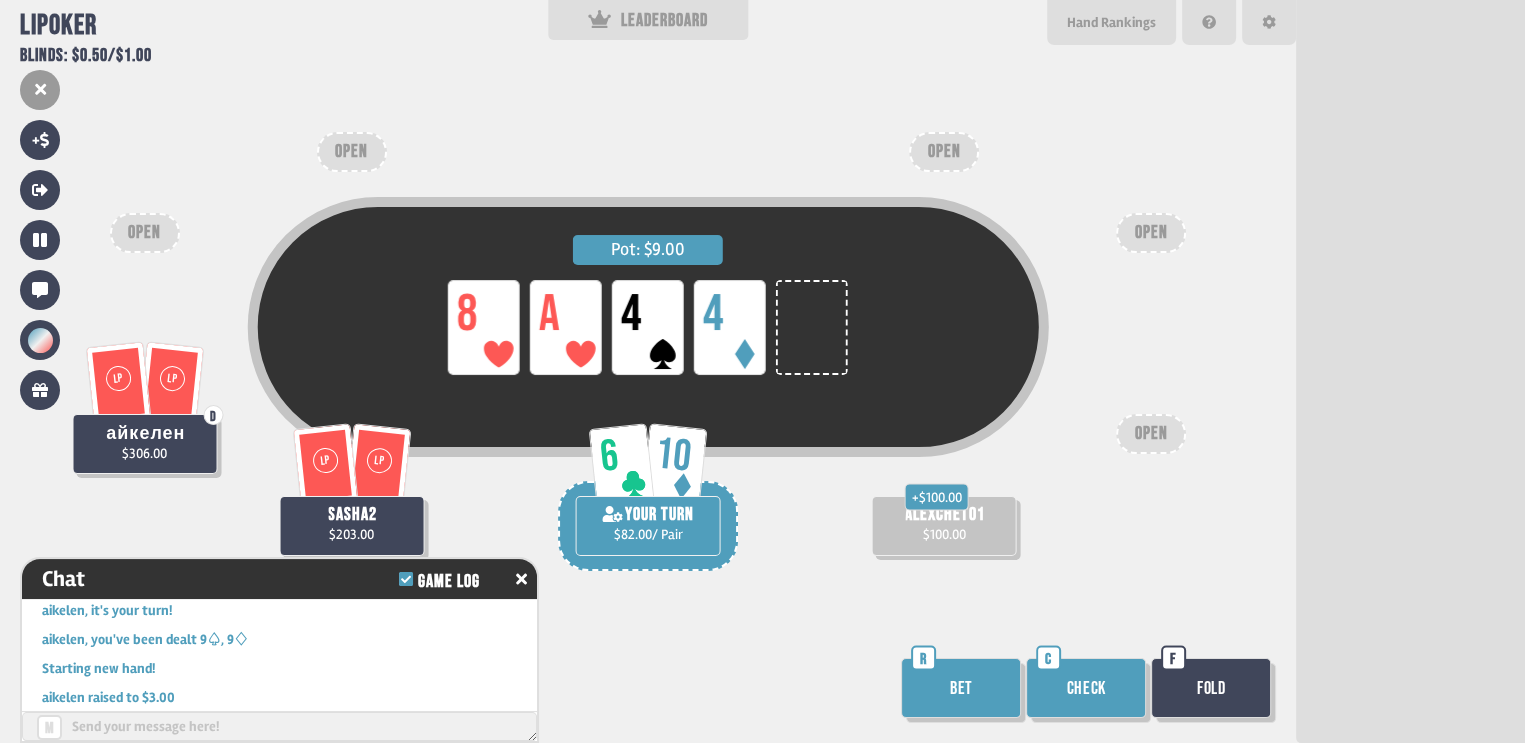 click on "Bet" at bounding box center (961, 688) 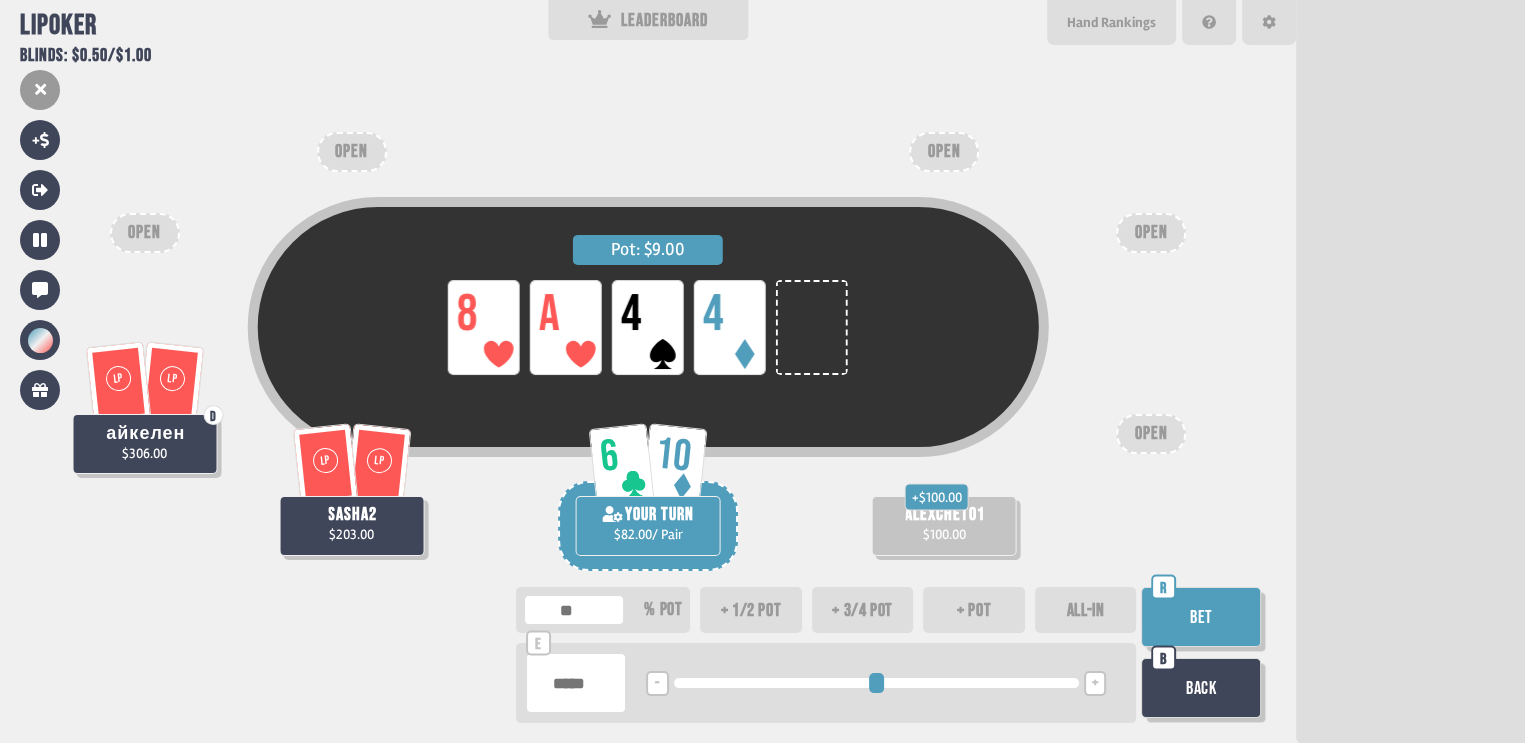 click on "+ 1/2 pot" at bounding box center [751, 610] 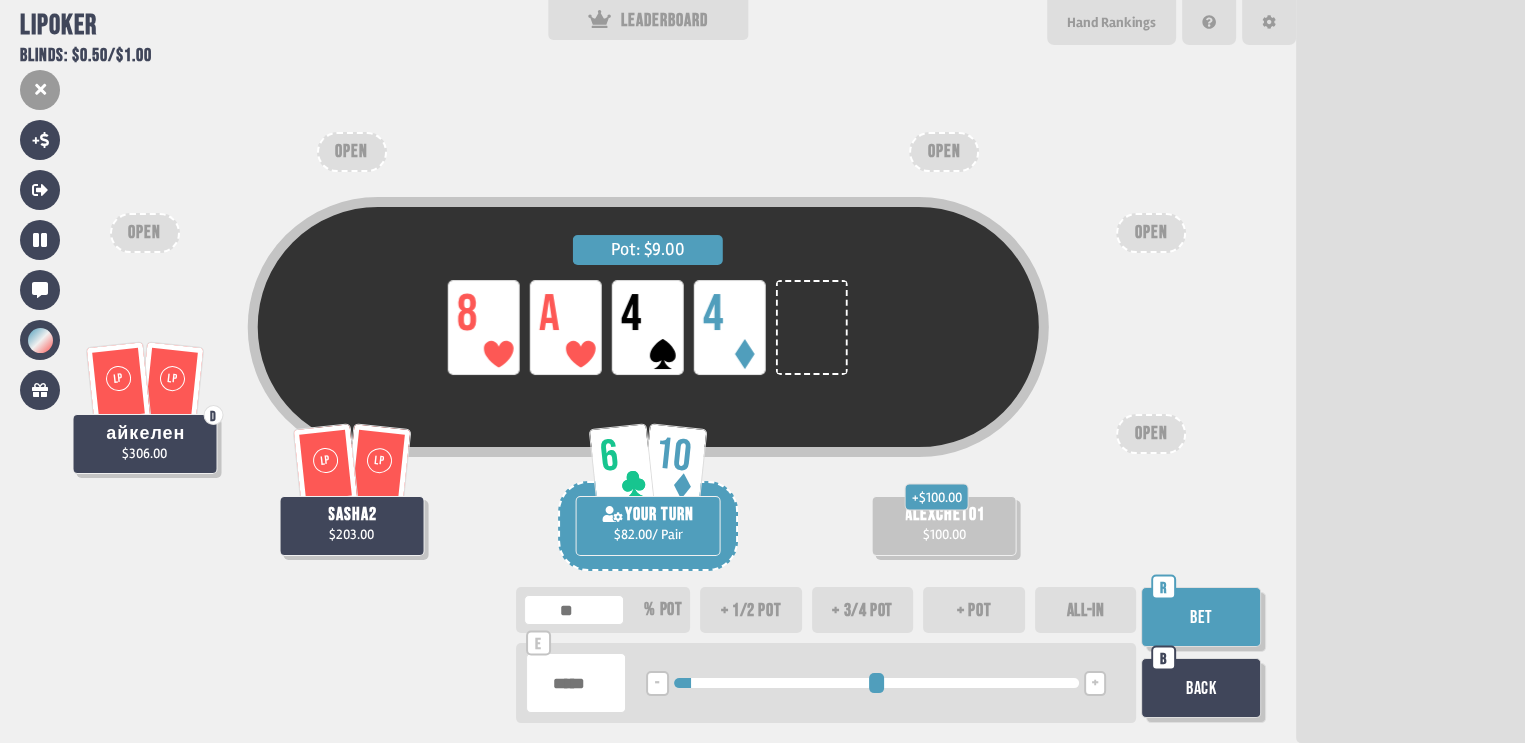 click on "Bet" at bounding box center (1201, 617) 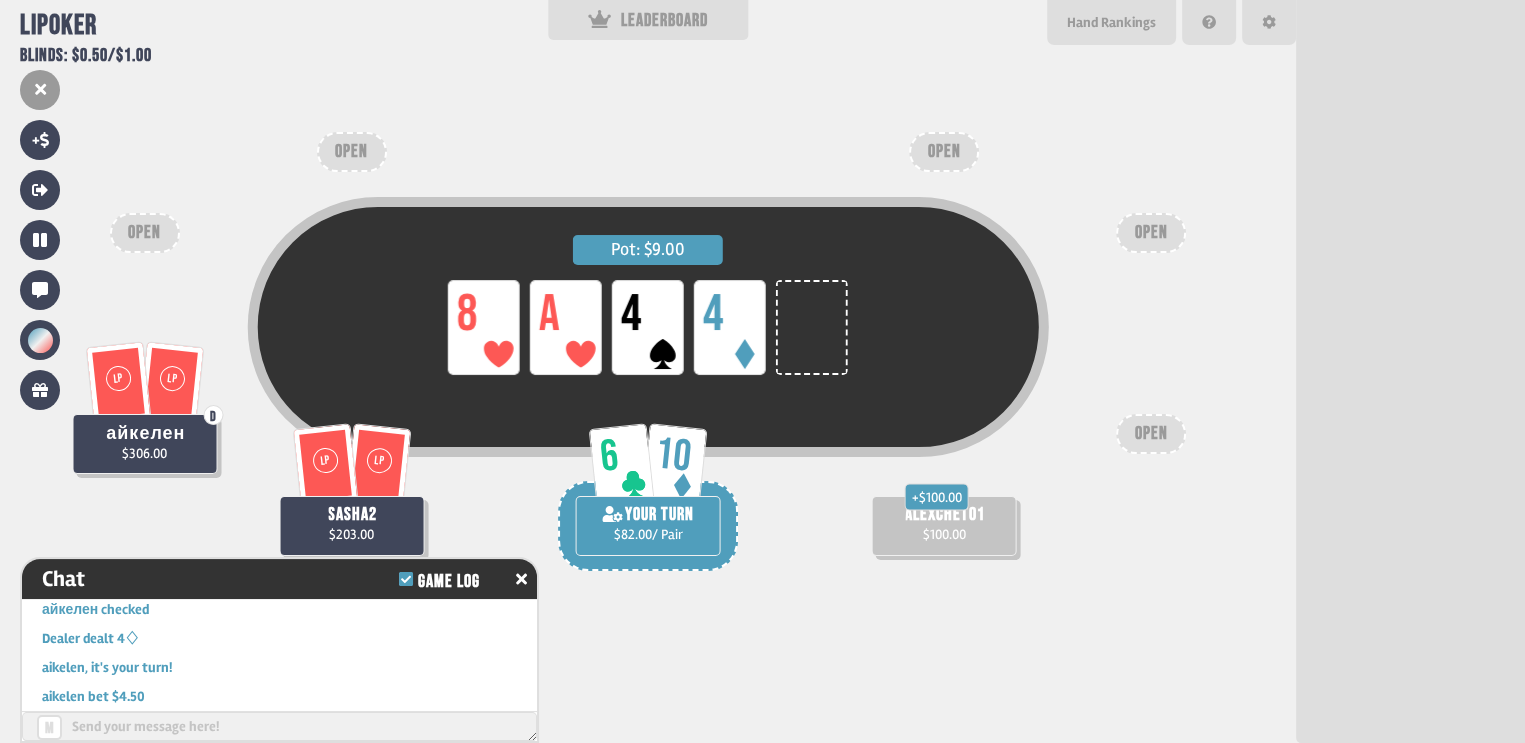 scroll, scrollTop: 4660, scrollLeft: 0, axis: vertical 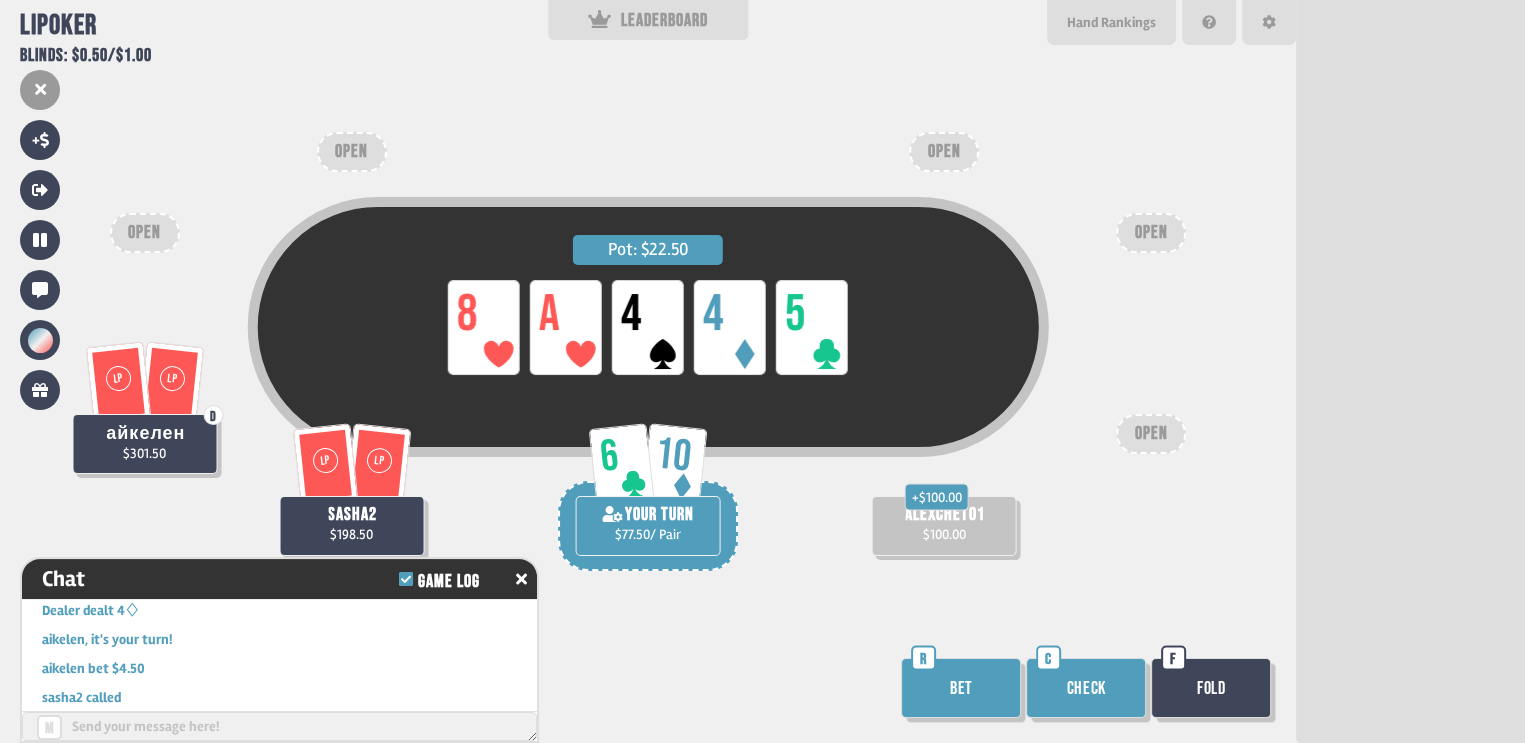 click on "Bet" at bounding box center [961, 688] 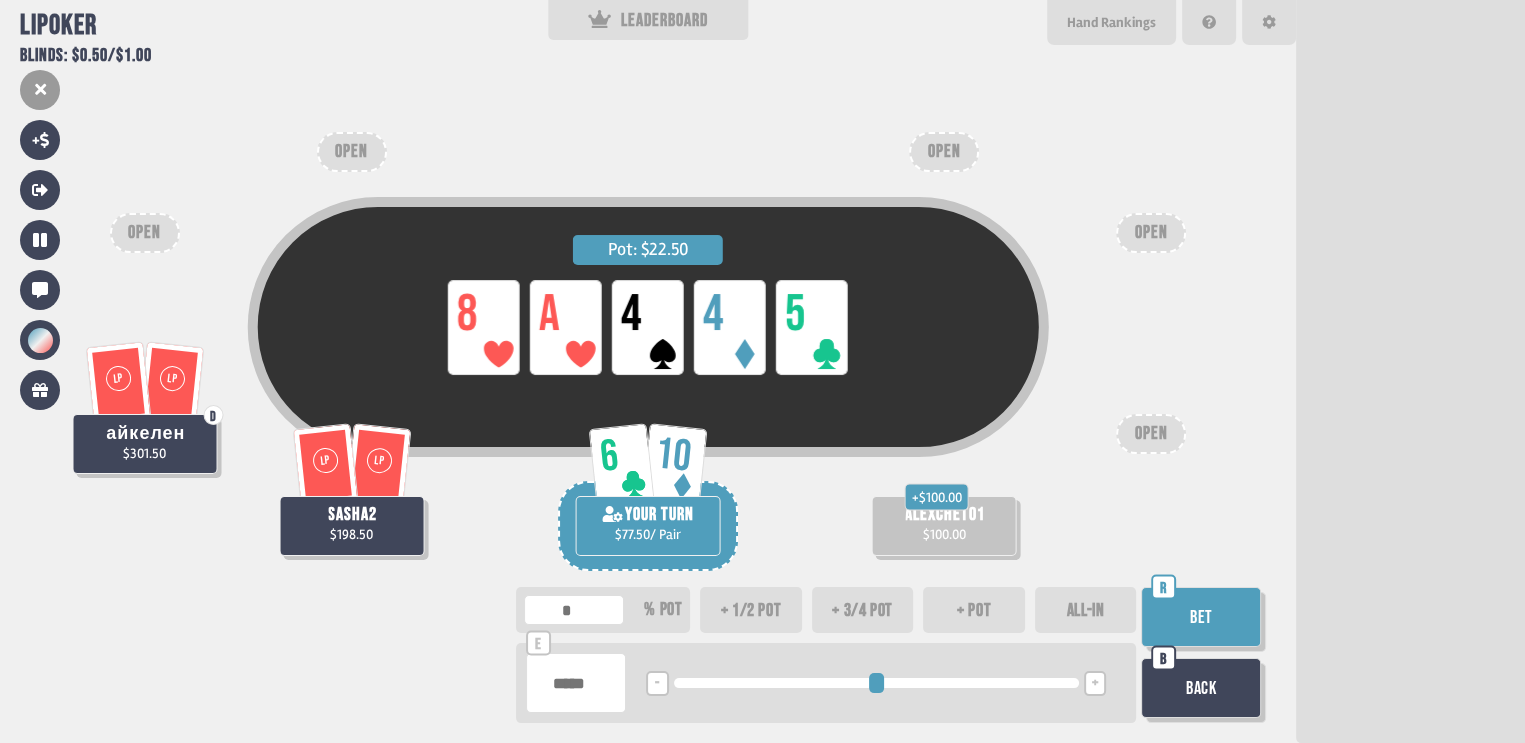 click on "ALL-IN" at bounding box center [1086, 610] 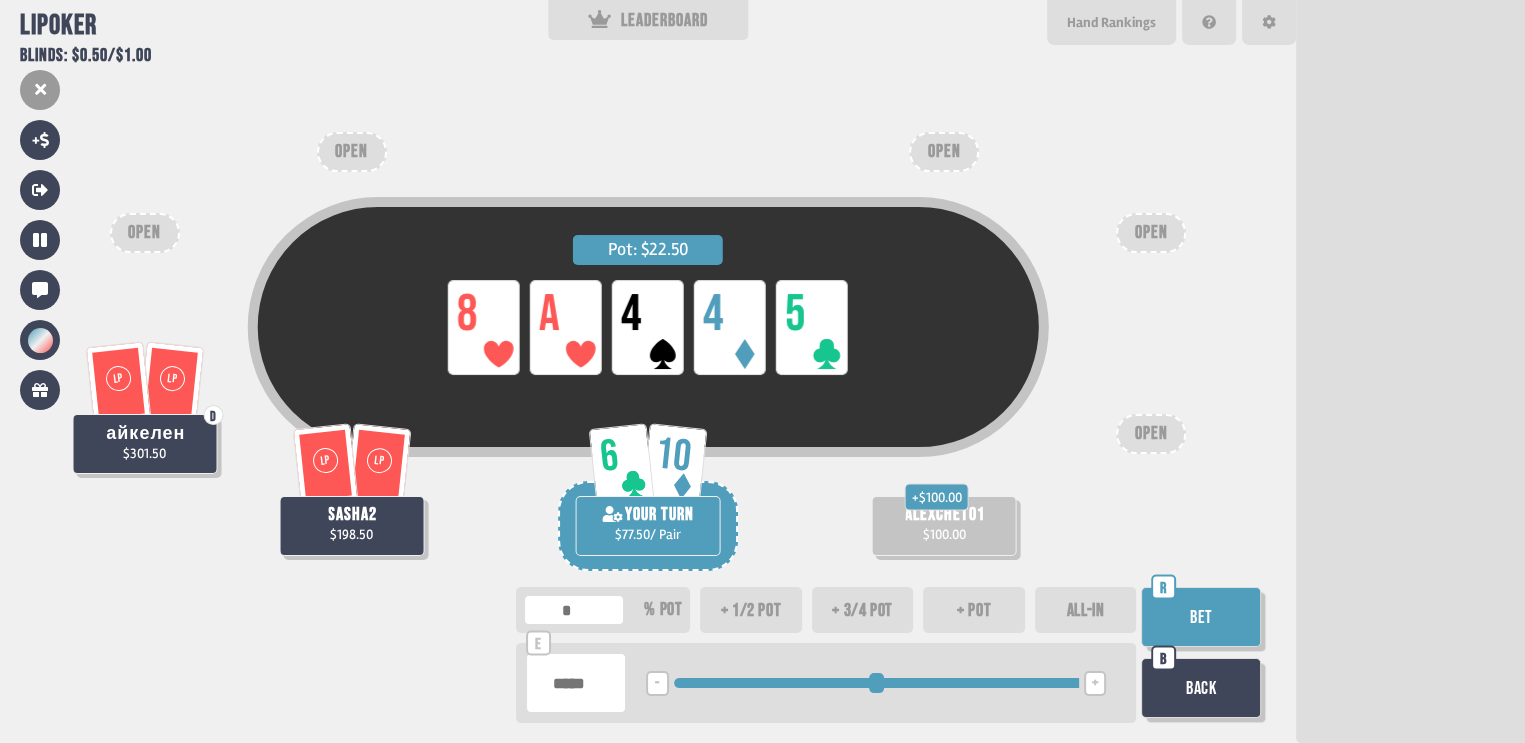 click on "Bet" at bounding box center [1201, 617] 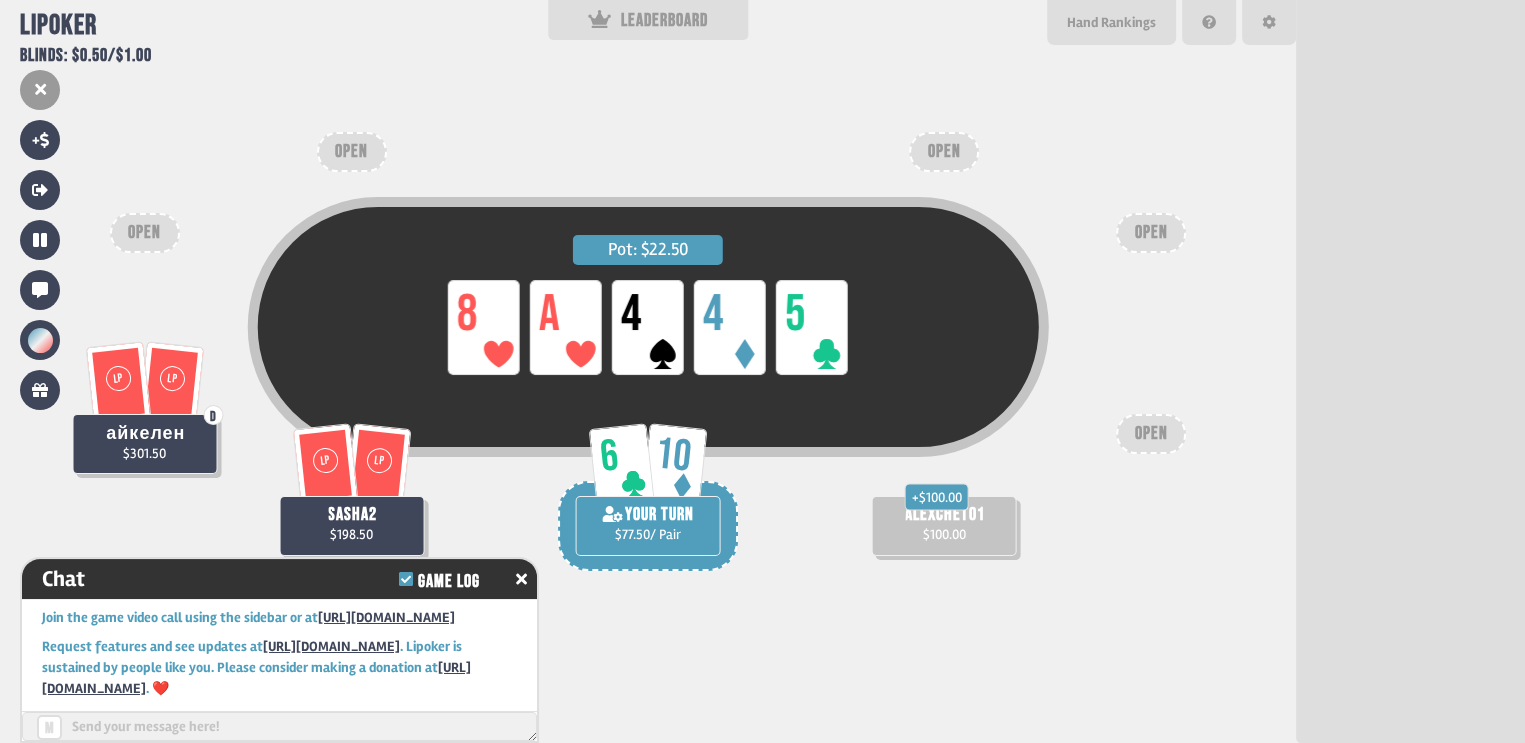 scroll, scrollTop: 4776, scrollLeft: 0, axis: vertical 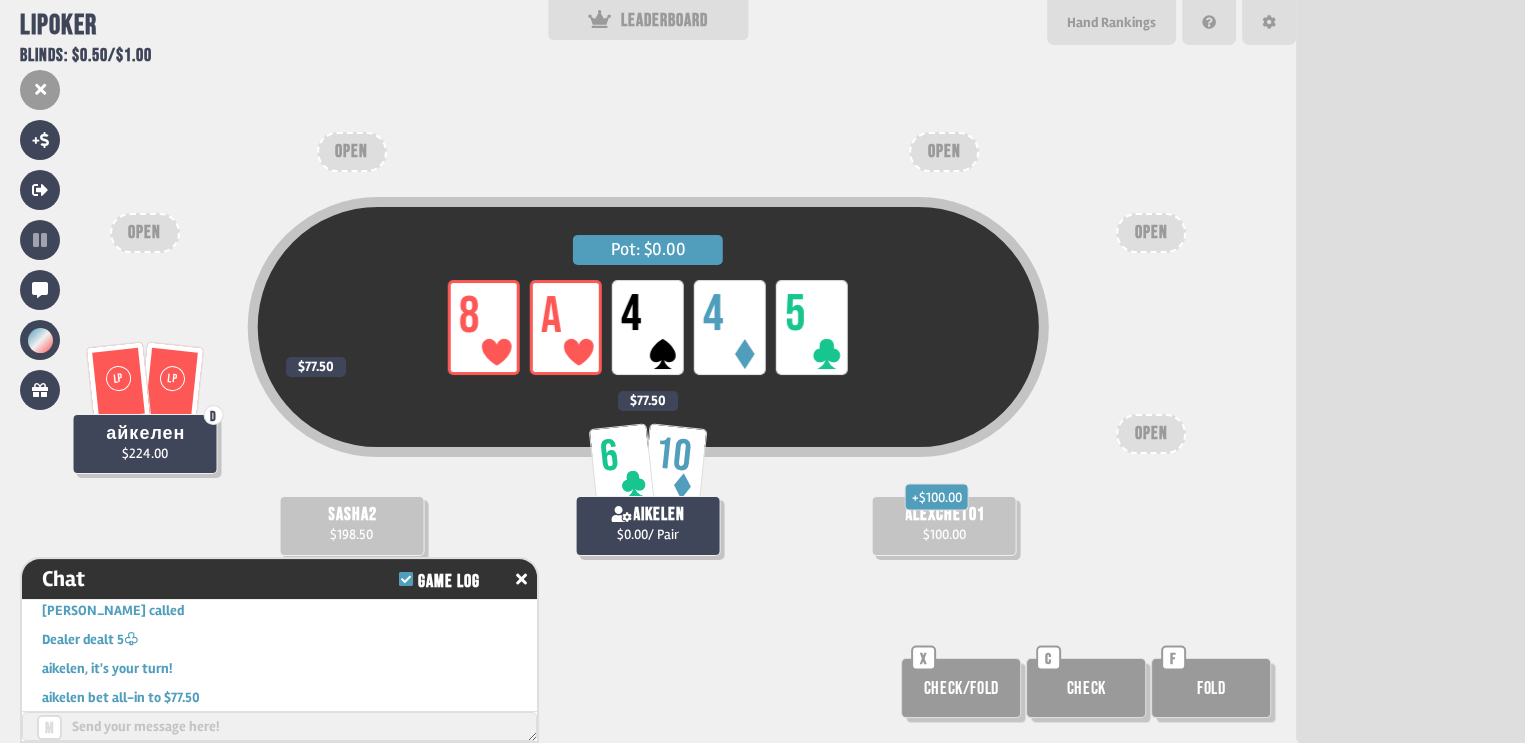 click on "Check" at bounding box center [1086, 688] 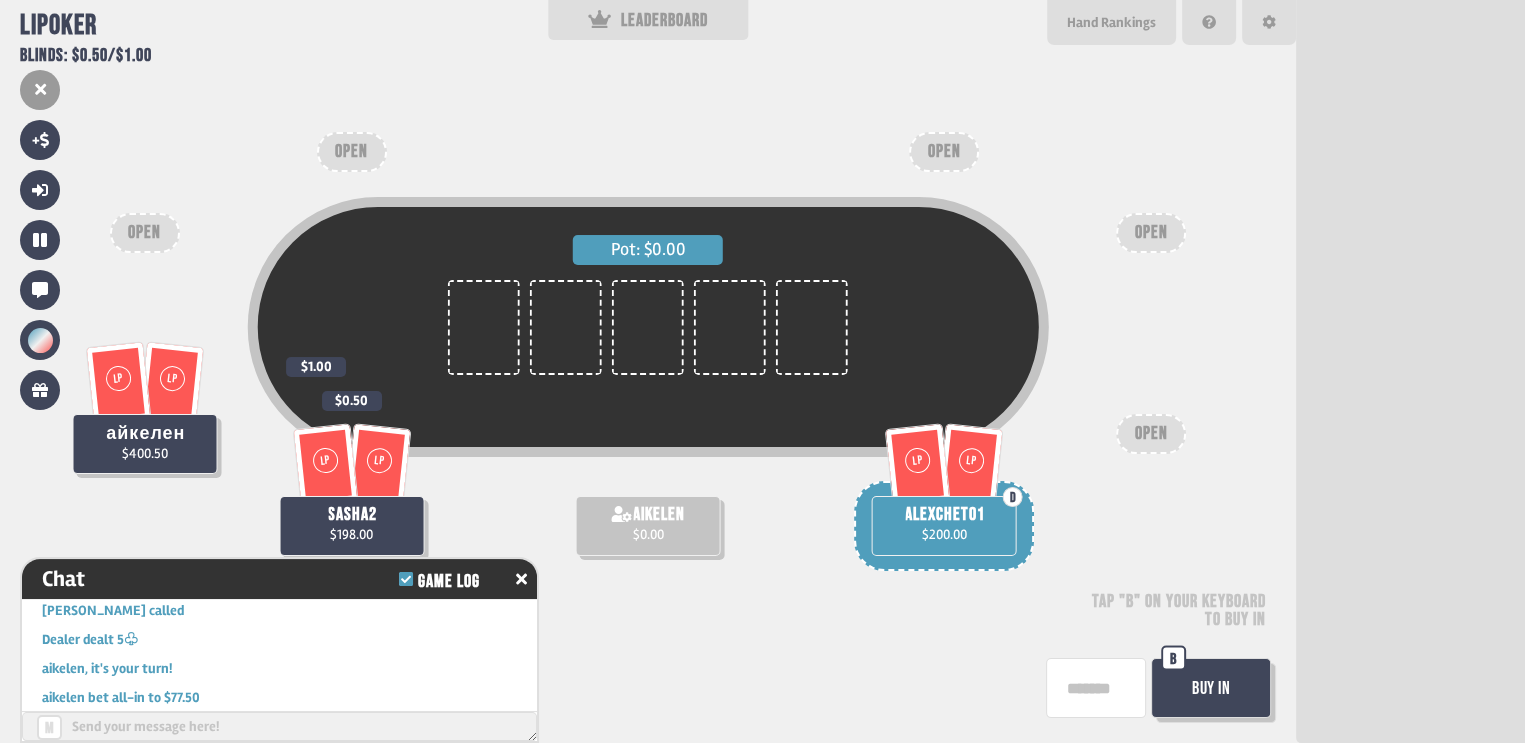 scroll, scrollTop: 88, scrollLeft: 0, axis: vertical 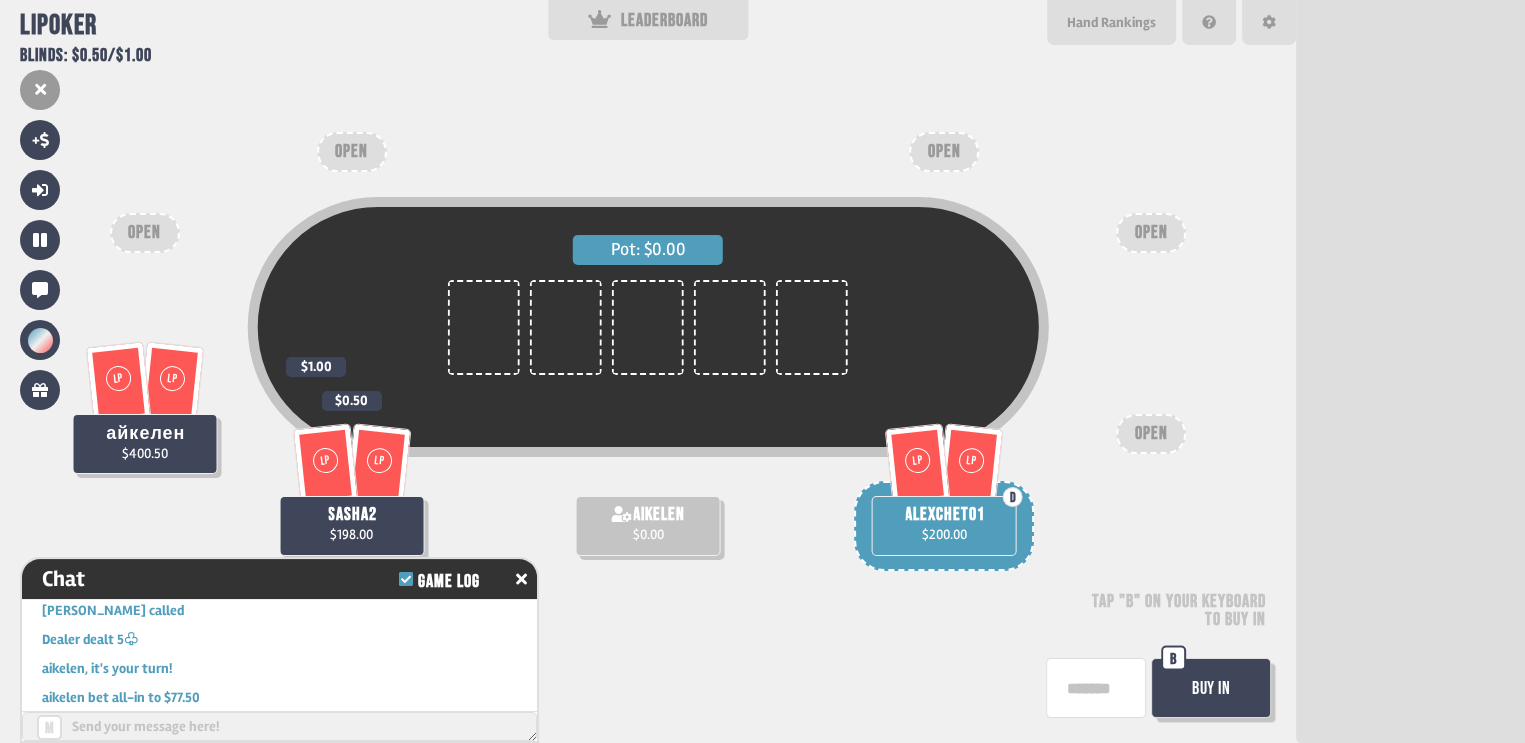 drag, startPoint x: 1104, startPoint y: 678, endPoint x: 1050, endPoint y: 670, distance: 54.589375 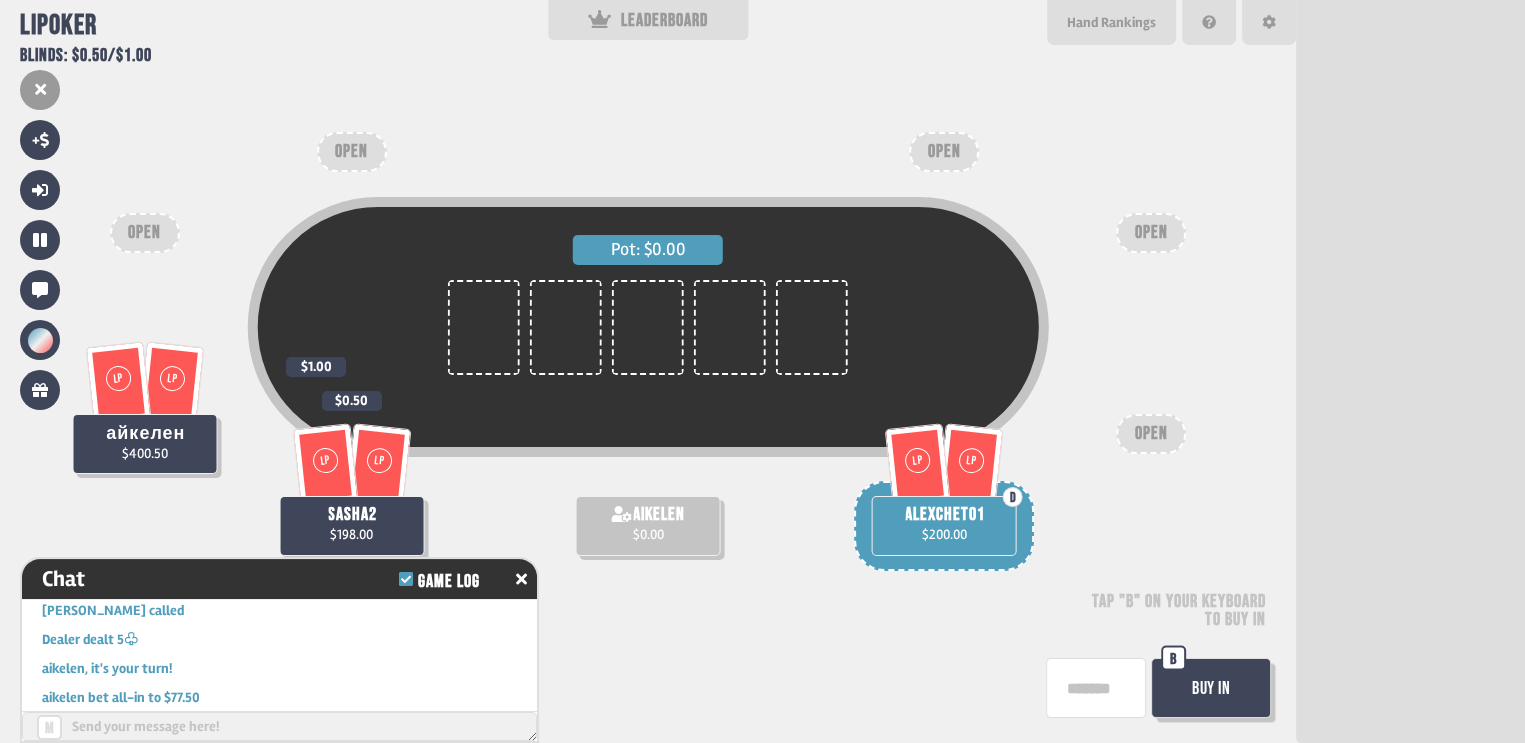 type on "****" 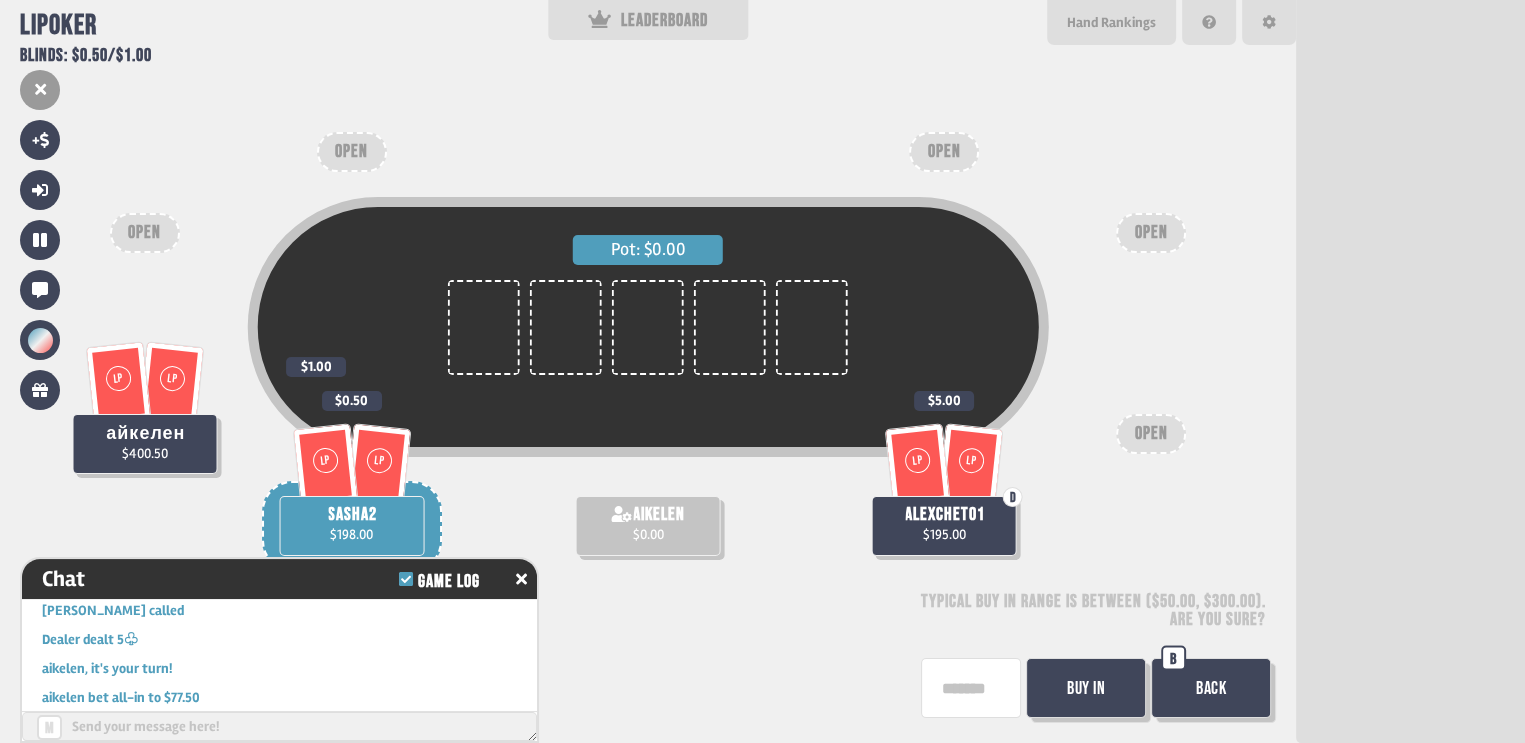 click on "Back" at bounding box center (1211, 688) 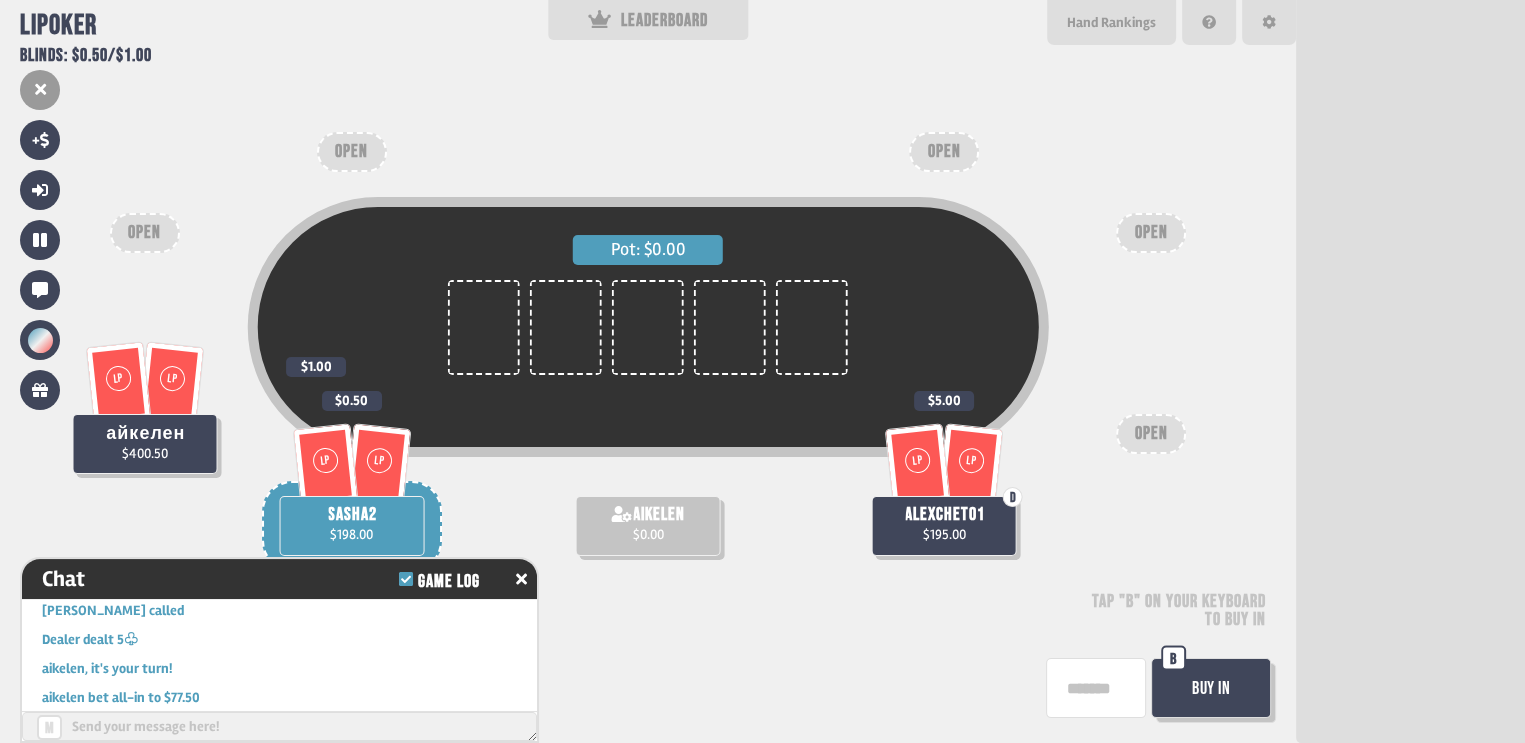 click on "Buy In" at bounding box center [1211, 688] 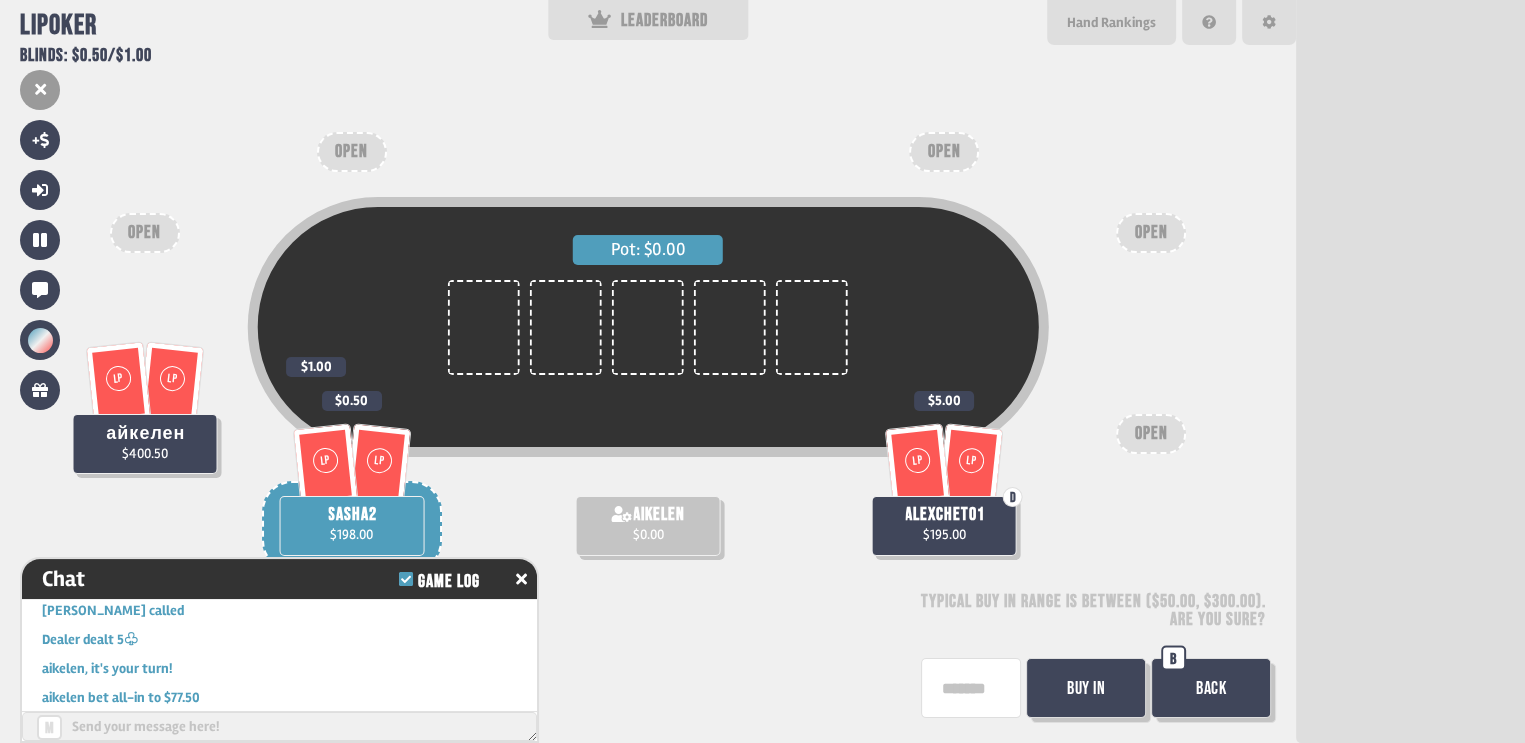 click on "Buy In" at bounding box center (1086, 688) 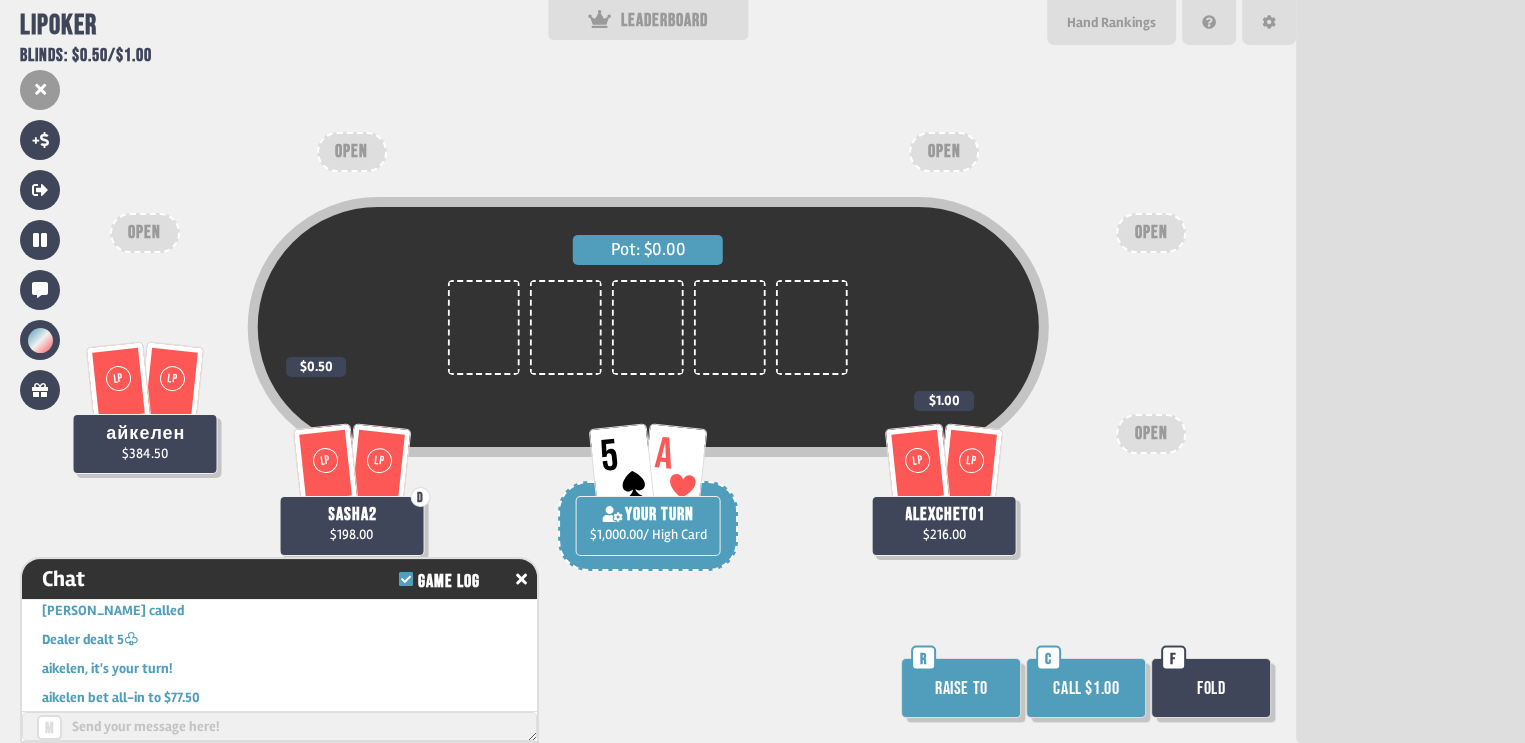scroll, scrollTop: 87, scrollLeft: 0, axis: vertical 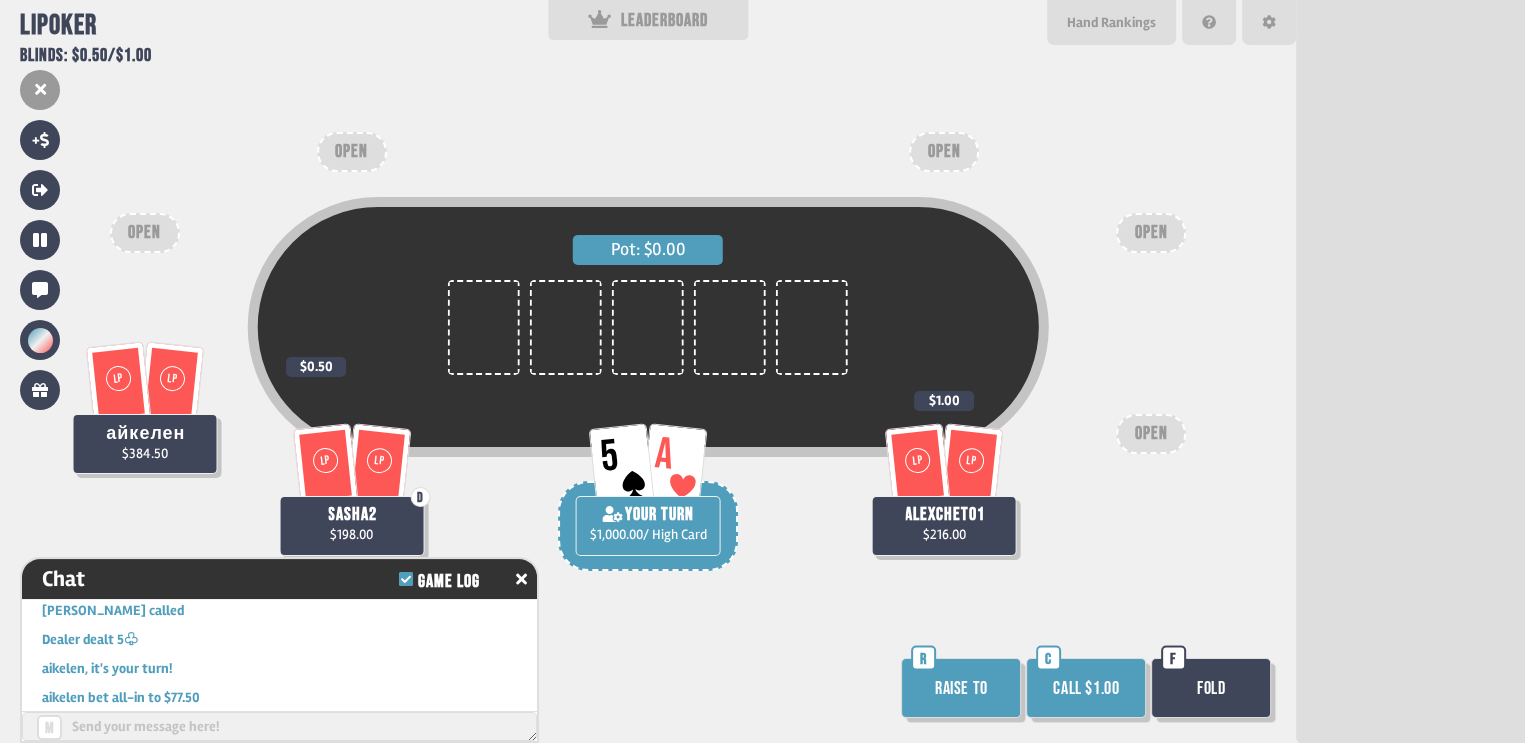 click on "Raise to" at bounding box center (961, 688) 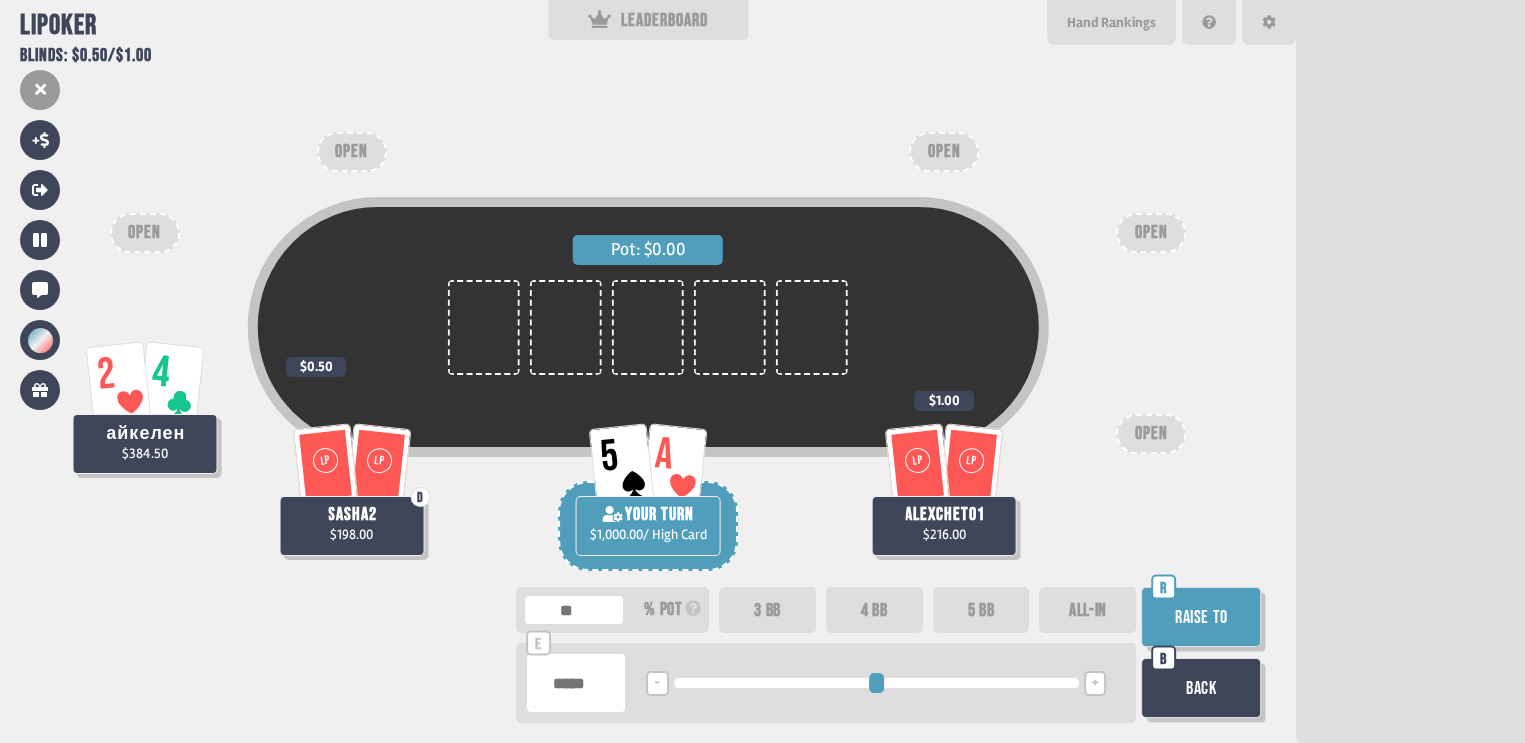 click on "Raise to" at bounding box center (1201, 617) 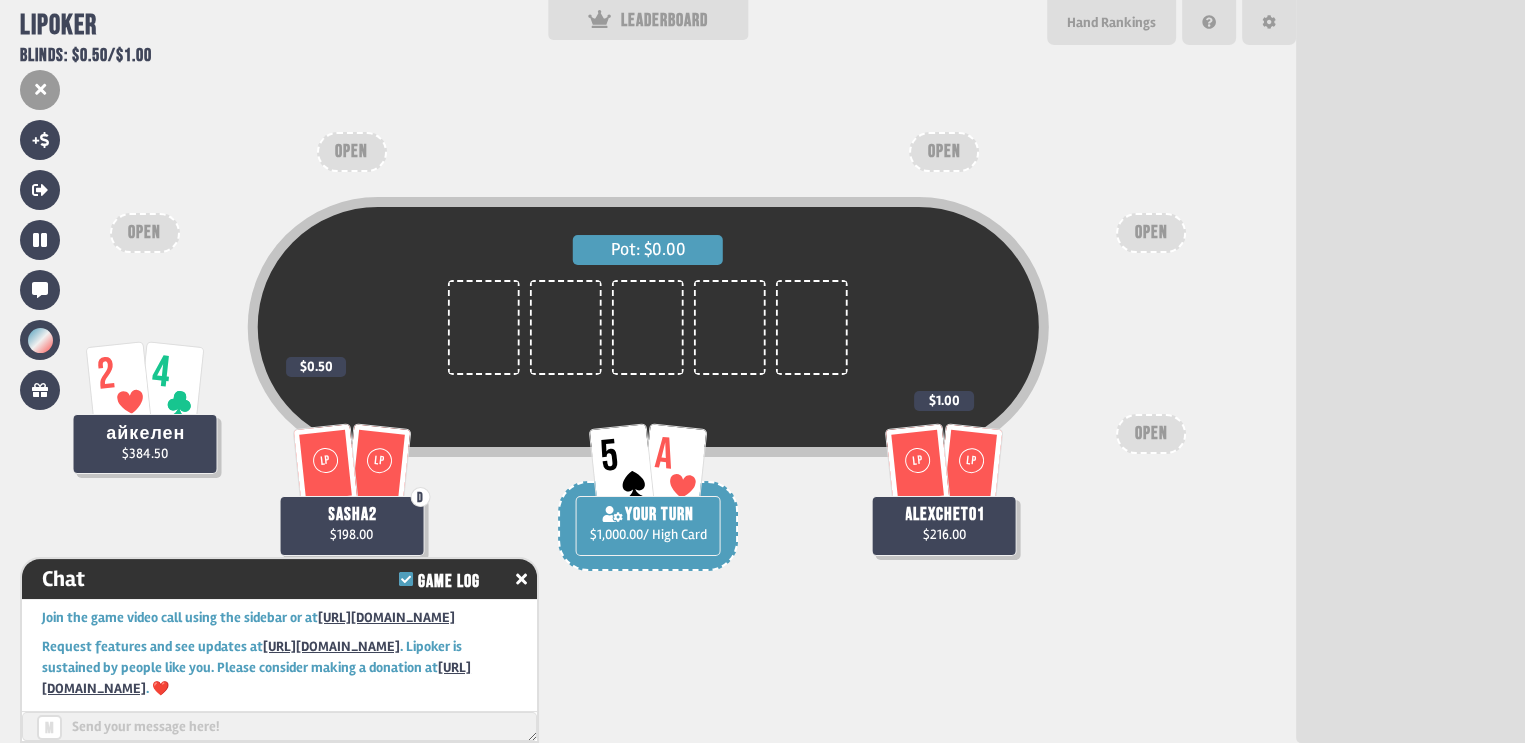 scroll, scrollTop: 5415, scrollLeft: 0, axis: vertical 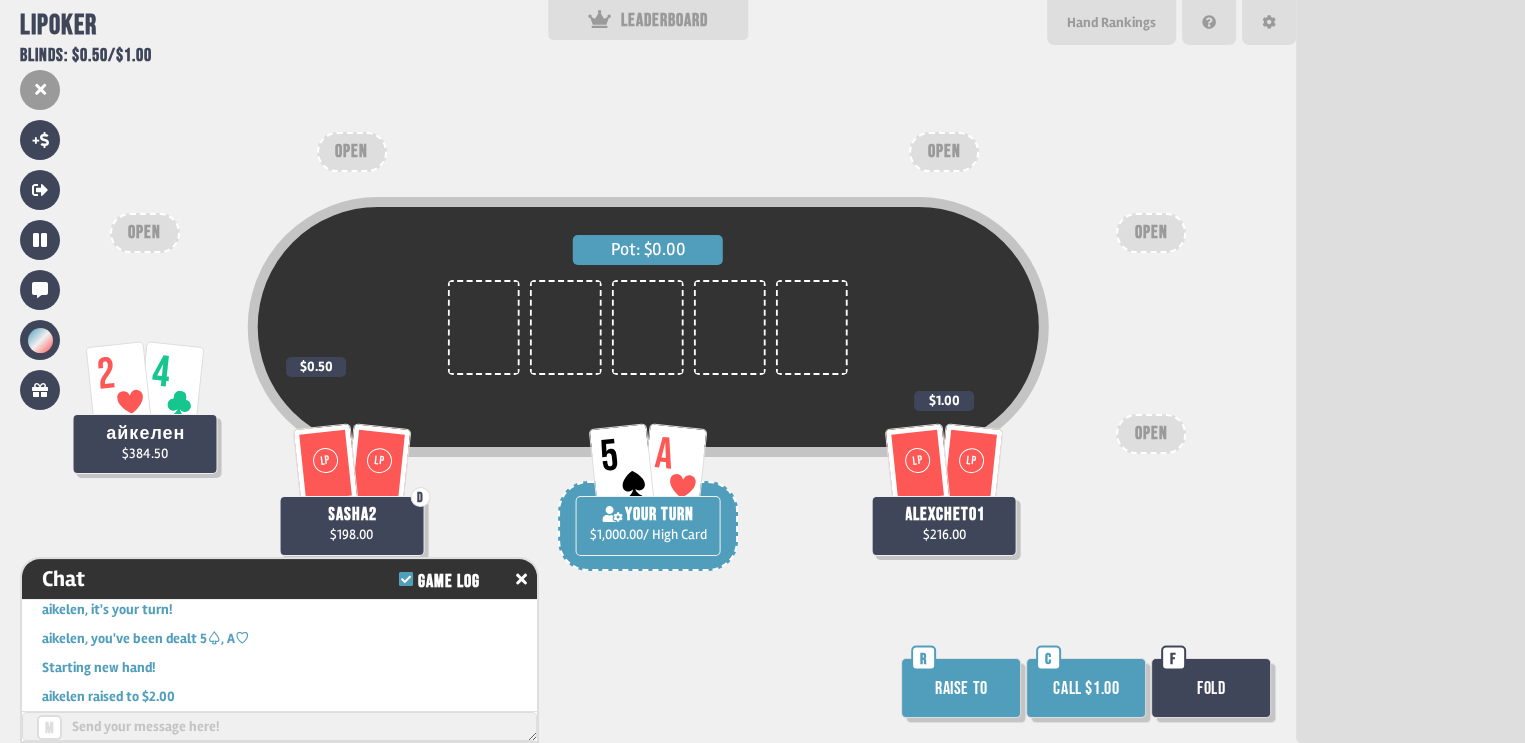 click on "Raise to" at bounding box center [961, 688] 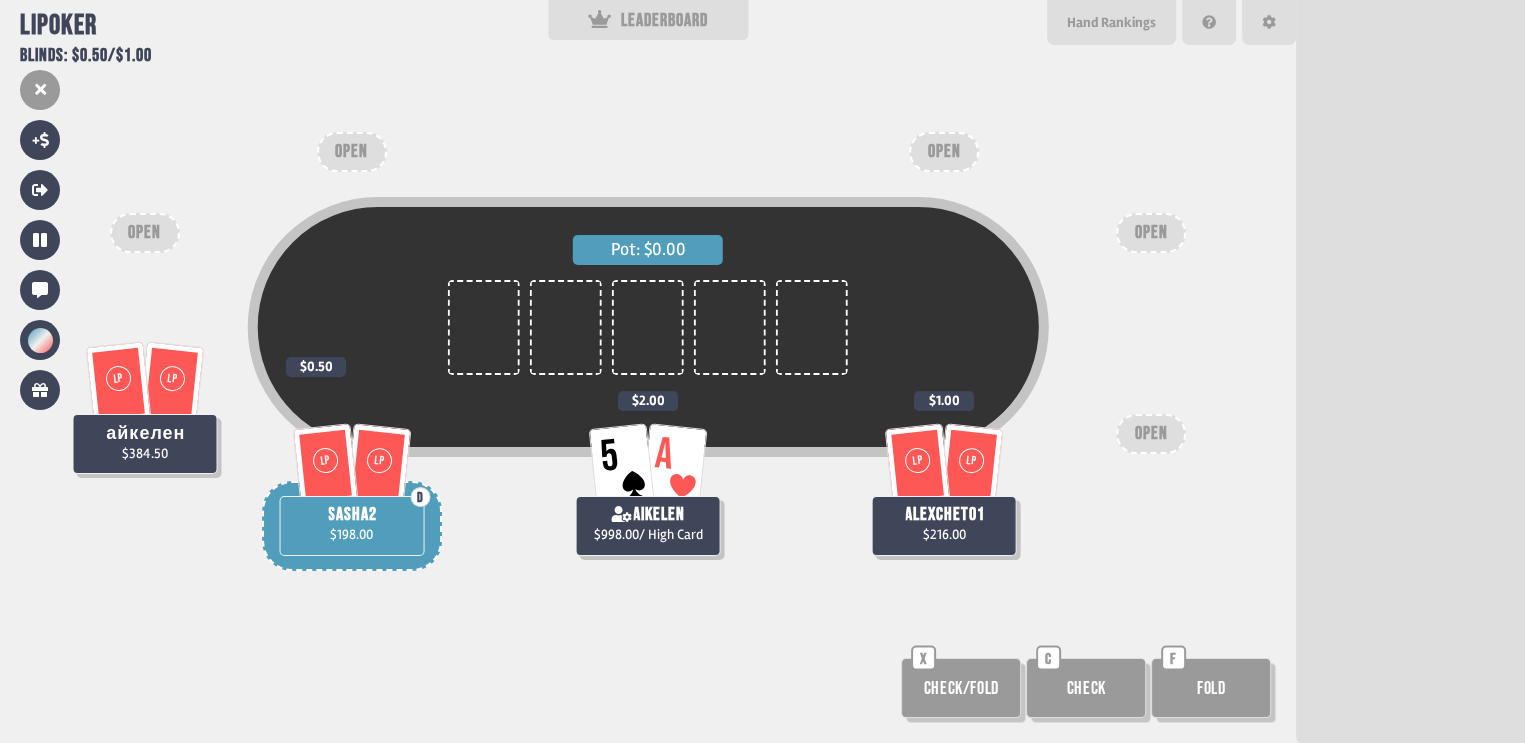 click on "Check" at bounding box center [1086, 688] 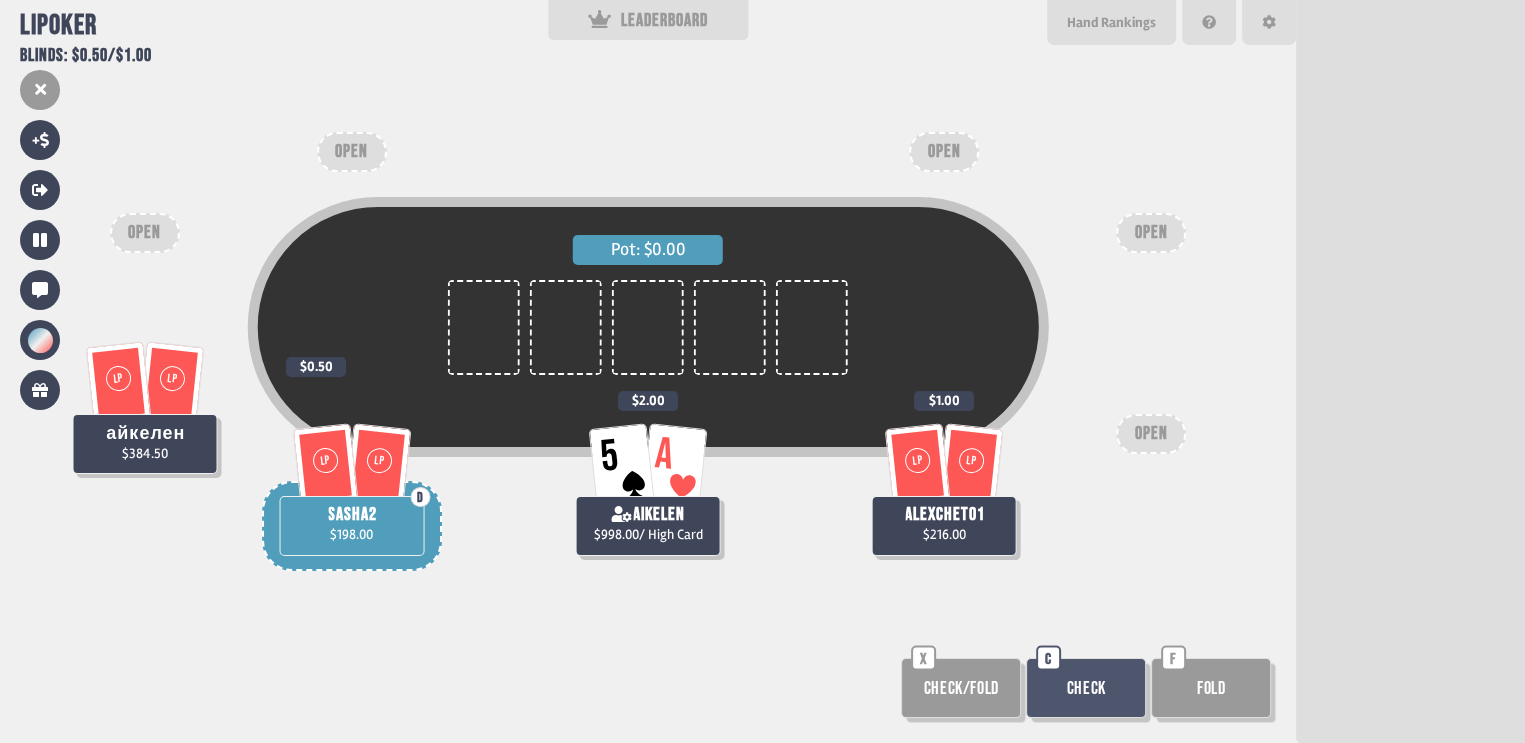 click on "Check/Fold" at bounding box center [961, 688] 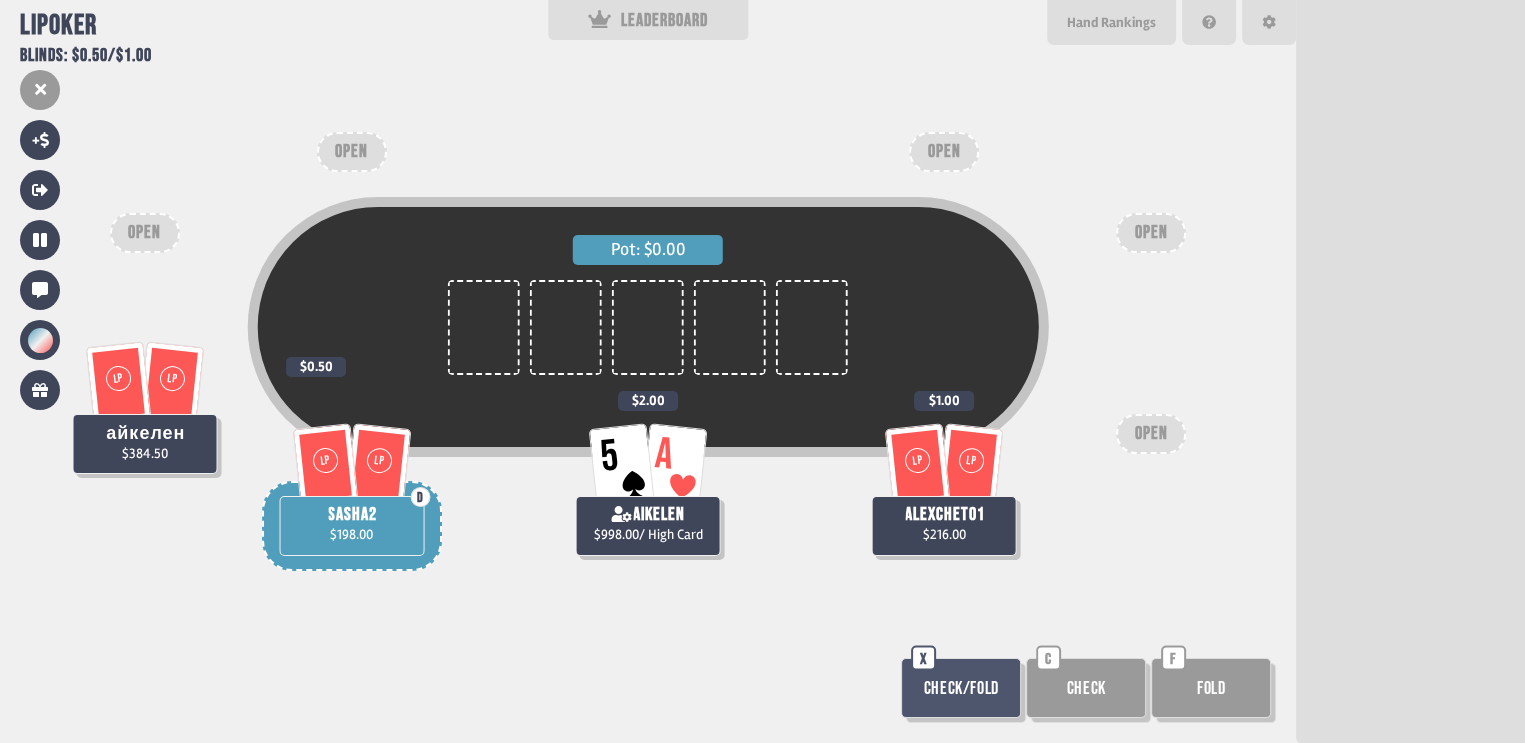 click on "Check/Fold" at bounding box center [961, 688] 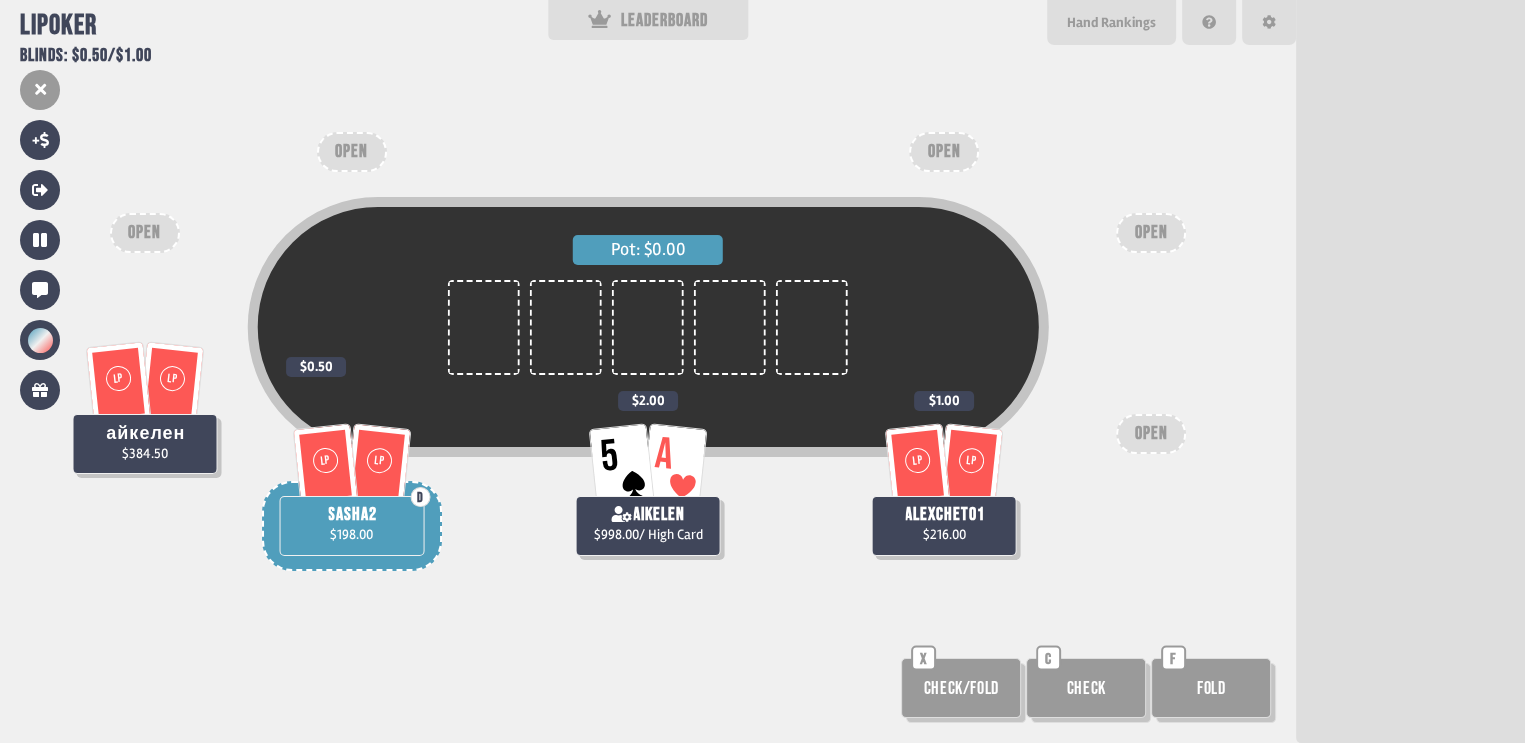 click on "Check" at bounding box center (1086, 688) 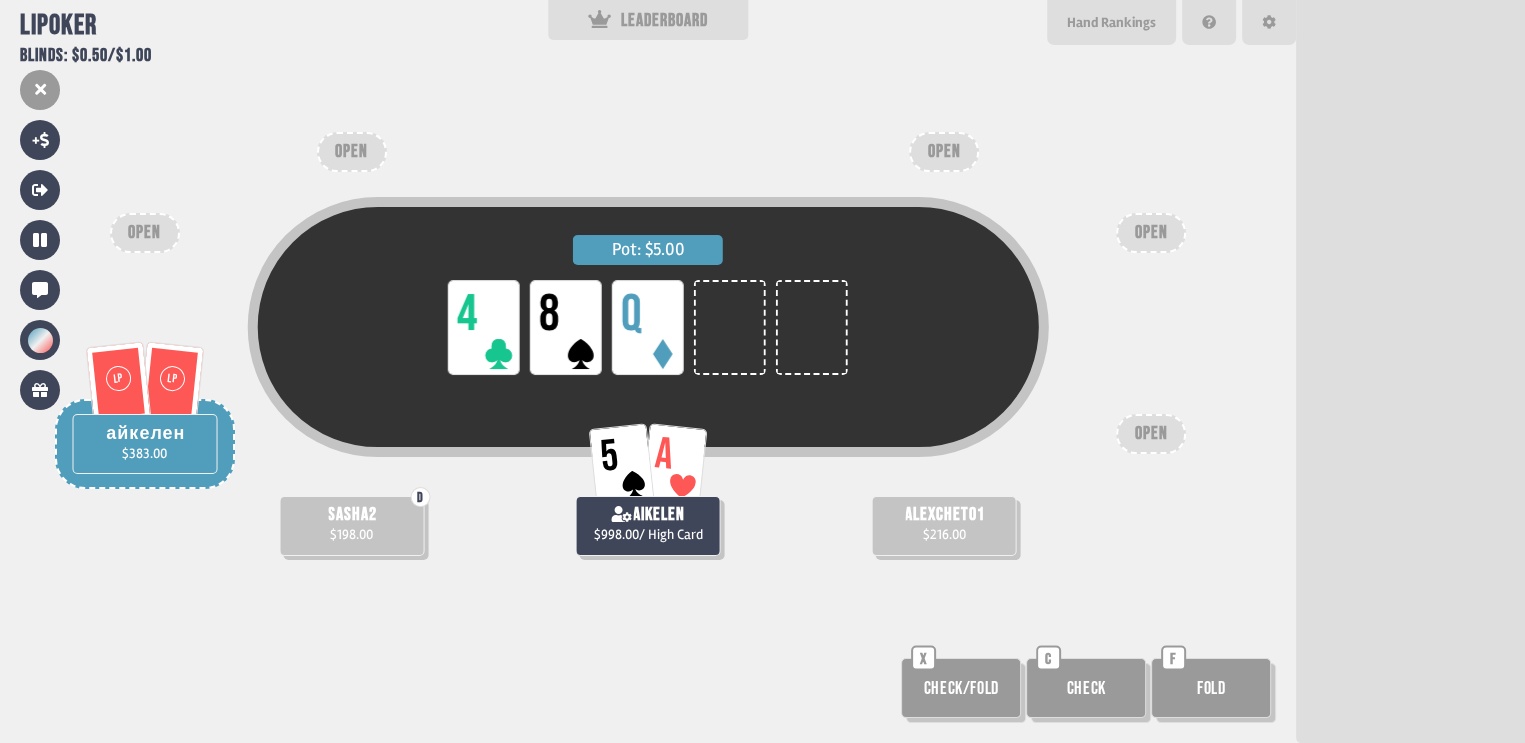 type 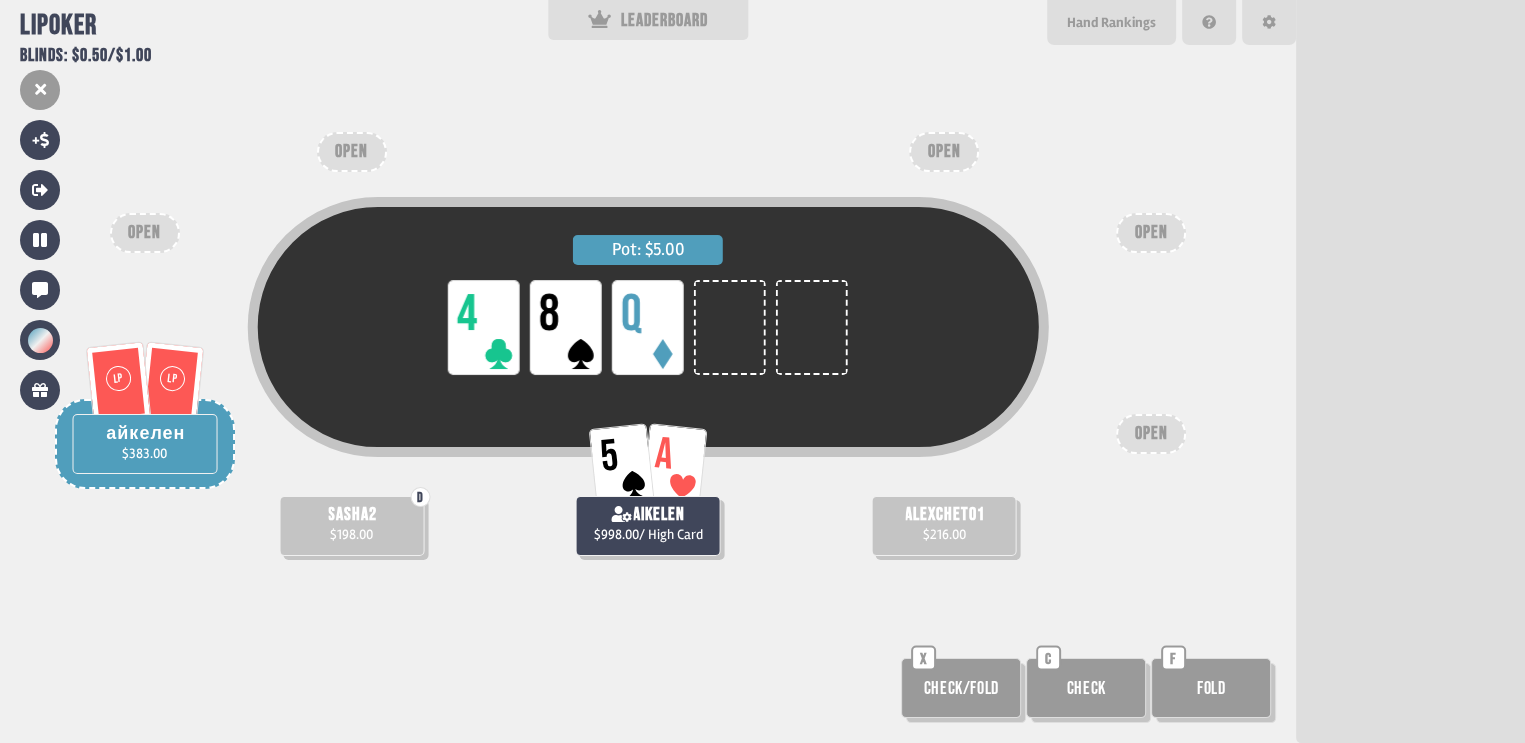click on "Check" at bounding box center (1086, 688) 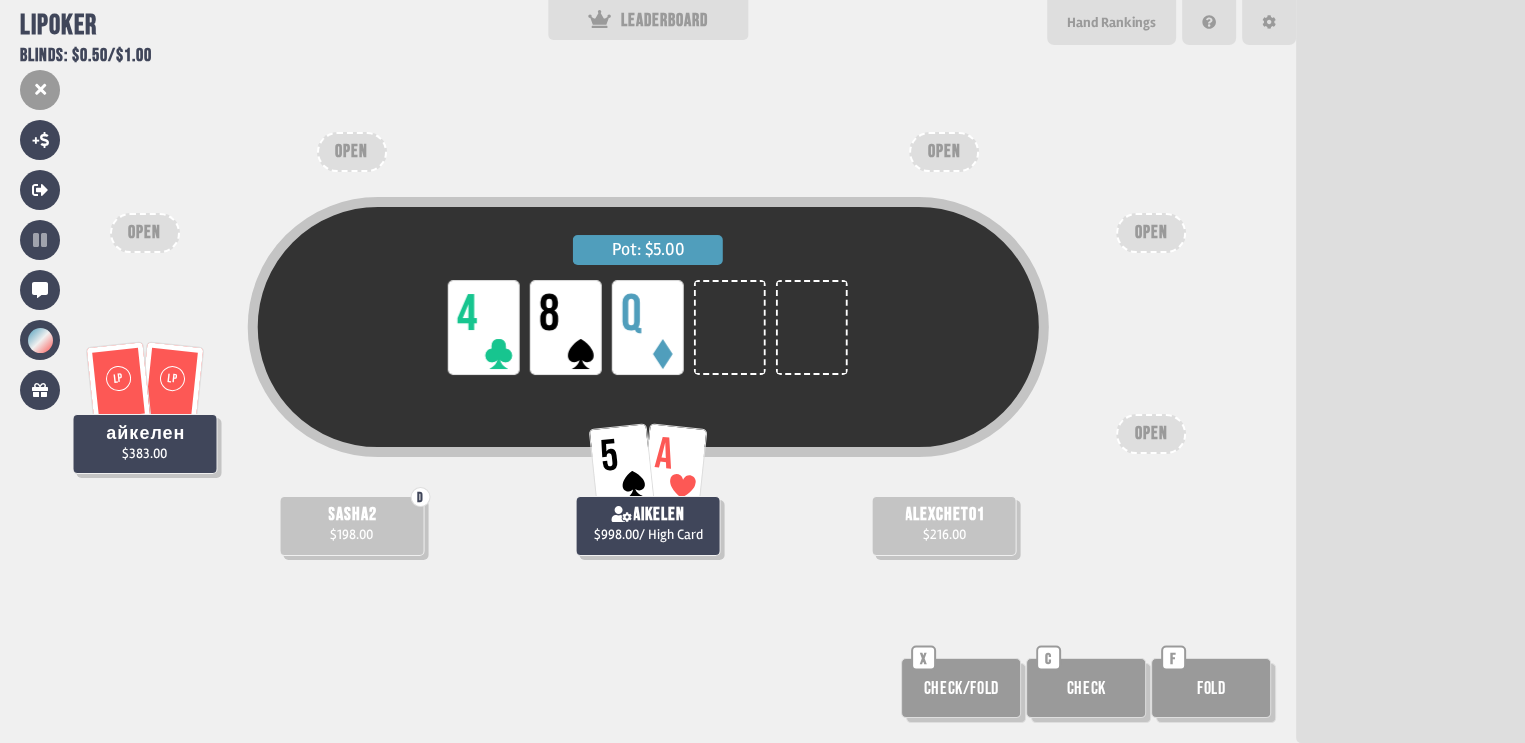 click on "Check" at bounding box center [1086, 688] 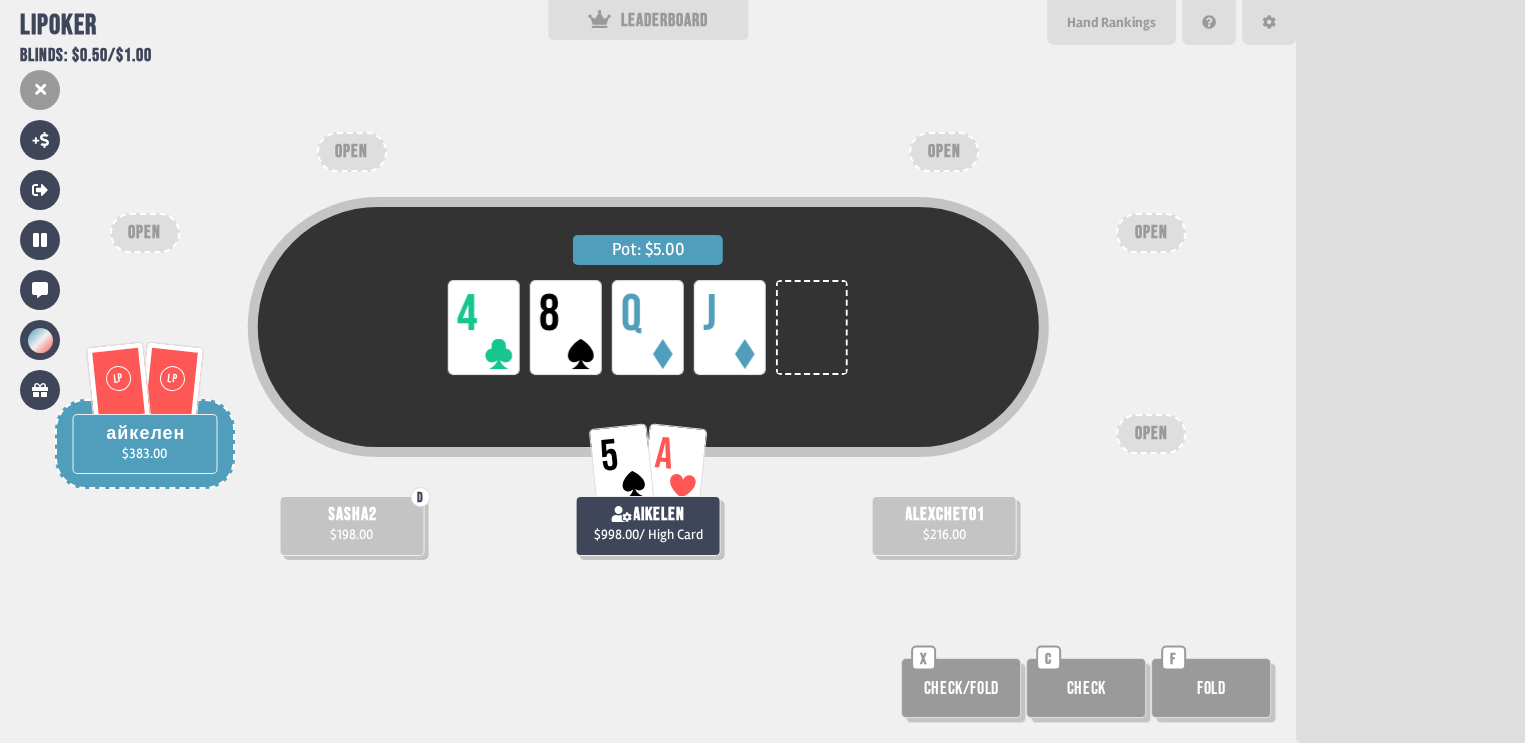 click on "Check" at bounding box center (1086, 688) 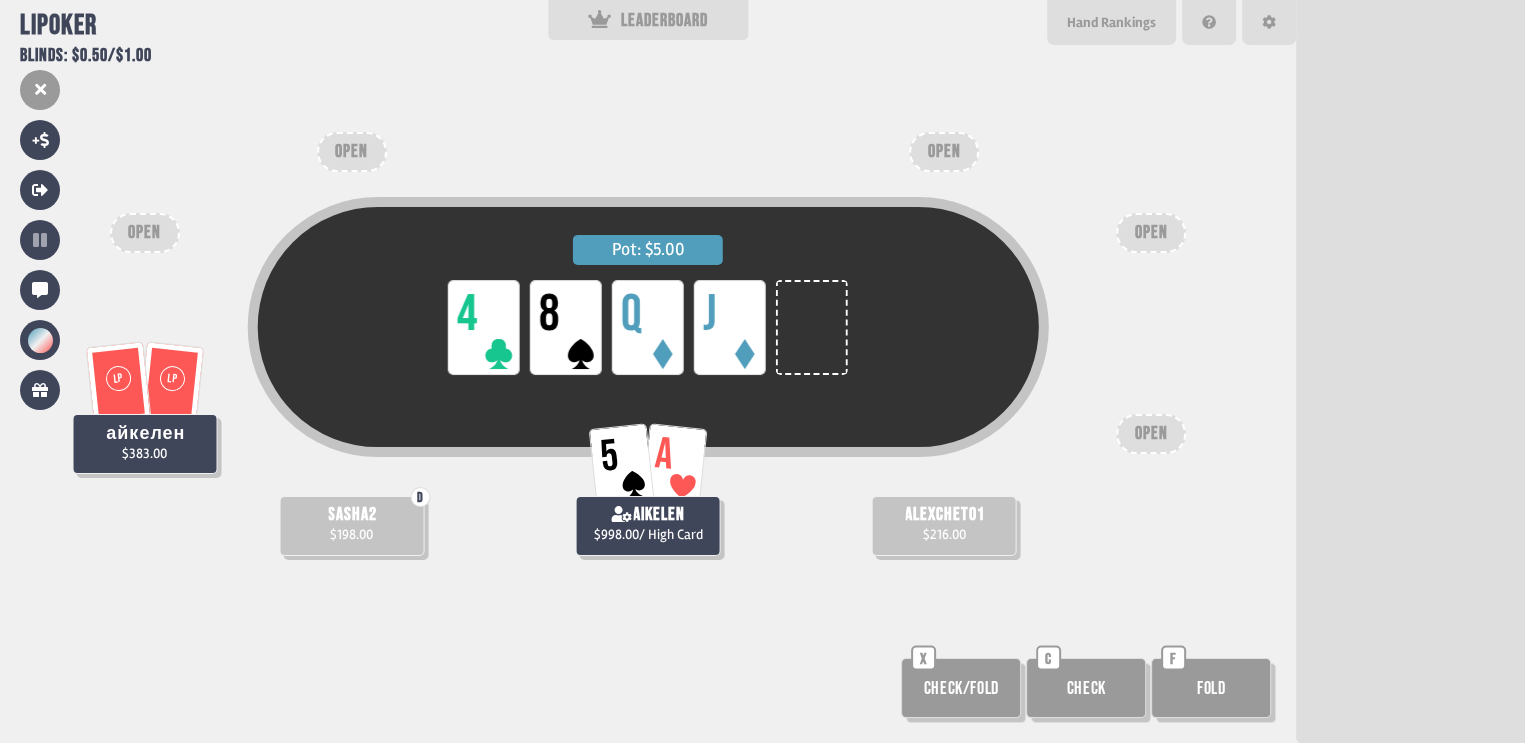 click on "Check" at bounding box center (1086, 688) 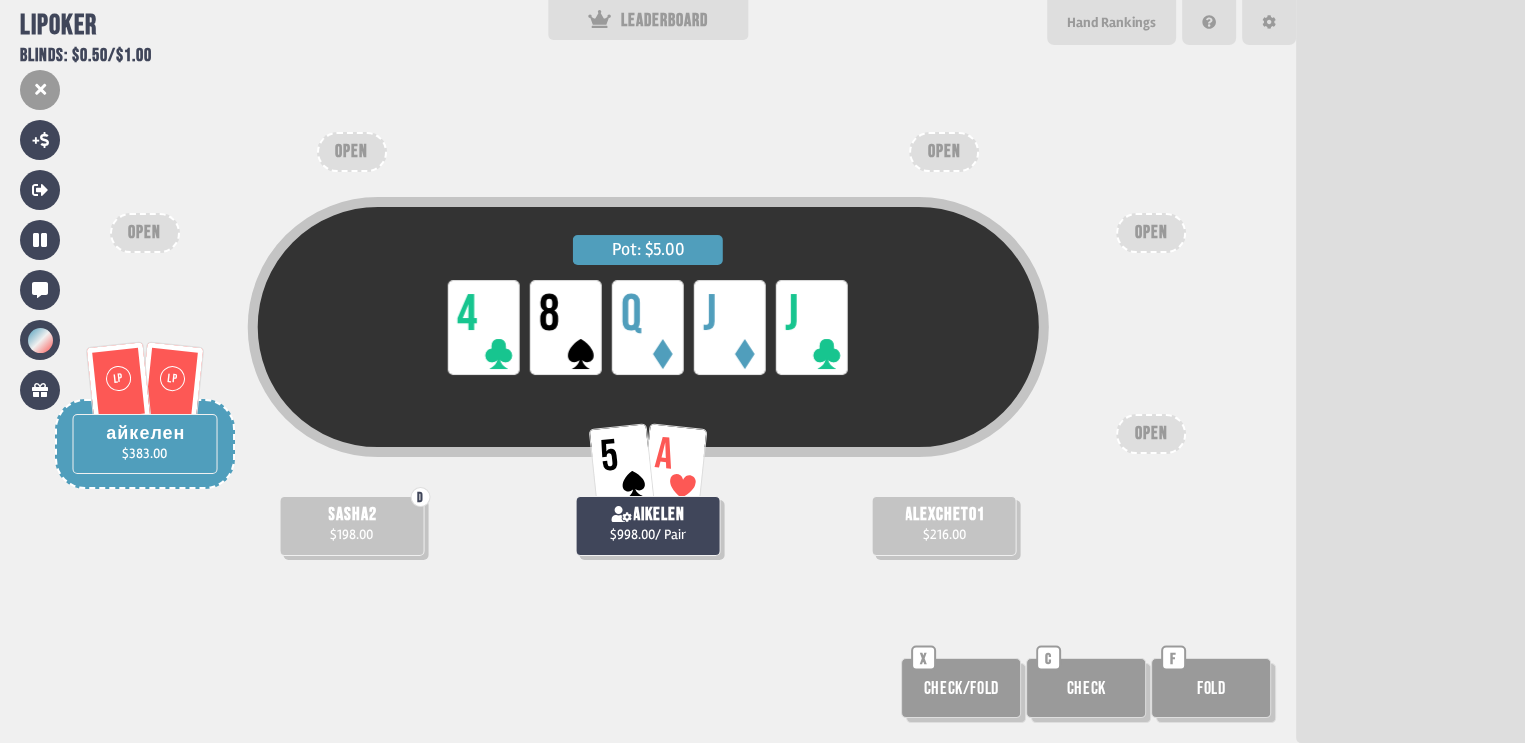 type 